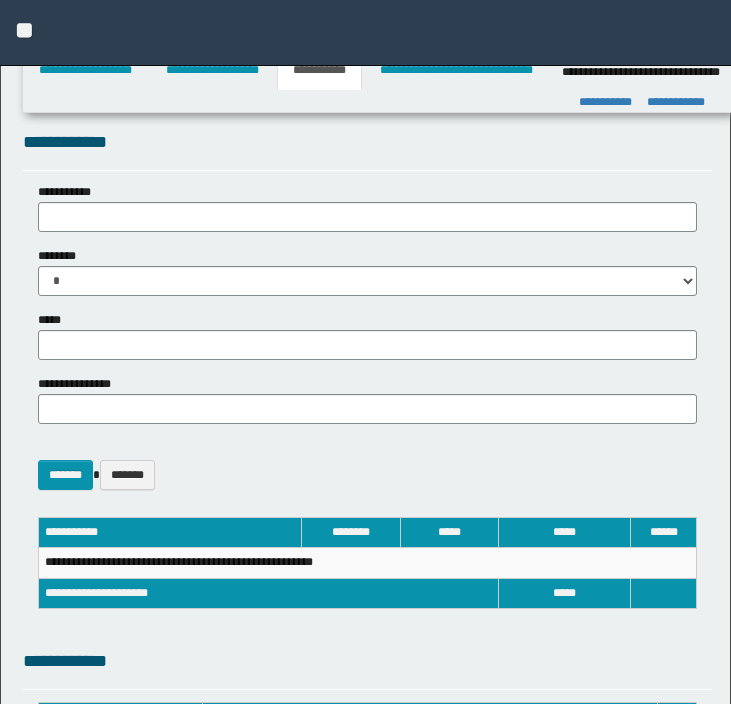 select on "***" 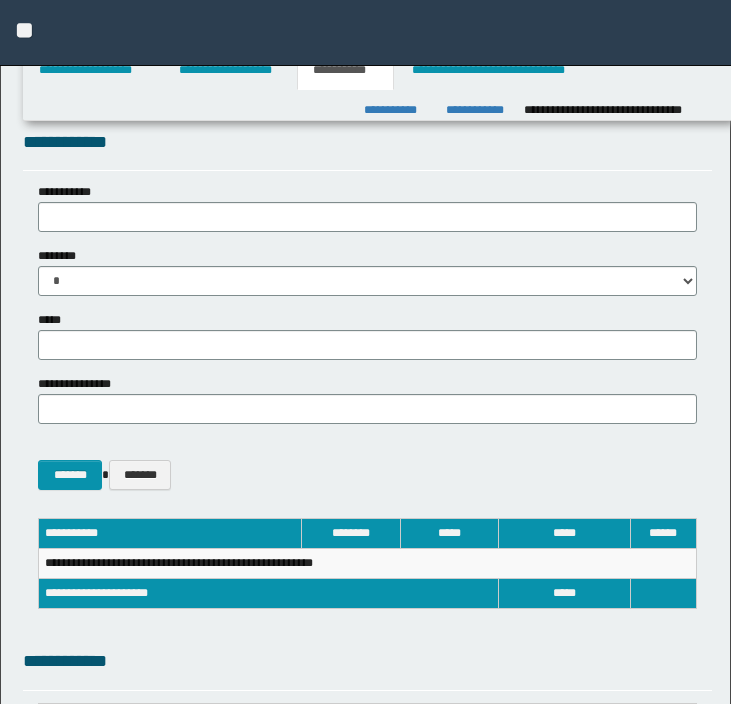 scroll, scrollTop: 635, scrollLeft: 0, axis: vertical 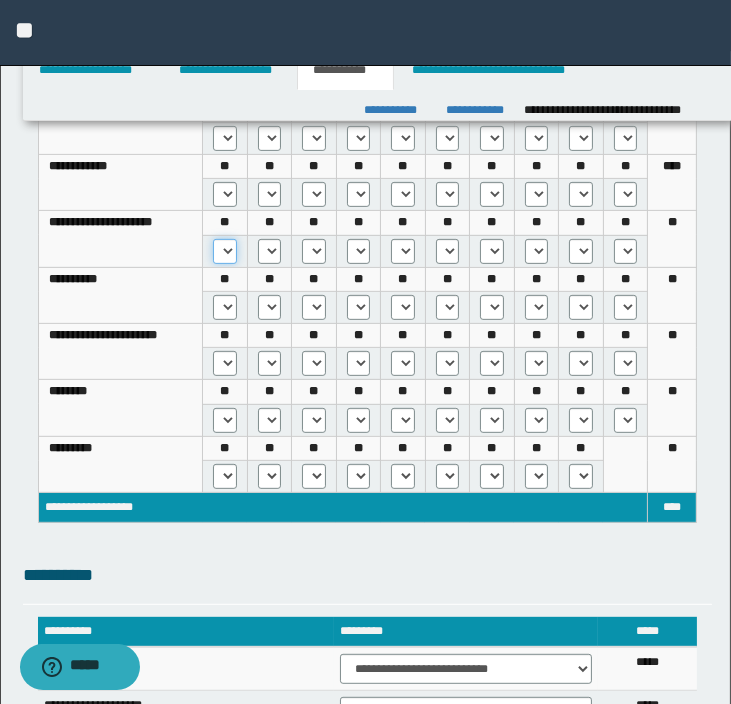 click on "* *** *** ***" at bounding box center (224, 251) 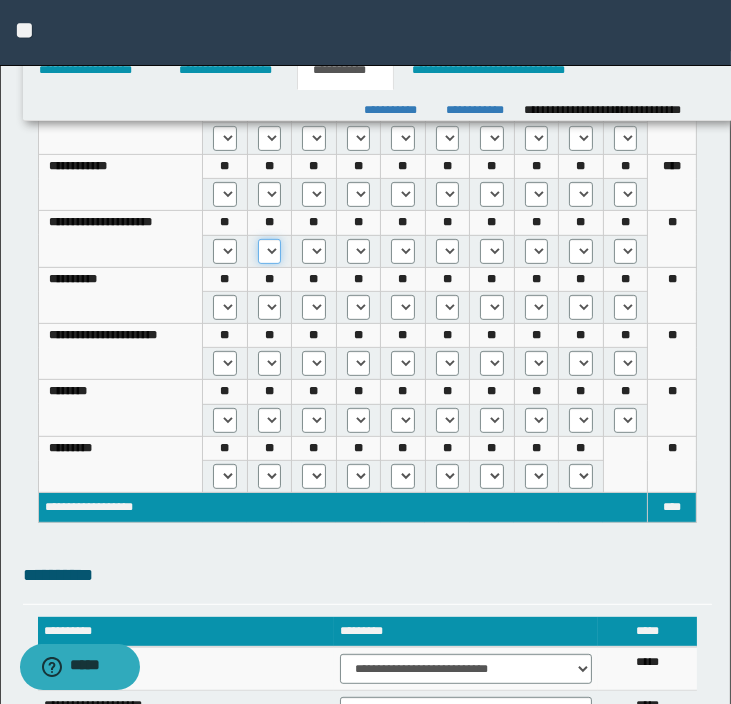 click on "* *** *** ***" at bounding box center [269, 251] 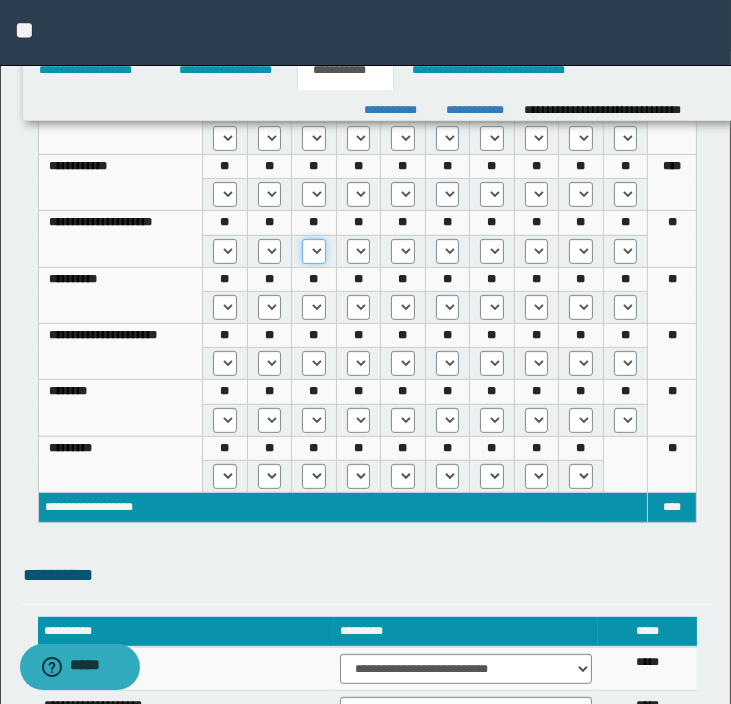 click on "* *** *** ***" at bounding box center (313, 251) 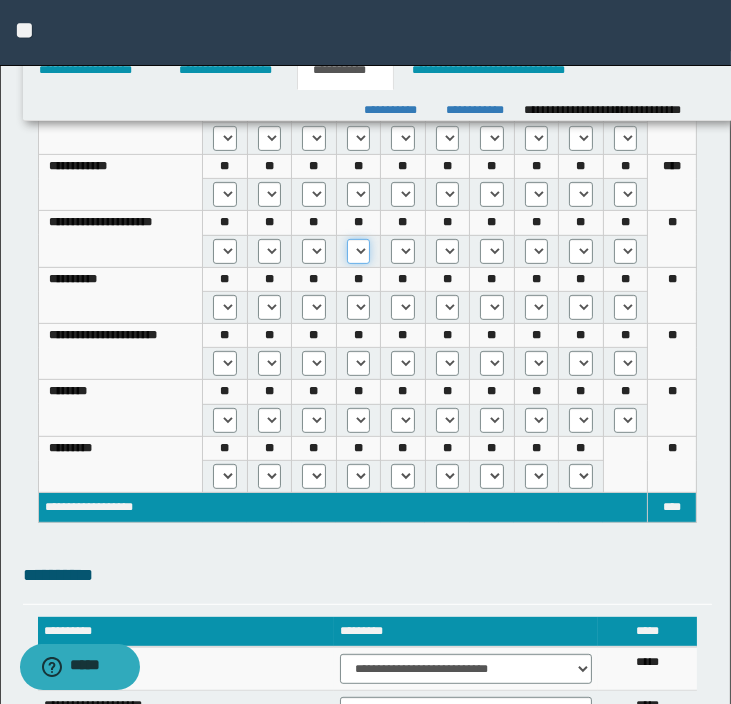 click on "* *** *** ***" at bounding box center (358, 251) 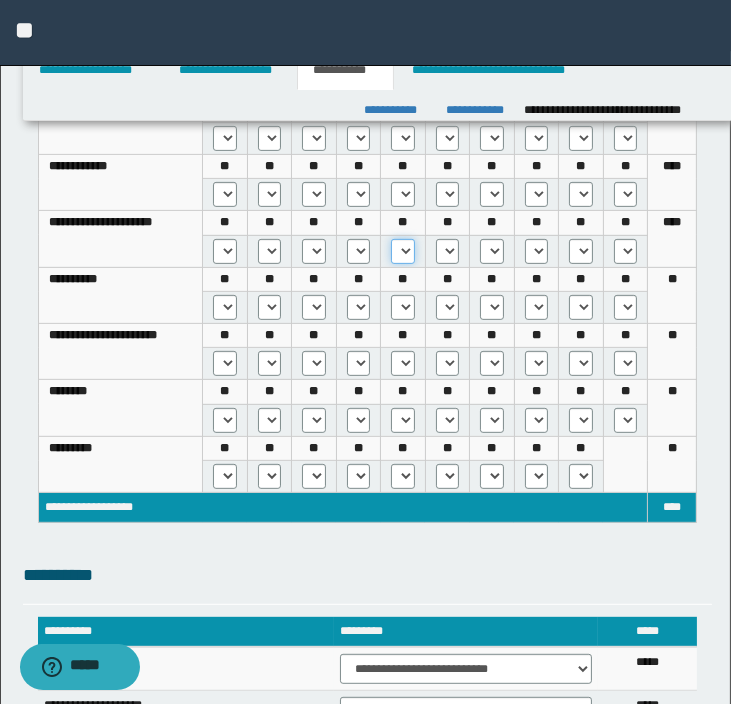 click on "* *** *** ***" at bounding box center [402, 251] 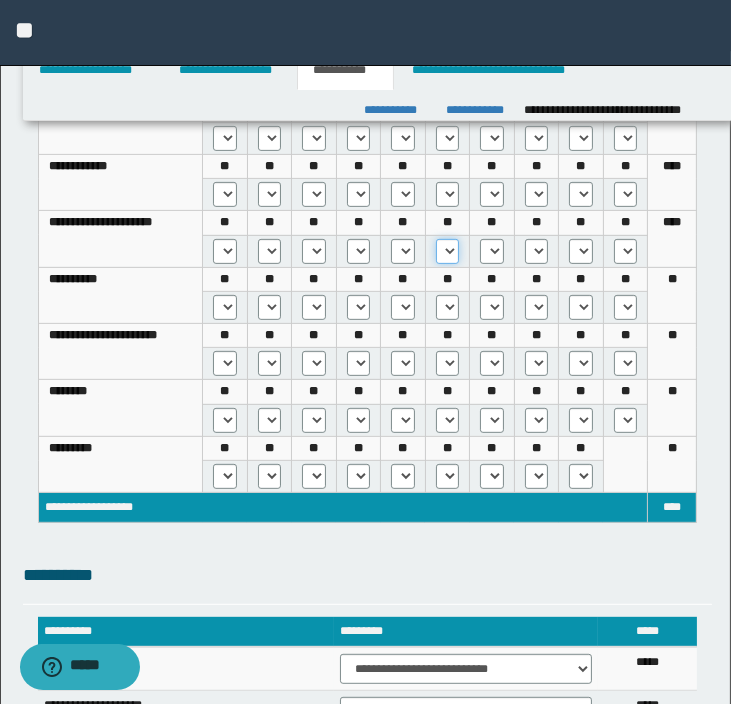 click on "* *** *** ***" at bounding box center [447, 251] 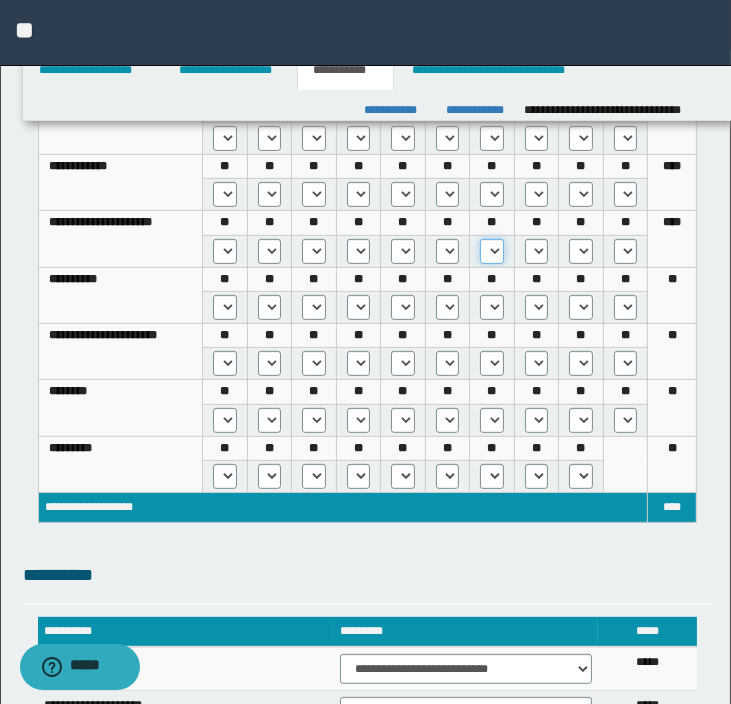 click on "* *** *** ***" at bounding box center (491, 251) 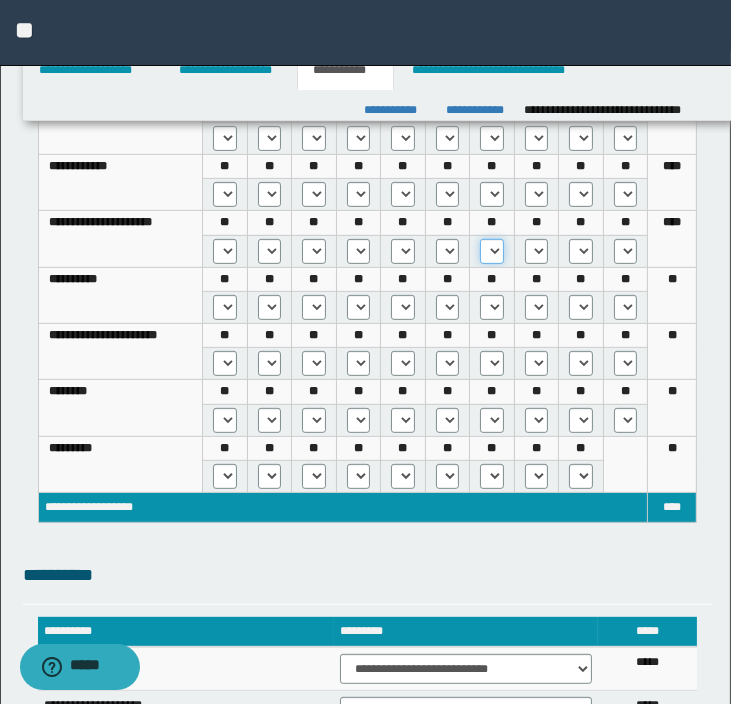 select on "***" 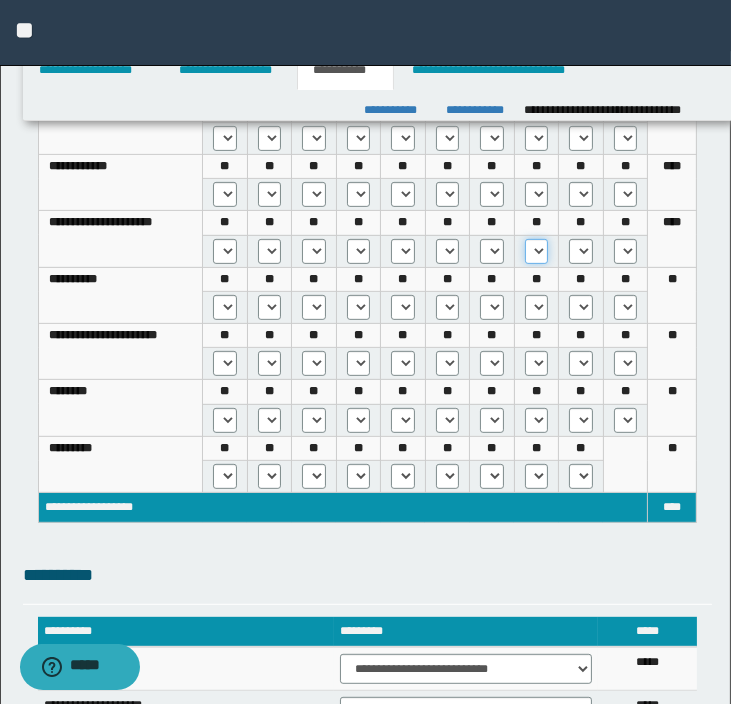 click on "* *** *** ***" at bounding box center (536, 251) 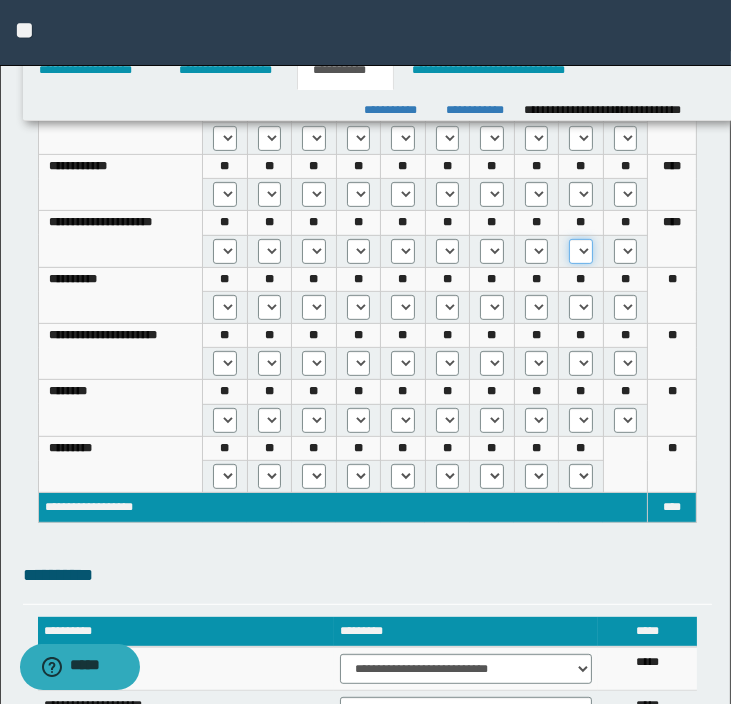 drag, startPoint x: 577, startPoint y: 247, endPoint x: 576, endPoint y: 261, distance: 14.035668 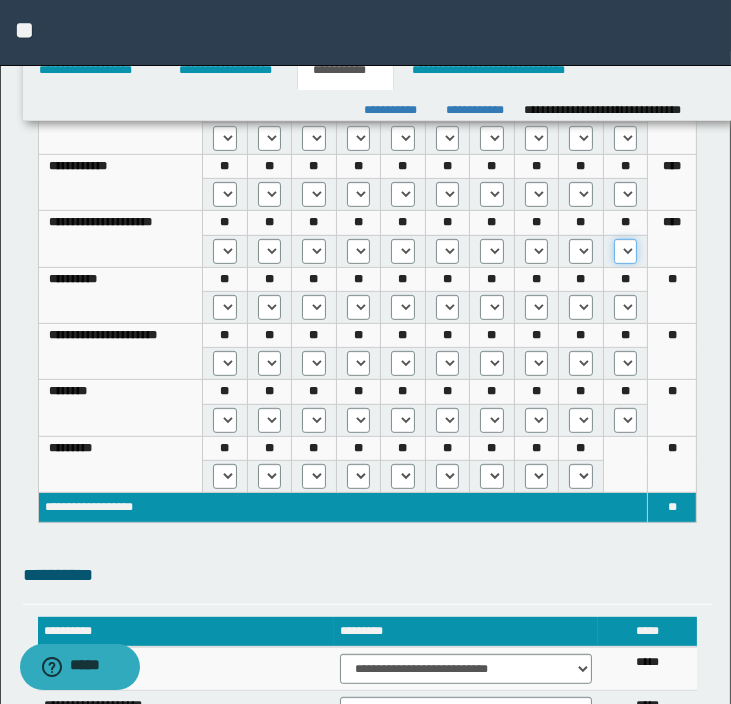 click on "* *** *** ***" at bounding box center [626, 251] 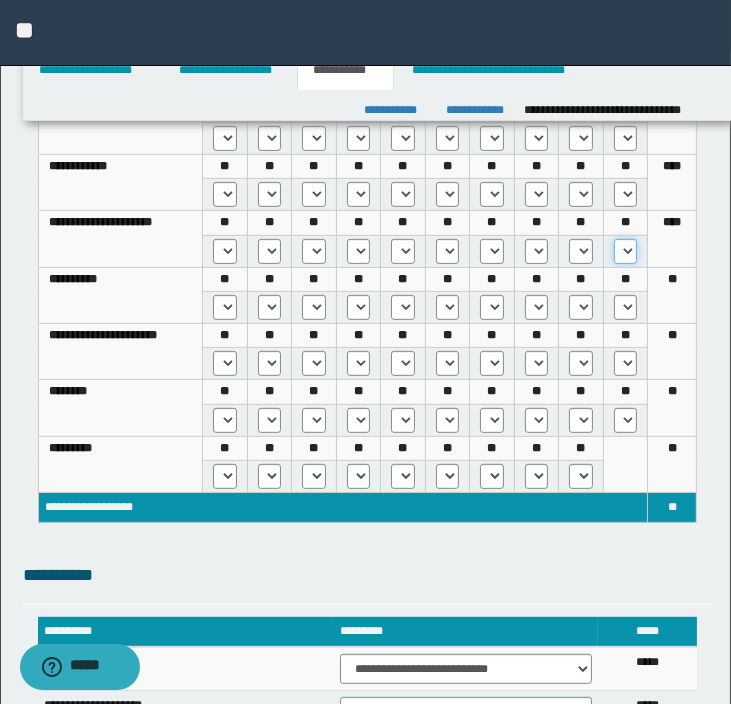 select on "***" 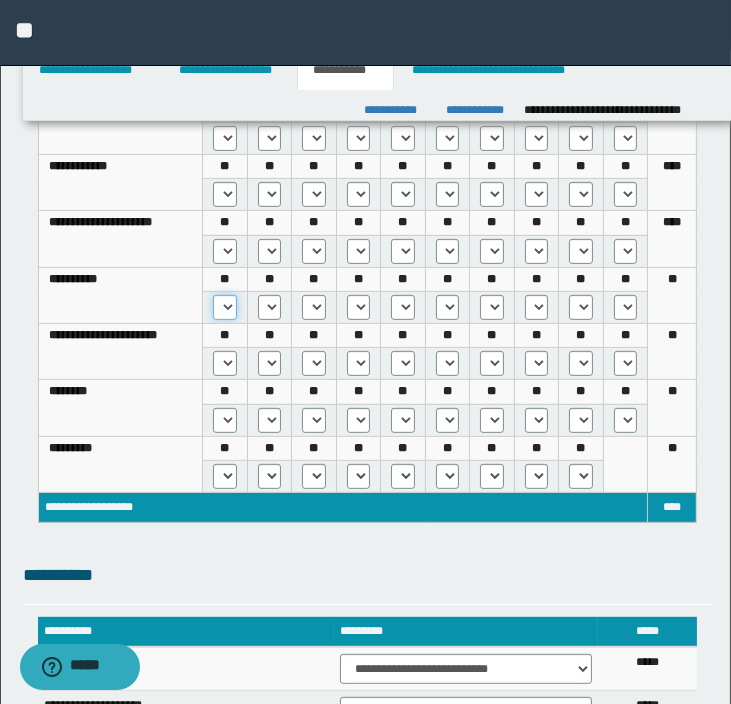 click on "* *** *** ***" at bounding box center [224, 307] 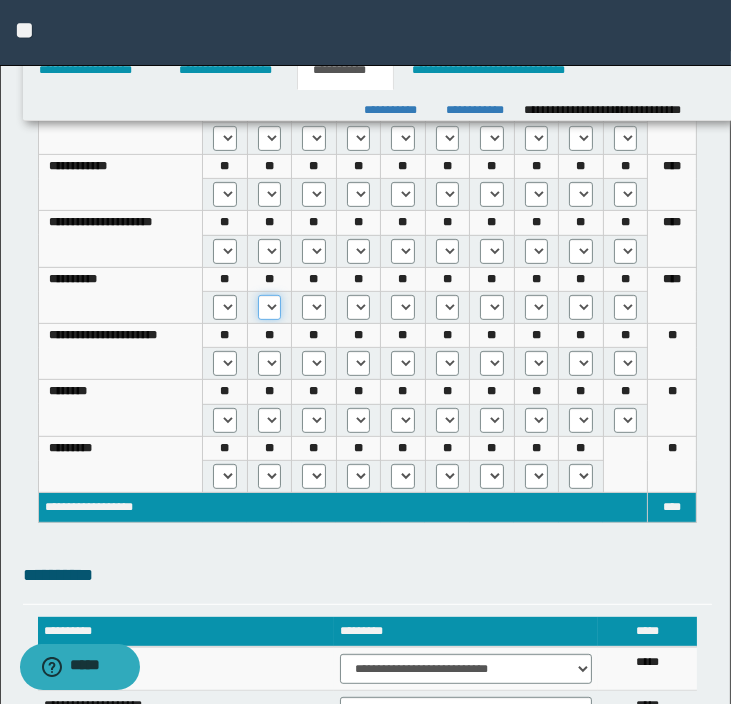 click on "* *** *** ***" at bounding box center (269, 307) 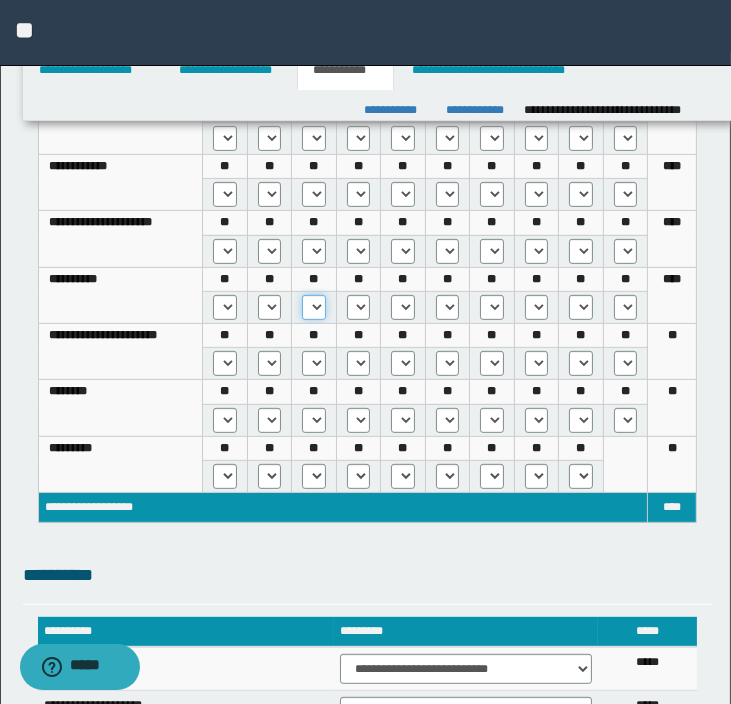 click on "* *** *** ***" at bounding box center [313, 307] 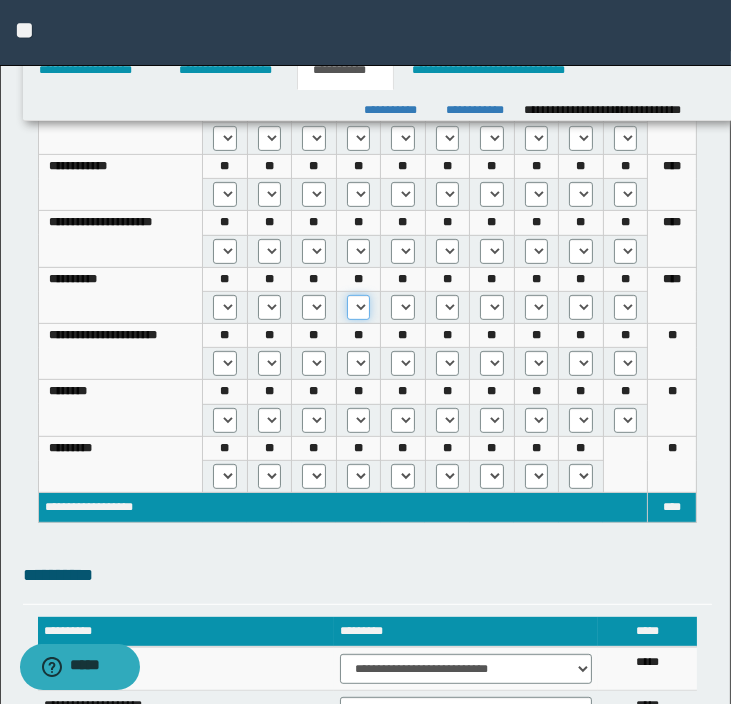 click on "* *** *** ***" at bounding box center (358, 307) 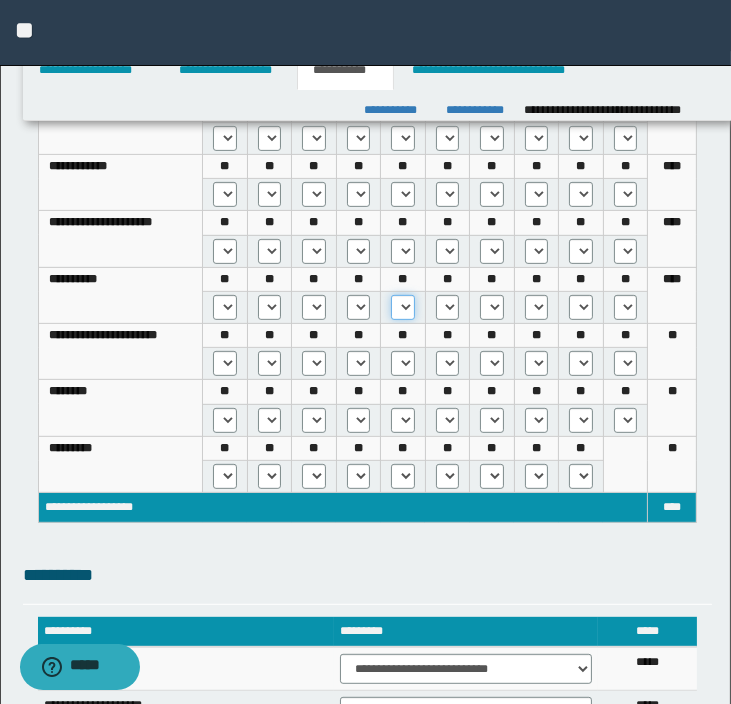 click on "* *** *** ***" at bounding box center (402, 307) 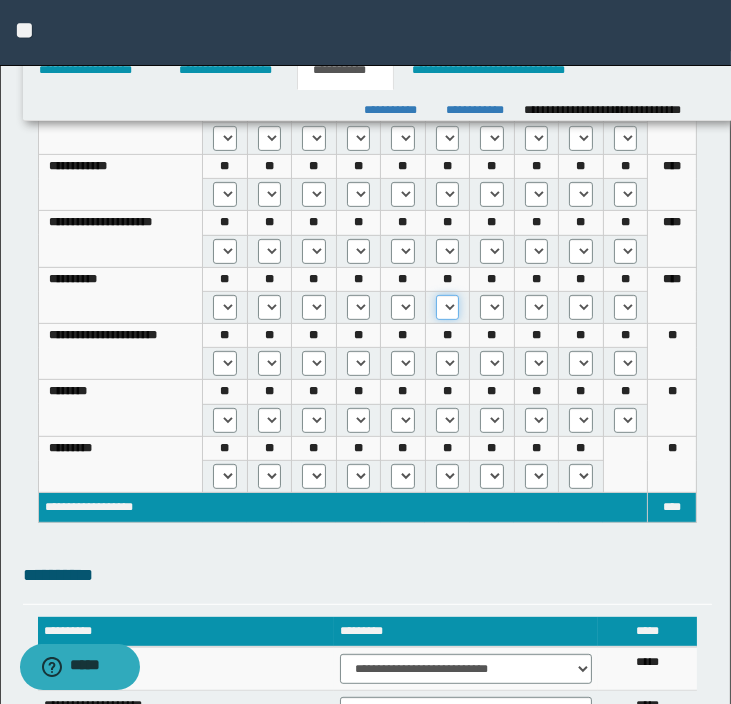 click on "* *** *** ***" at bounding box center (447, 307) 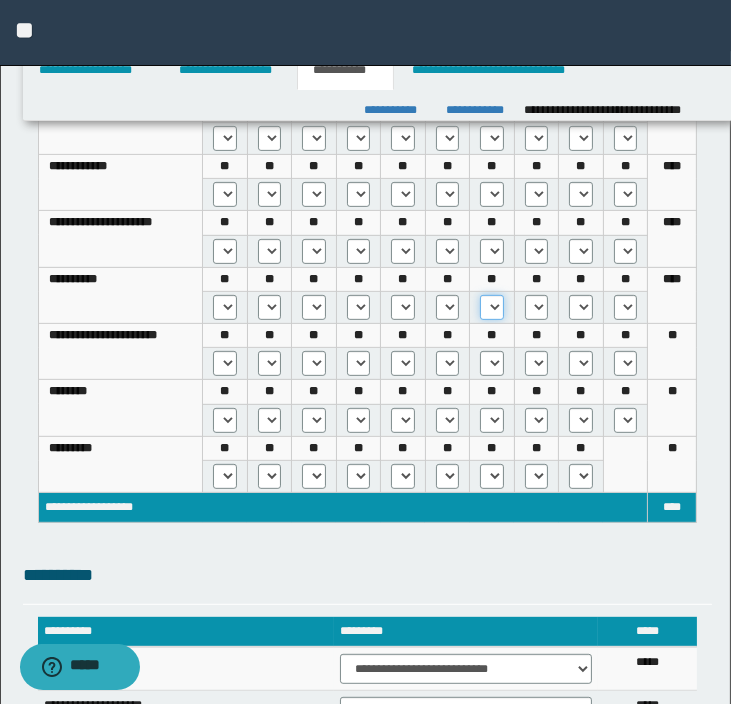 click on "* *** *** ***" at bounding box center [491, 307] 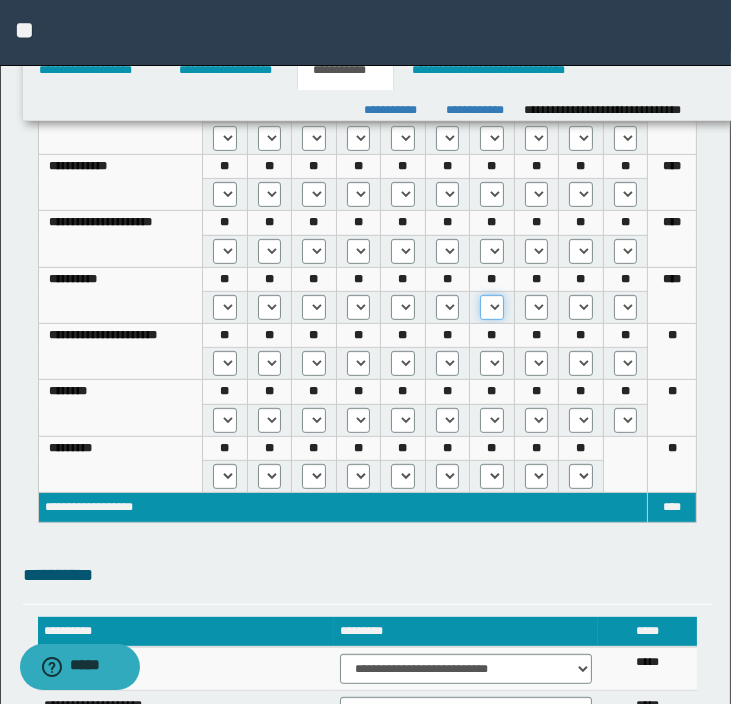 select on "***" 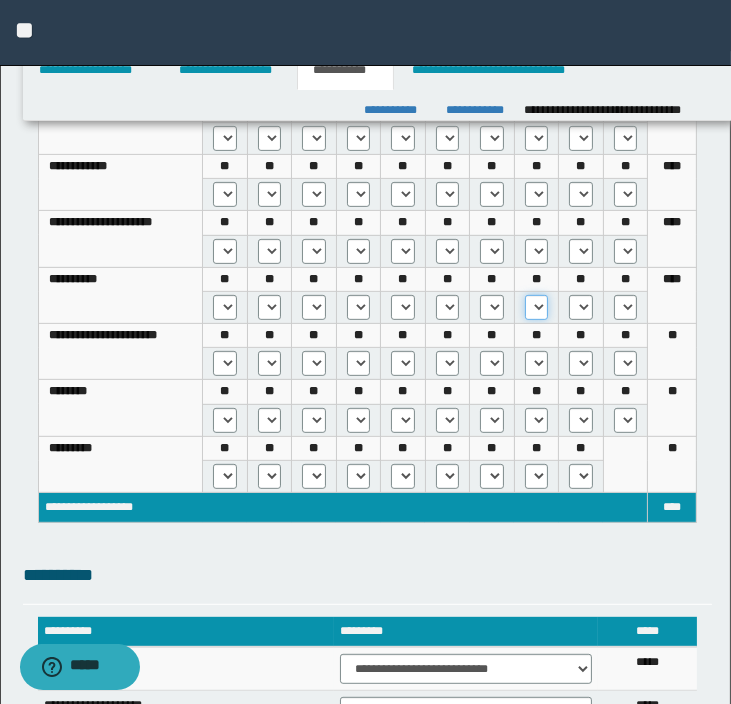 click on "* *** *** ***" at bounding box center (536, 307) 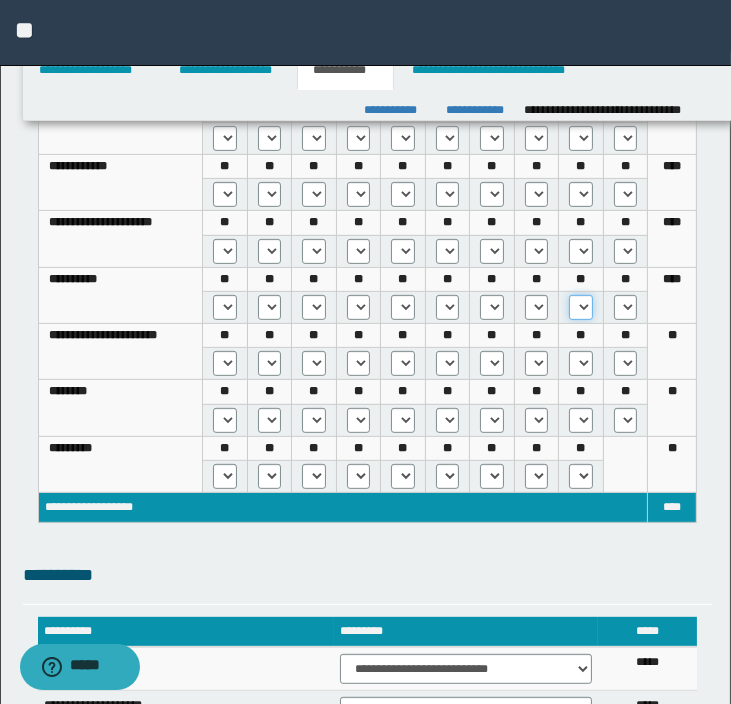 click on "* *** *** ***" at bounding box center [580, 307] 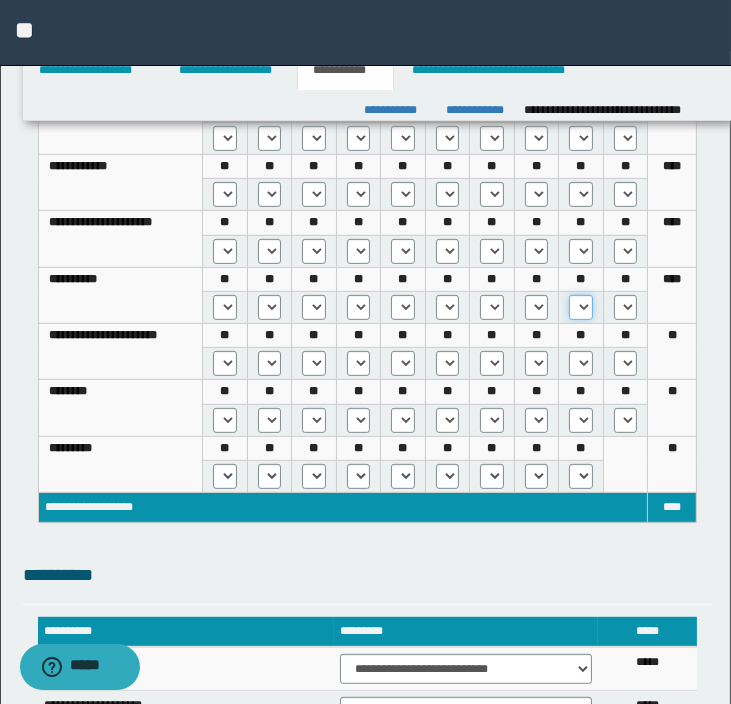 select on "***" 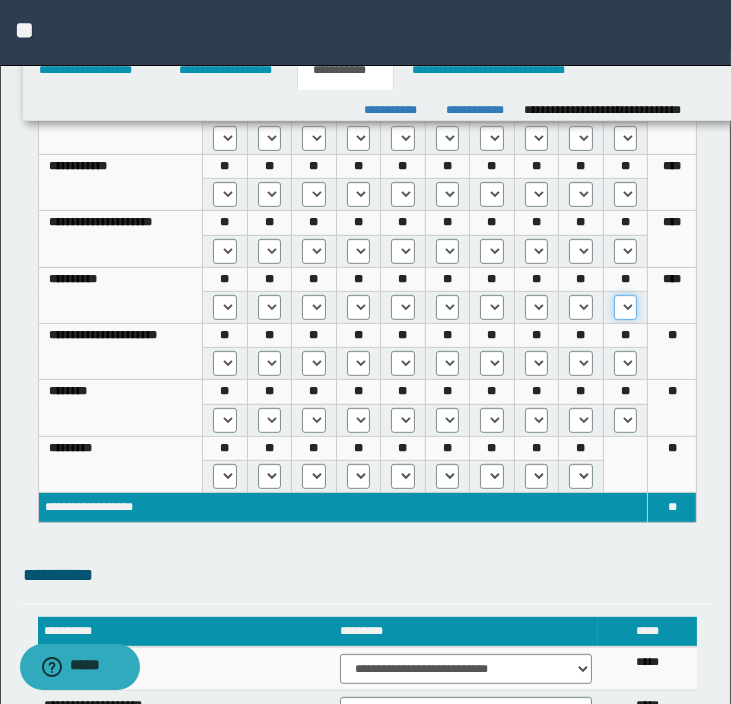 click on "* *** *** ***" at bounding box center [626, 307] 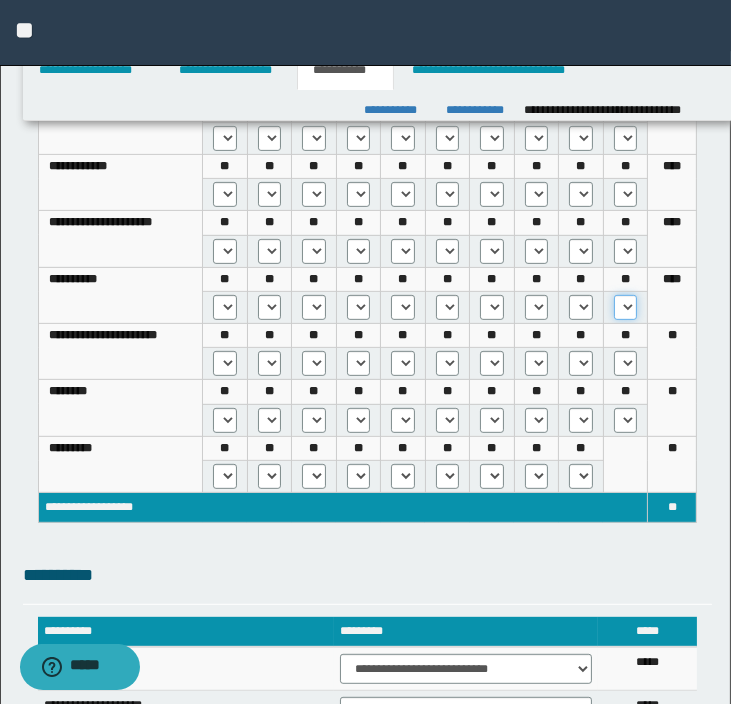 select on "***" 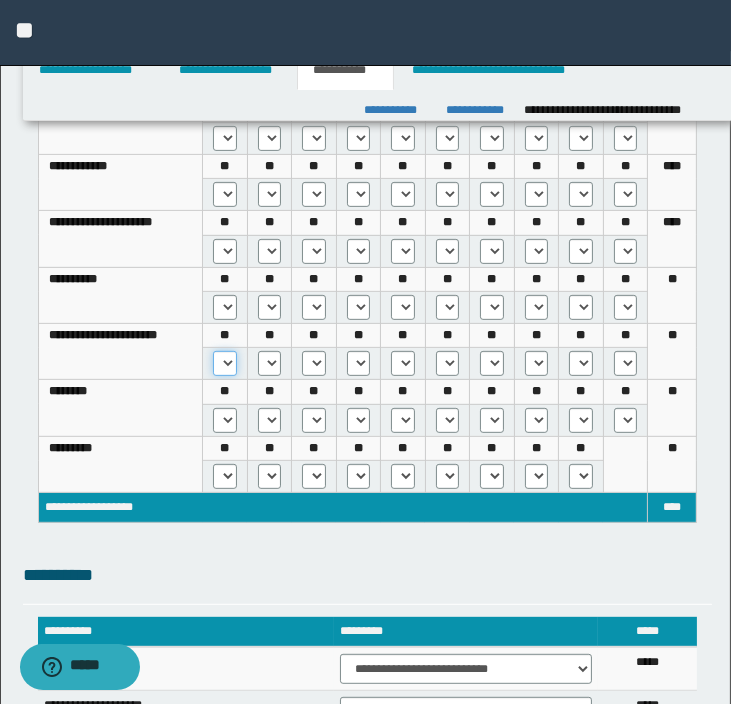 click on "* *** *** ***" at bounding box center (224, 363) 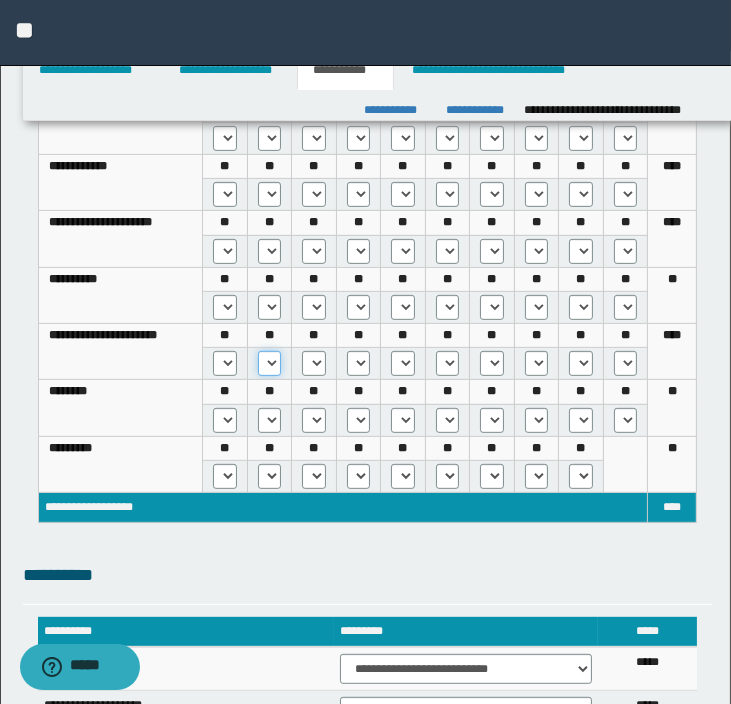 click on "* *** *** ***" at bounding box center (269, 363) 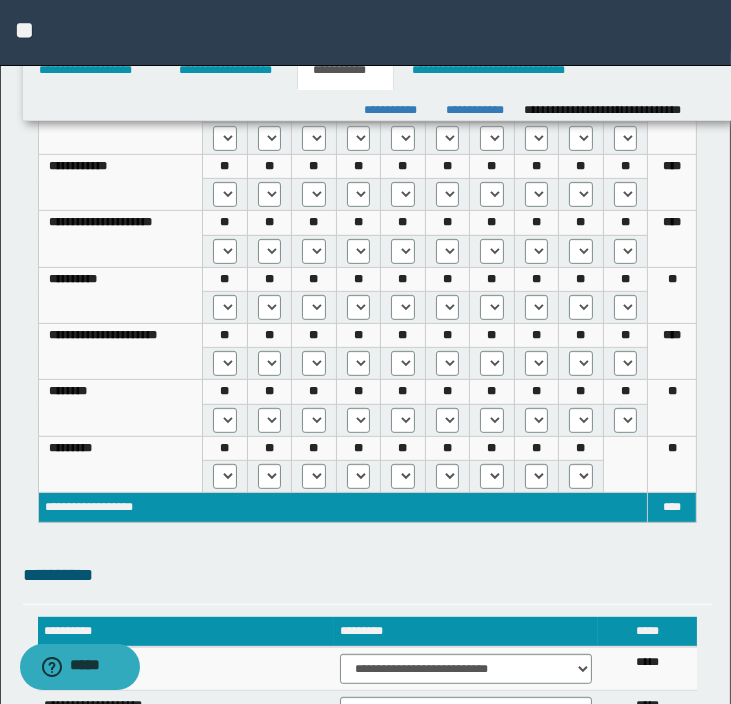 click on "* *** *** ***" at bounding box center [314, 364] 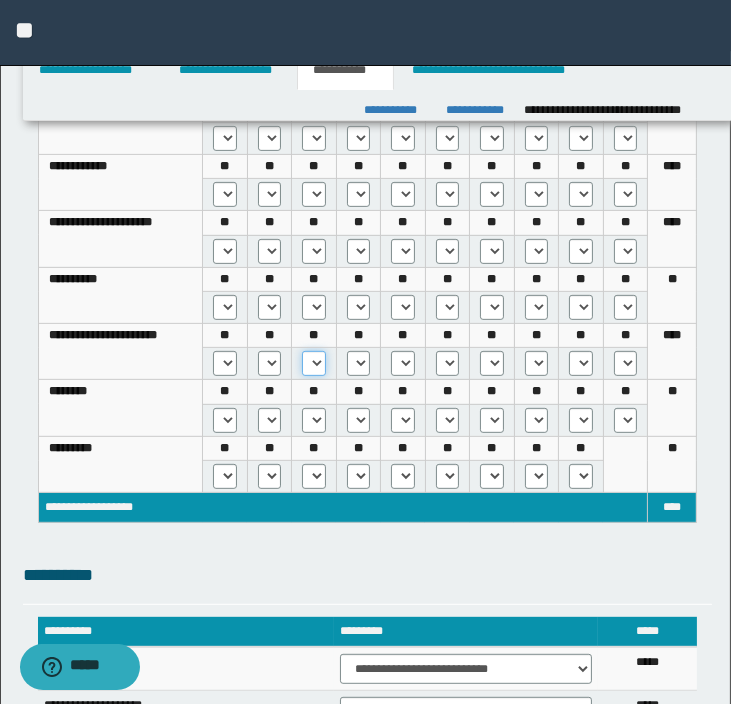 click on "* *** *** ***" at bounding box center [313, 363] 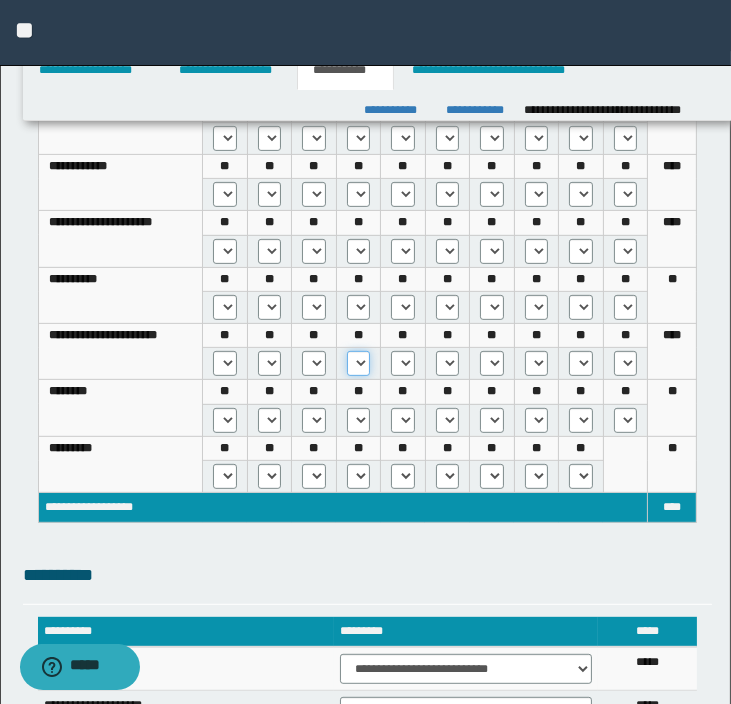 click on "* *** *** ***" at bounding box center [358, 363] 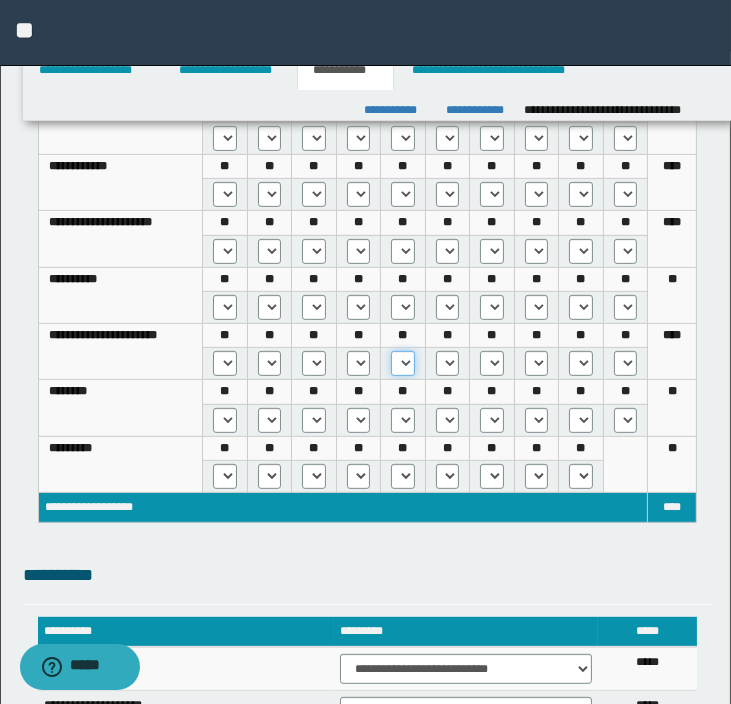 click on "* *** *** ***" at bounding box center (402, 363) 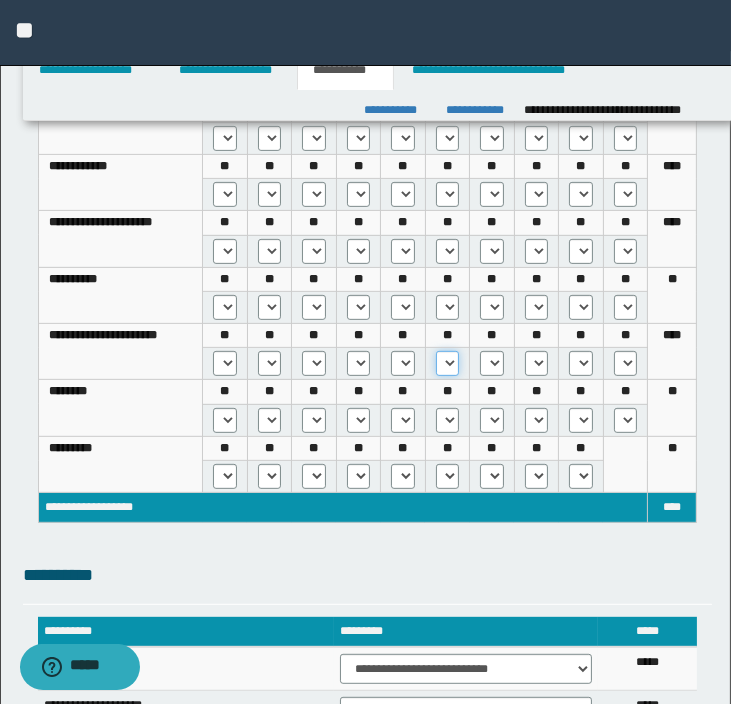 click on "* *** *** ***" at bounding box center (447, 363) 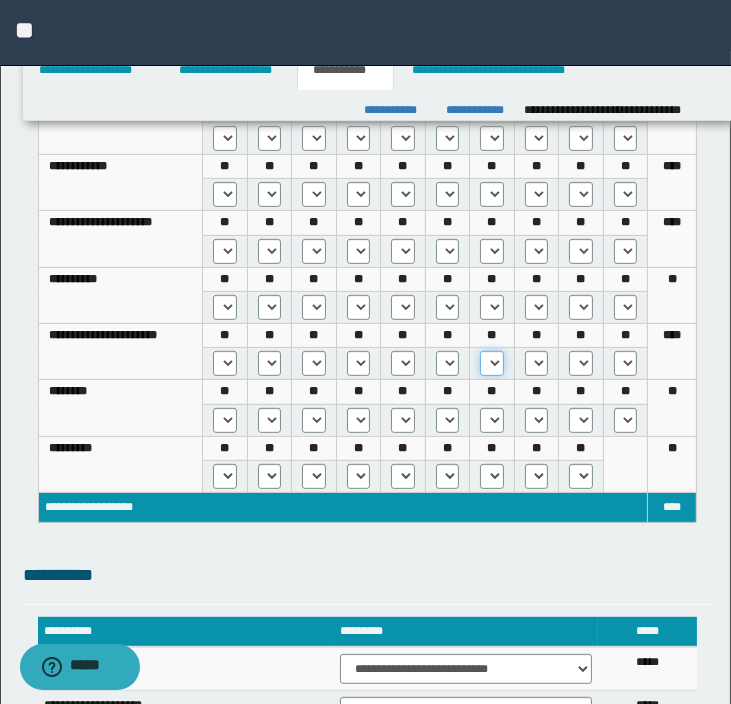 click on "* *** *** ***" at bounding box center [491, 363] 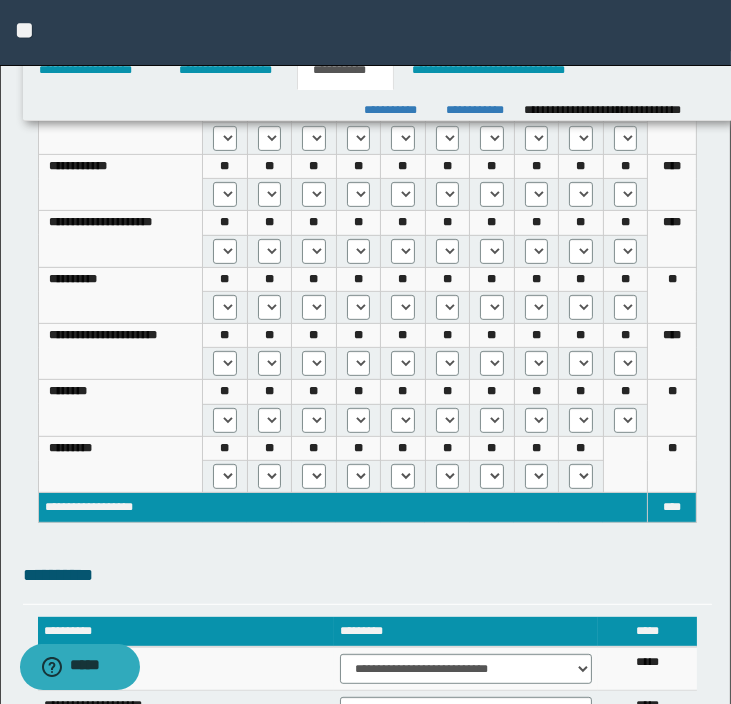 click on "* *** *** ***" at bounding box center [536, 364] 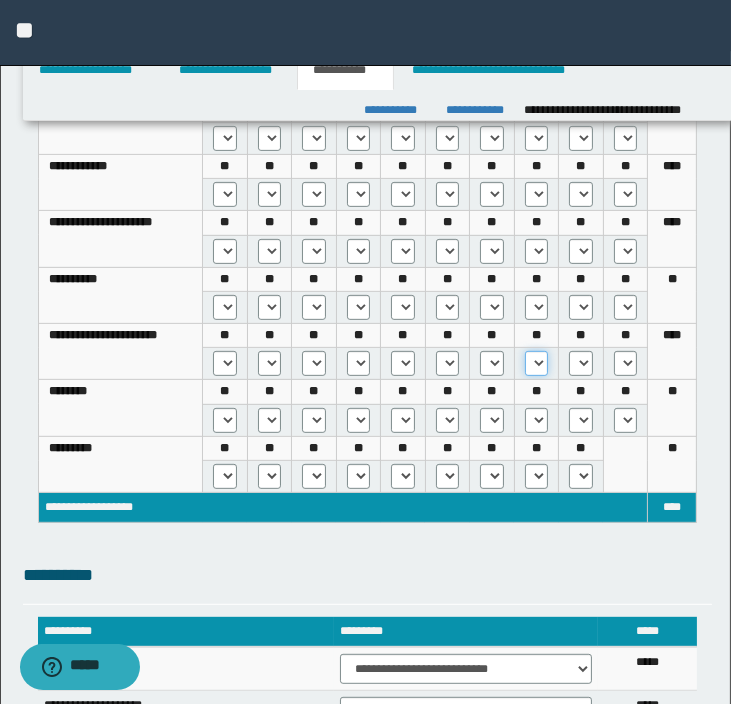 click on "* *** *** ***" at bounding box center (536, 363) 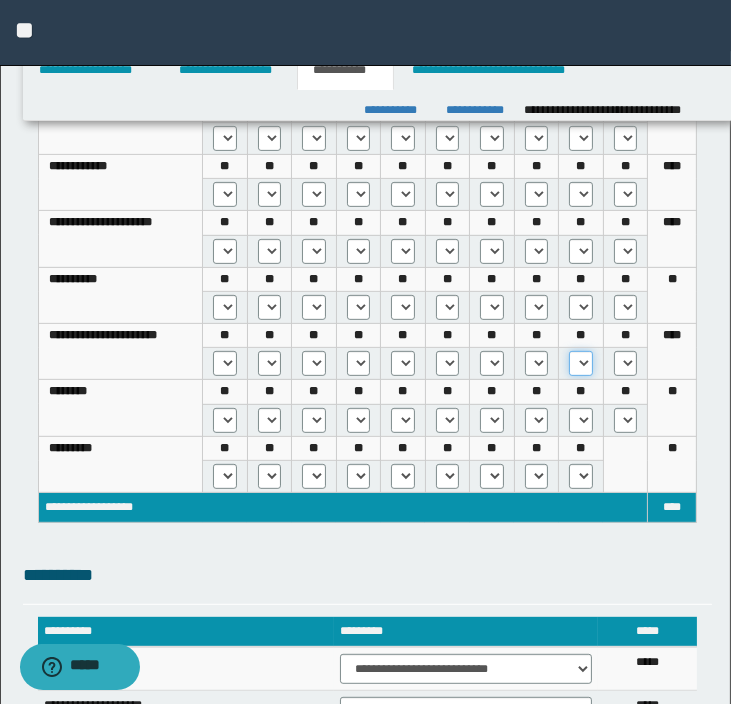 click on "* *** *** ***" at bounding box center [580, 363] 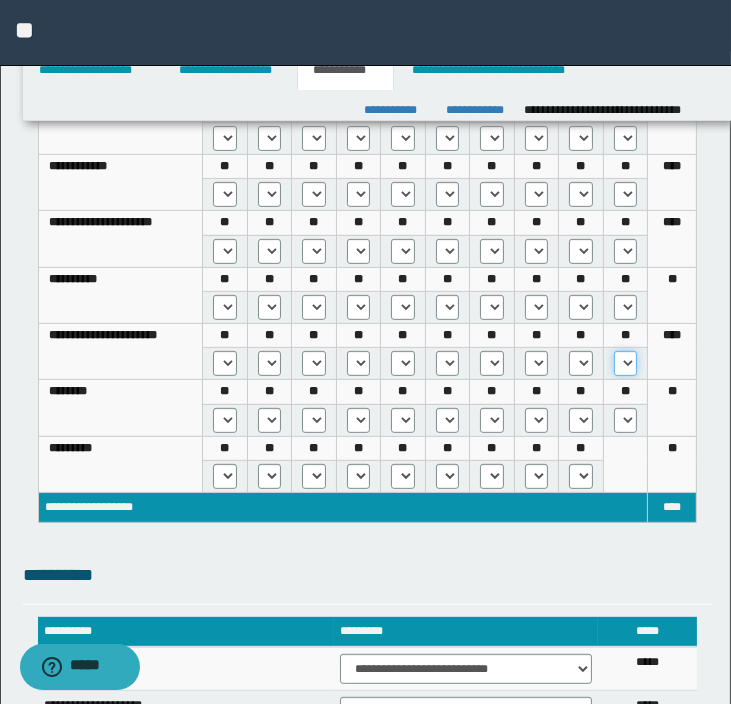 click on "* *** *** ***" at bounding box center (626, 363) 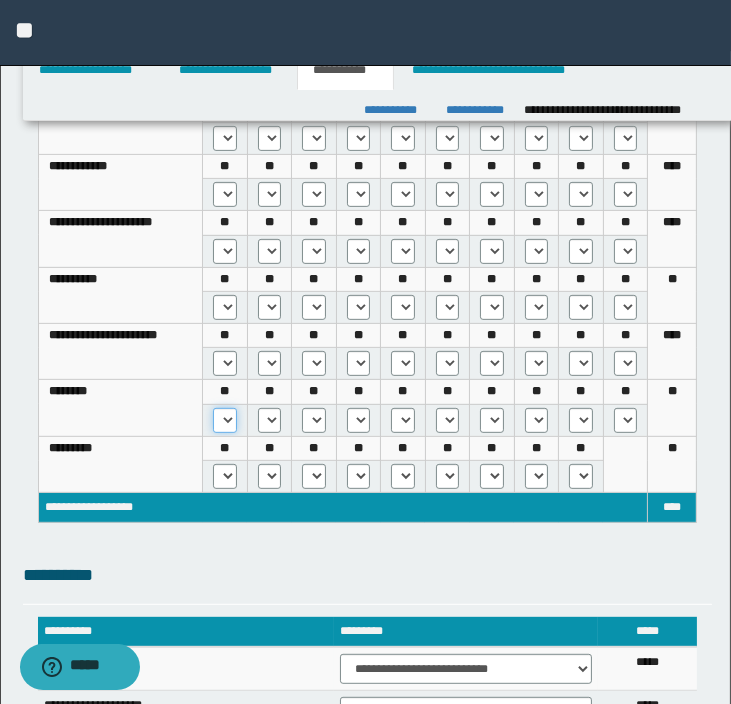 click on "* *** *** ***" at bounding box center [224, 420] 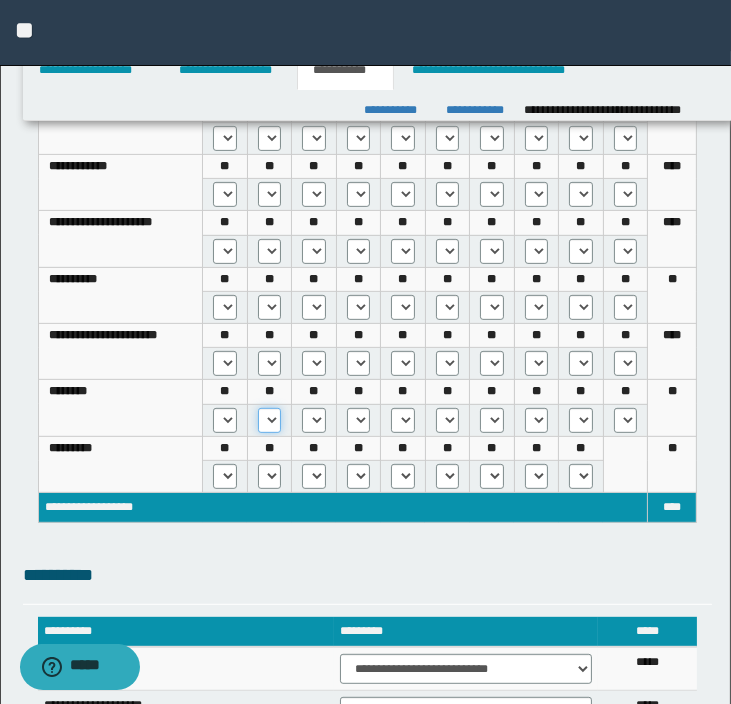 click on "* *** *** ***" at bounding box center (269, 420) 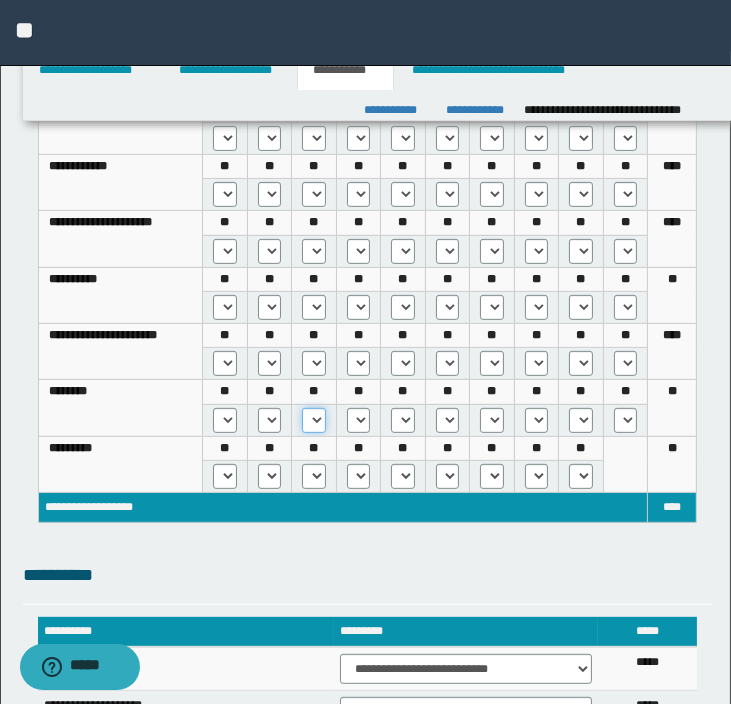 click on "* *** *** ***" at bounding box center (313, 420) 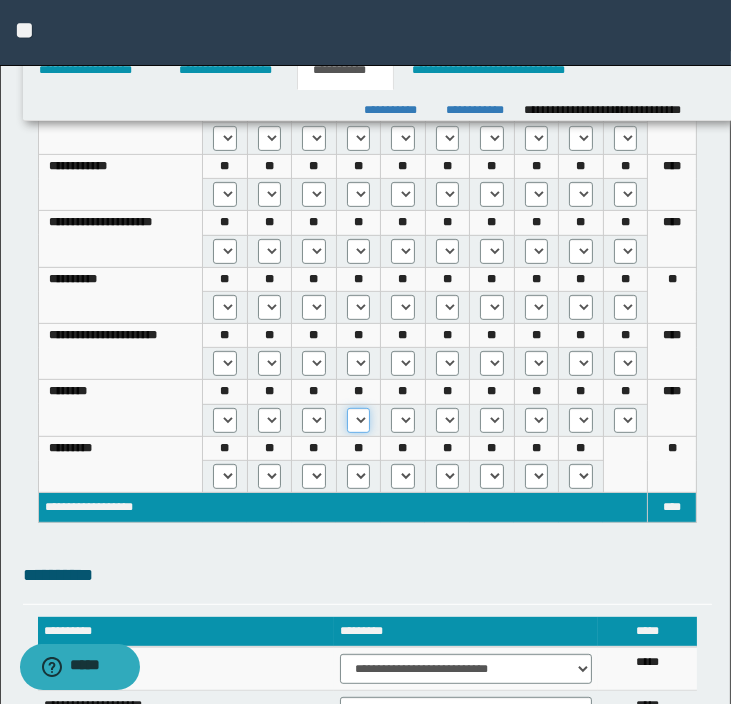 click on "* *** *** ***" at bounding box center (358, 420) 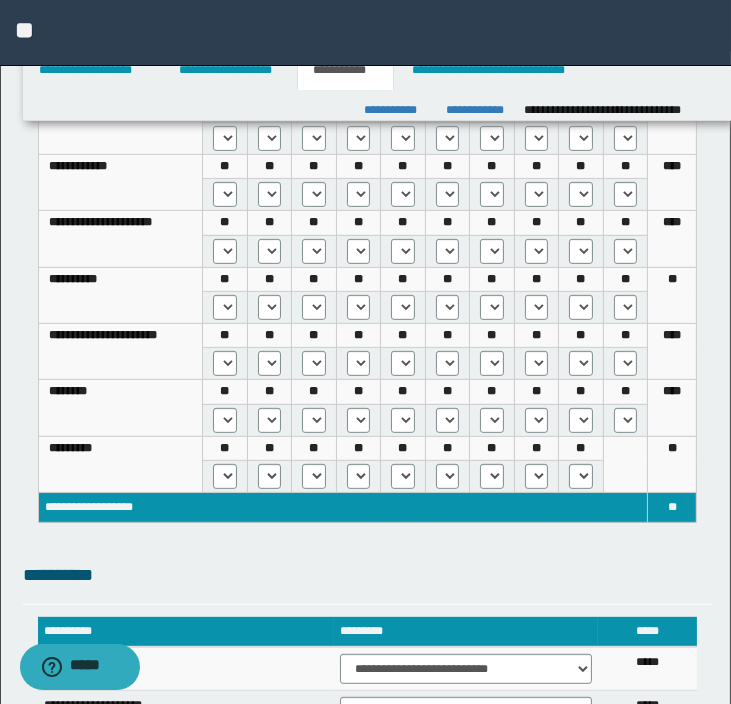 click on "* *** *** ***" at bounding box center [403, 420] 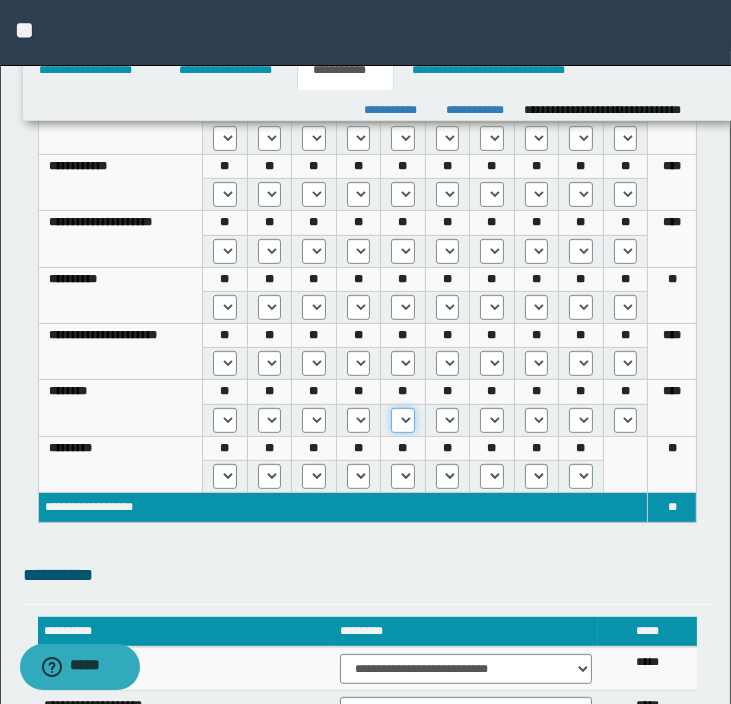 drag, startPoint x: 401, startPoint y: 424, endPoint x: 405, endPoint y: 434, distance: 10.770329 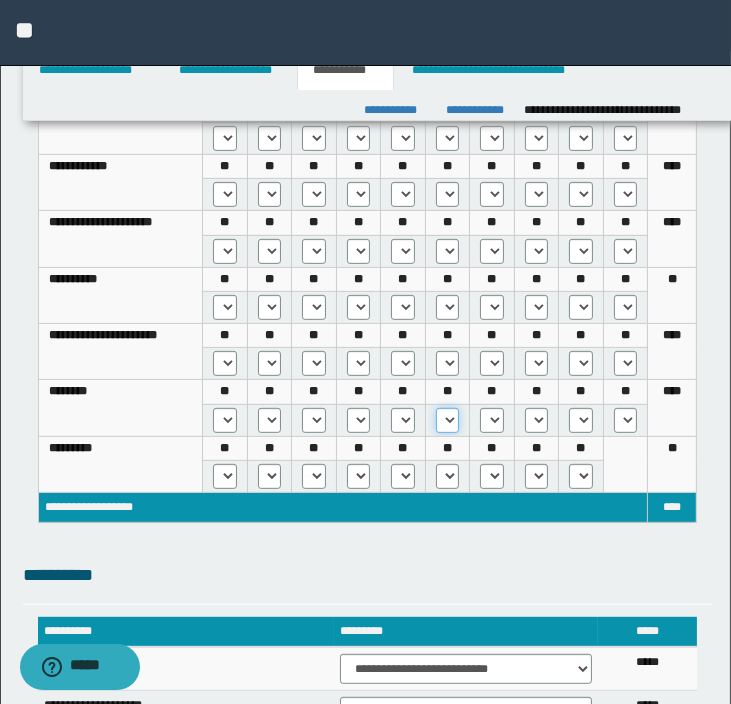 click on "* *** *** ***" at bounding box center (447, 420) 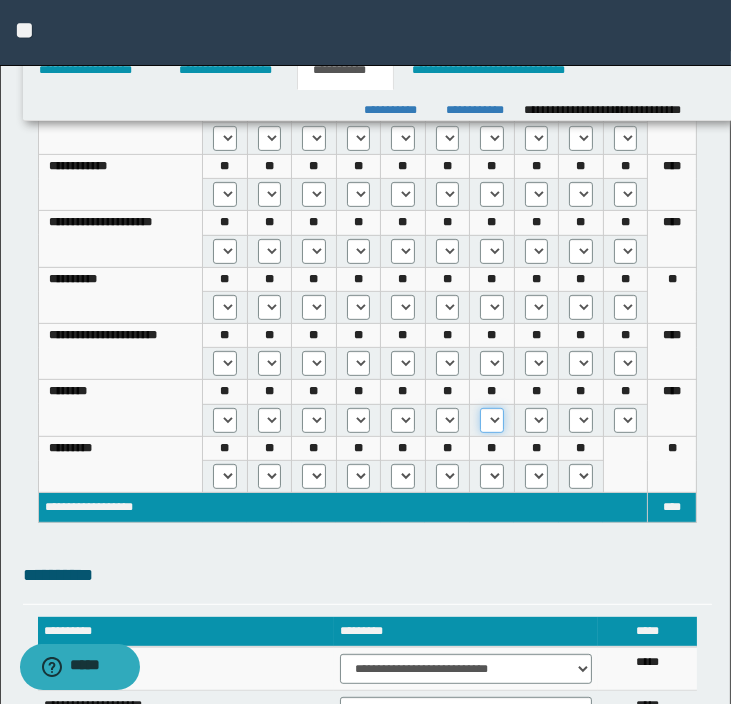 click on "* *** *** ***" at bounding box center [491, 420] 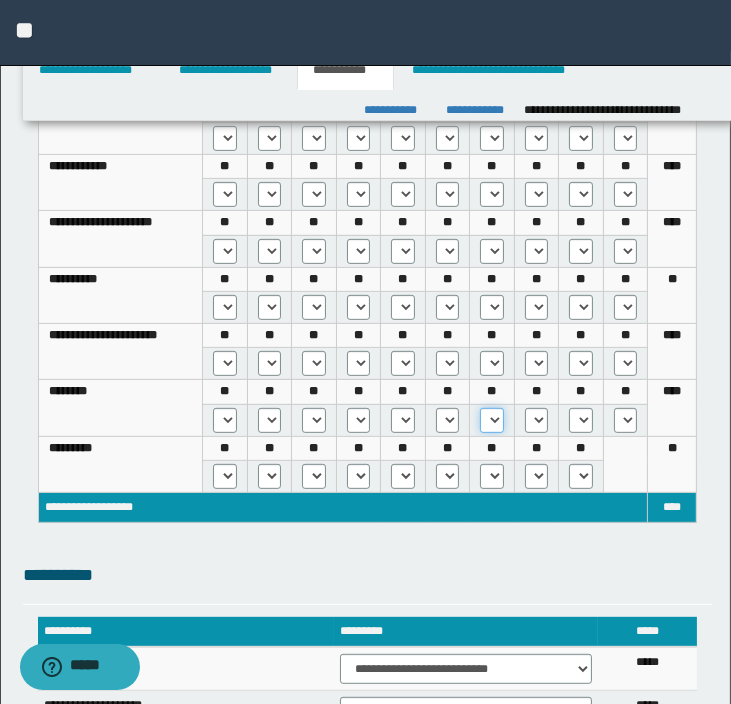 select on "***" 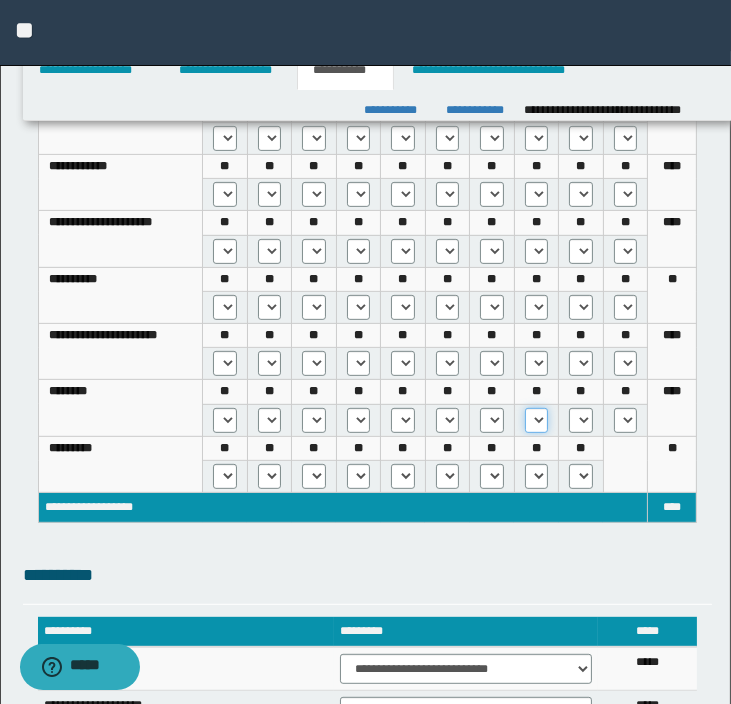 click on "* *** *** ***" at bounding box center [536, 420] 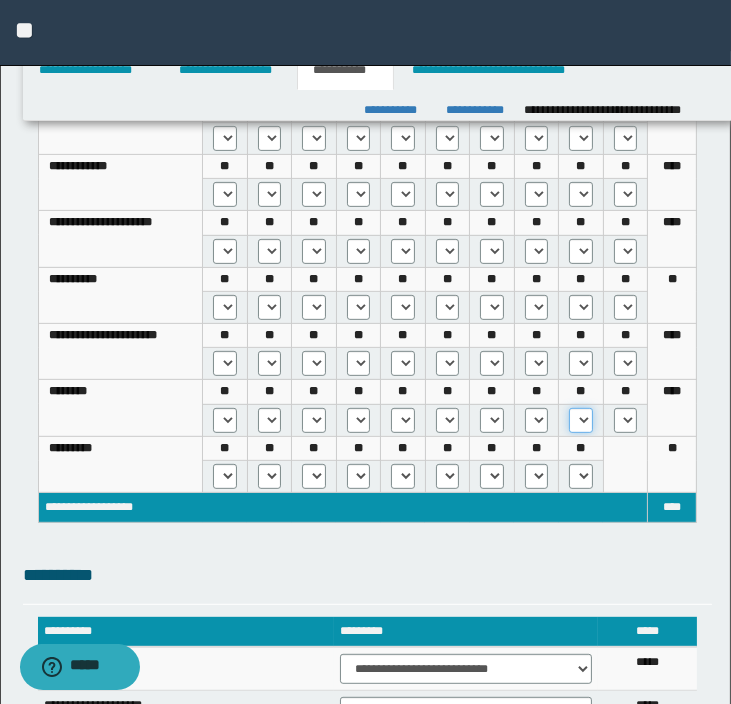 click on "* *** *** ***" at bounding box center (580, 420) 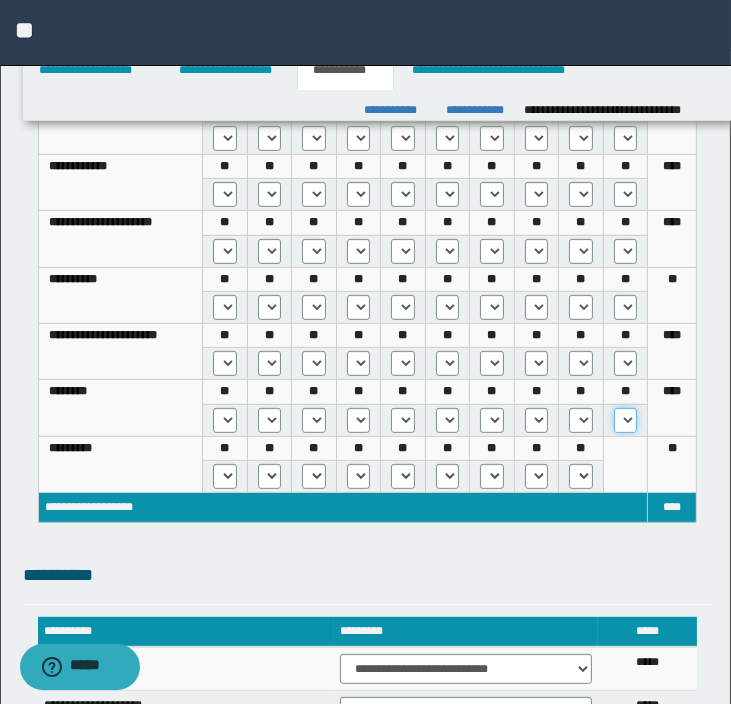 click on "* *** *** ***" at bounding box center [626, 420] 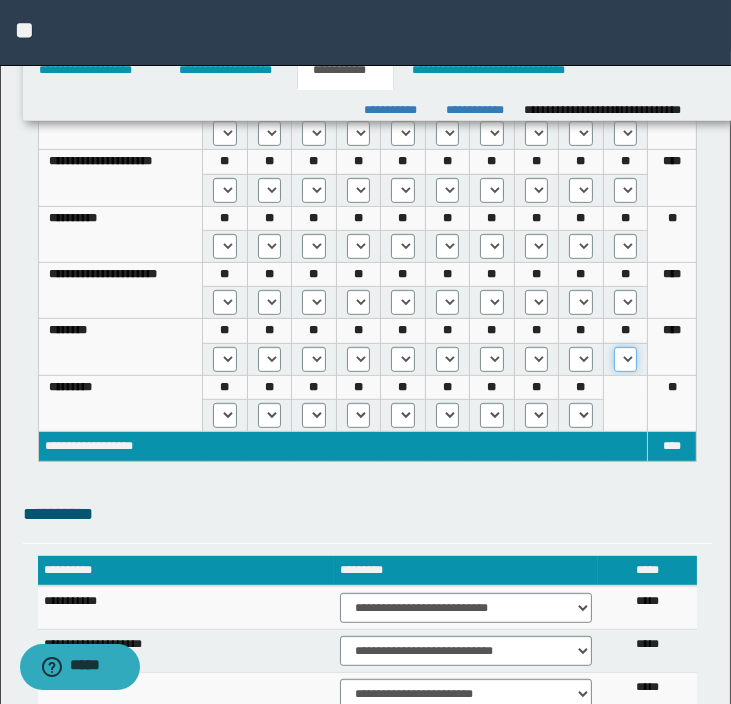 scroll, scrollTop: 746, scrollLeft: 0, axis: vertical 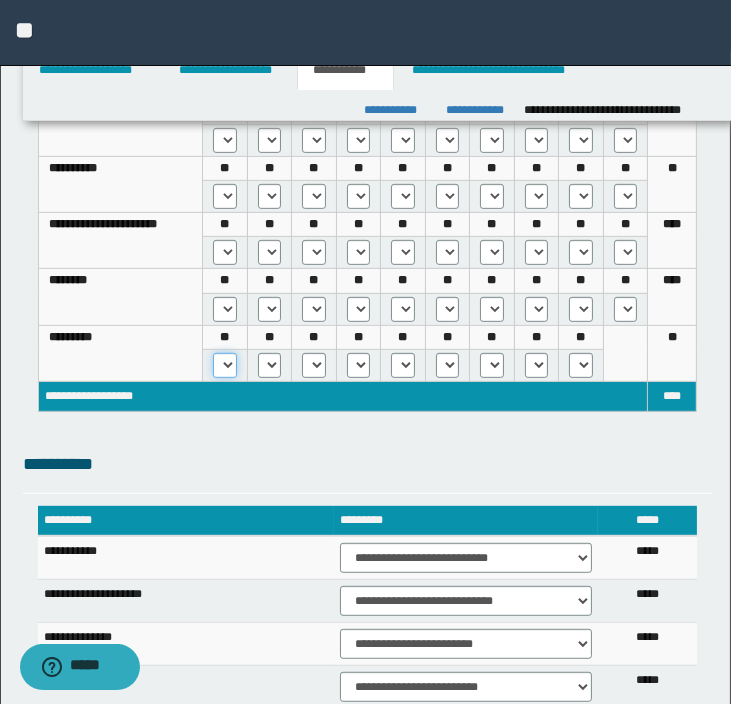 click on "* *** ***" at bounding box center [224, 365] 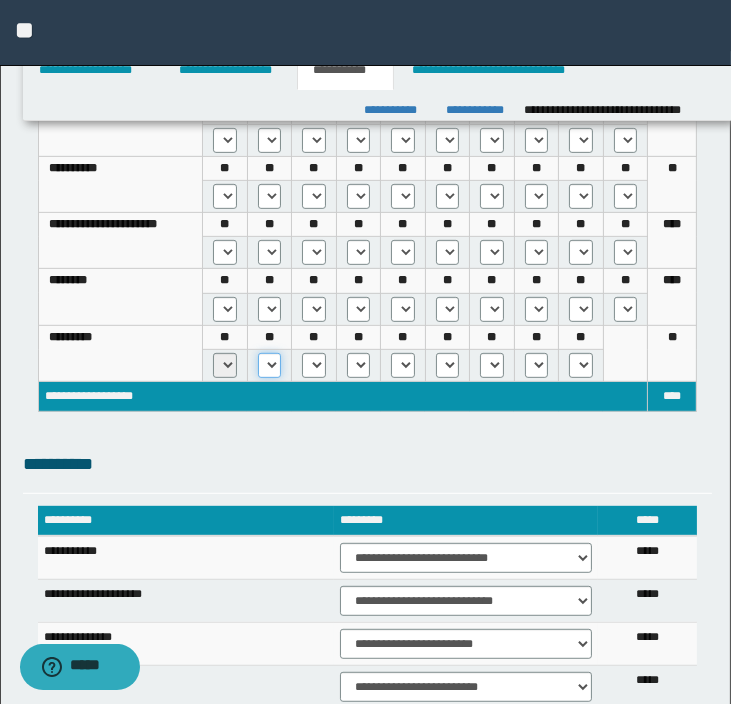 drag, startPoint x: 266, startPoint y: 370, endPoint x: 268, endPoint y: 380, distance: 10.198039 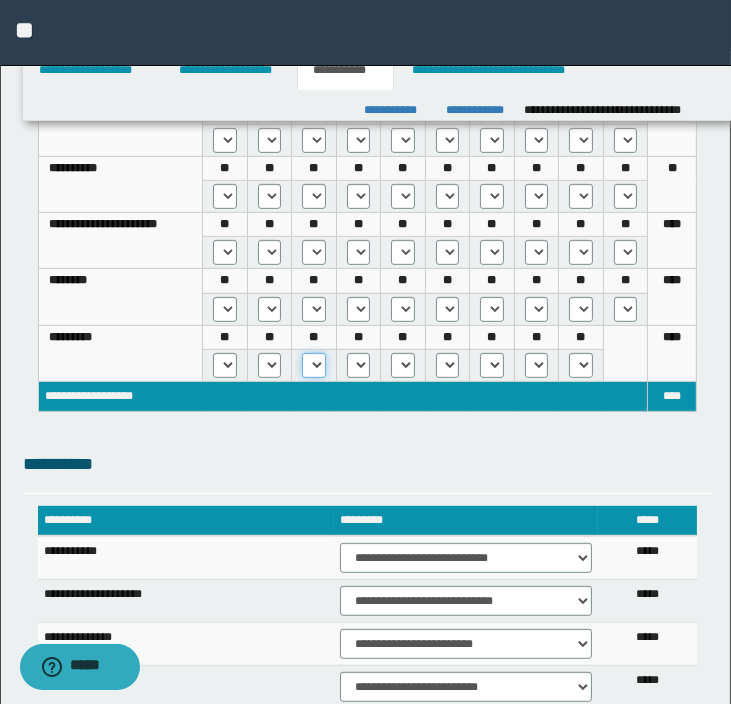 click on "* *** ***" at bounding box center (313, 365) 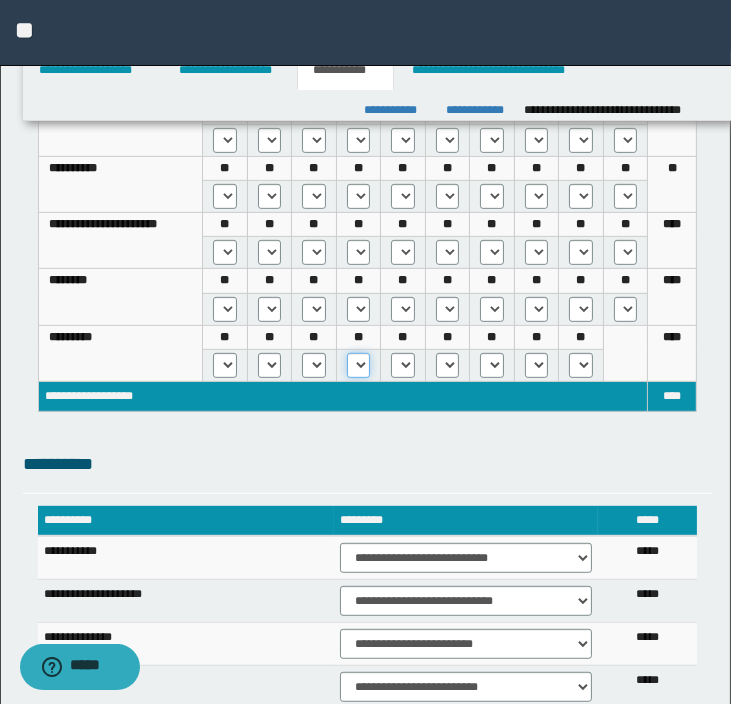 click on "* *** ***" at bounding box center [358, 365] 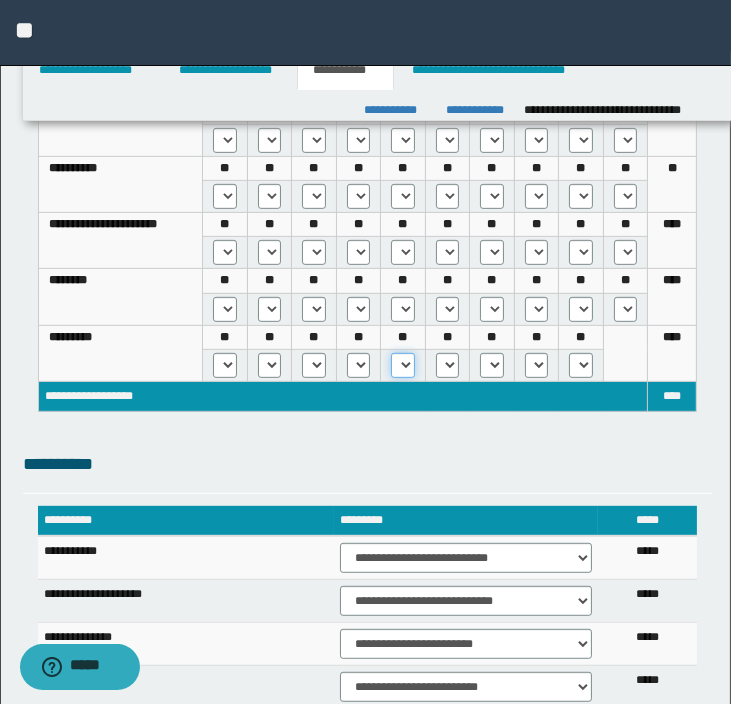 click on "* *** ***" at bounding box center [402, 365] 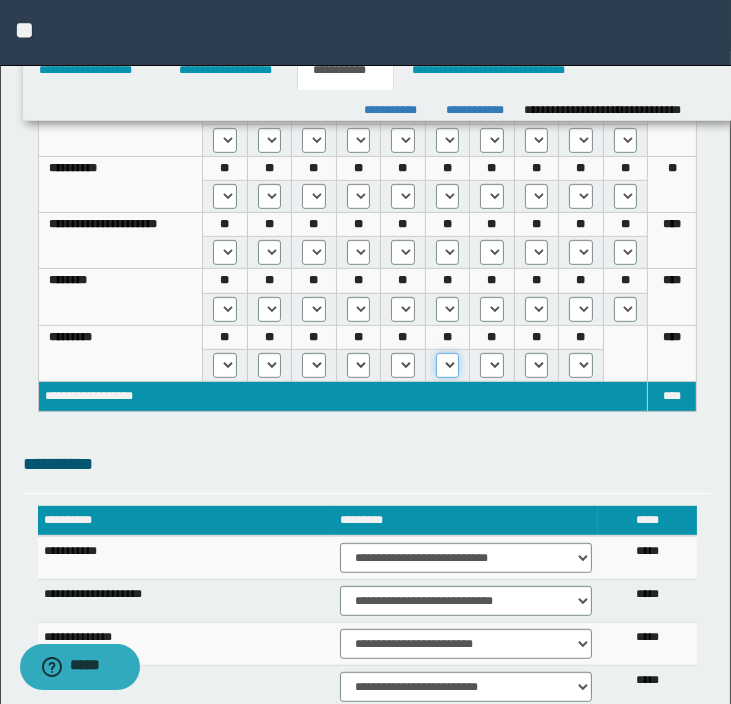 click on "* *** ***" at bounding box center [447, 365] 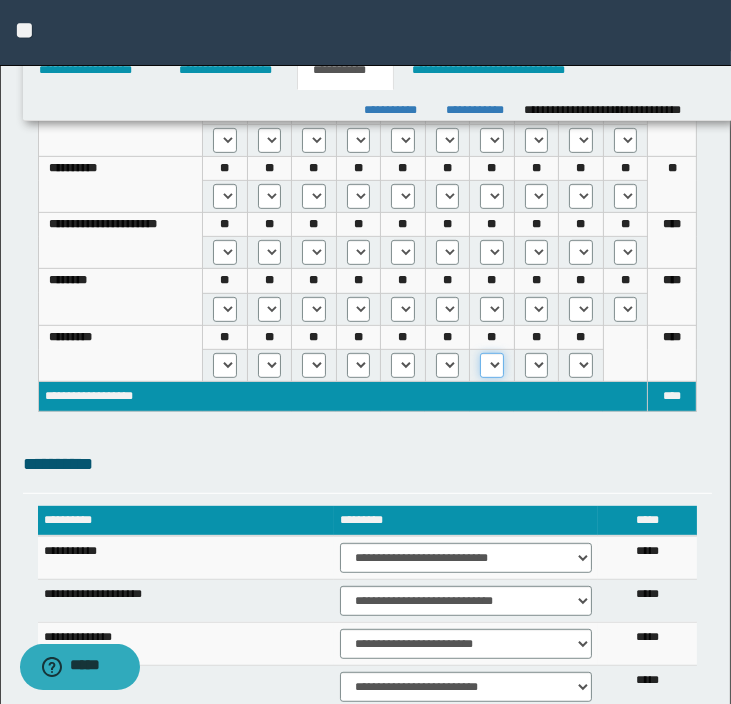 click on "* *** *** ***" at bounding box center [491, 365] 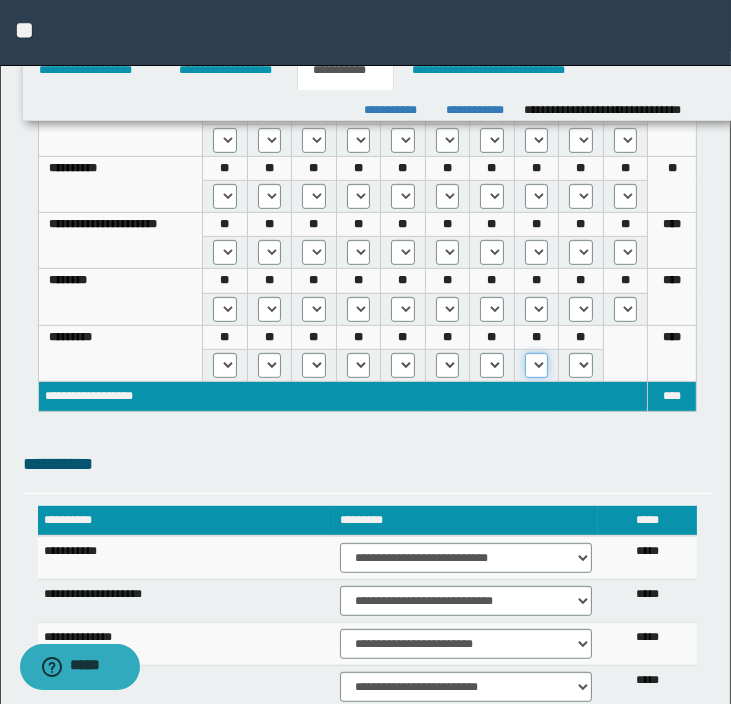 click on "* *** *** ***" at bounding box center [536, 365] 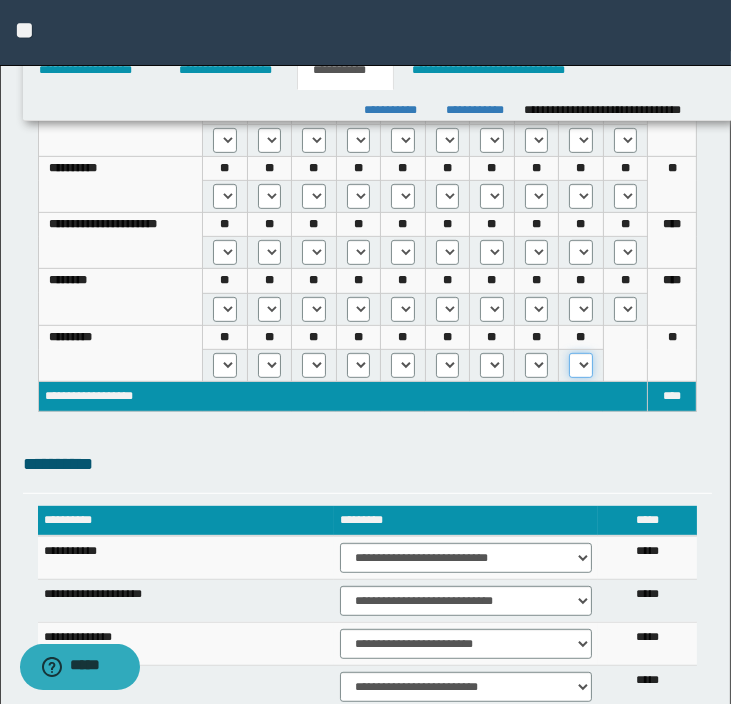 click on "* *** ***" at bounding box center (580, 365) 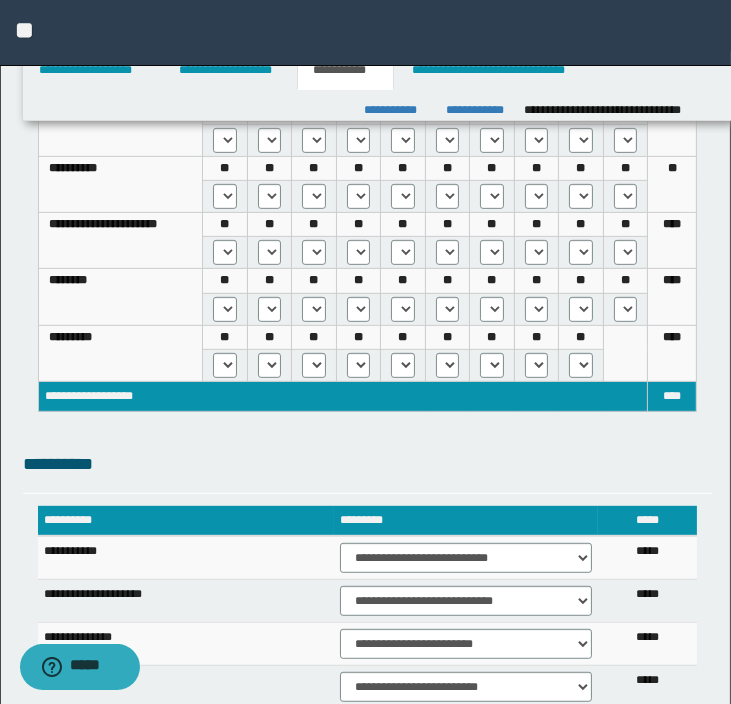 click on "**********" at bounding box center (367, 464) 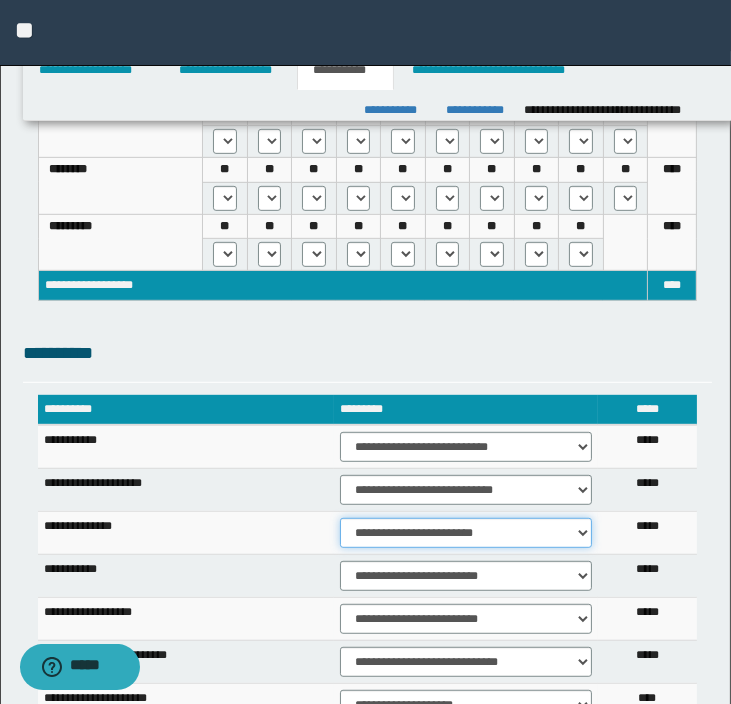 click on "**********" at bounding box center (466, 533) 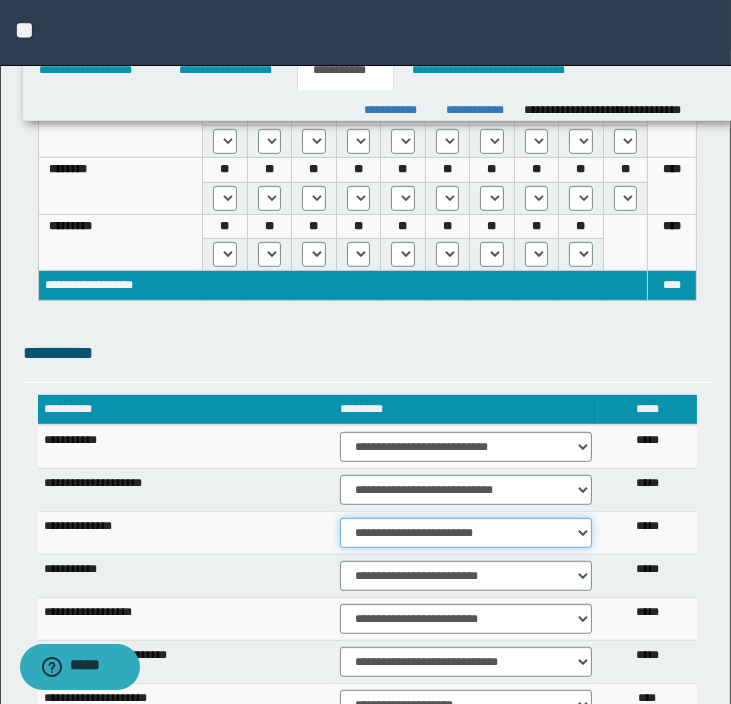 select on "***" 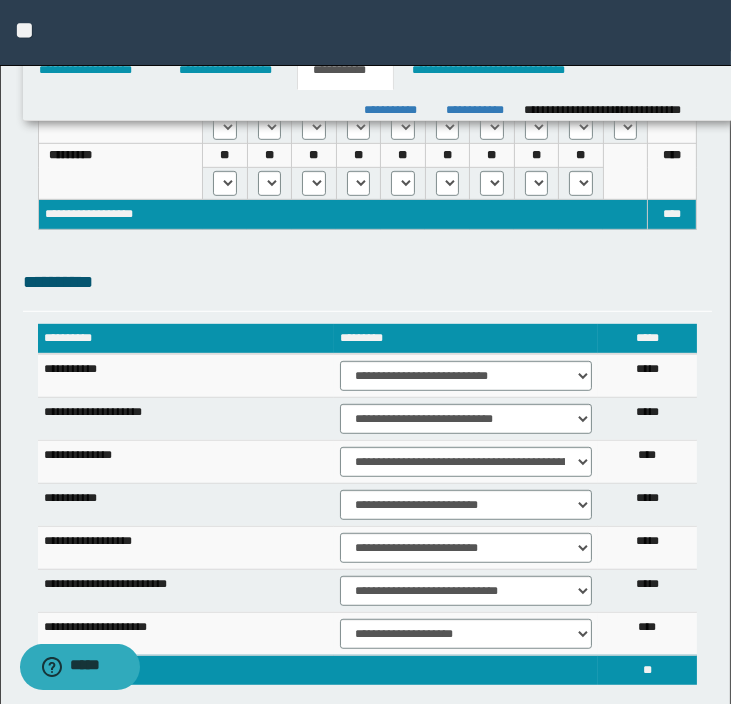 scroll, scrollTop: 968, scrollLeft: 0, axis: vertical 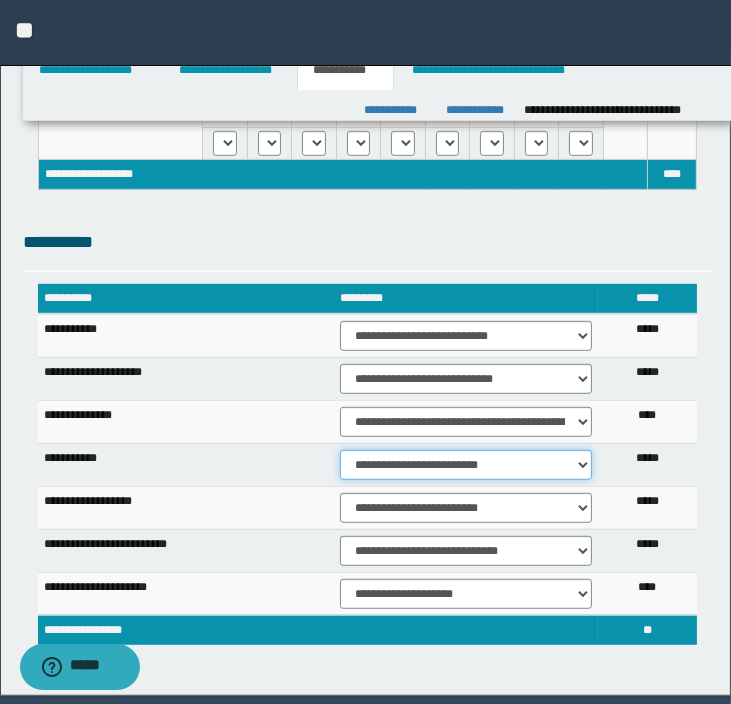 click on "**********" at bounding box center (466, 465) 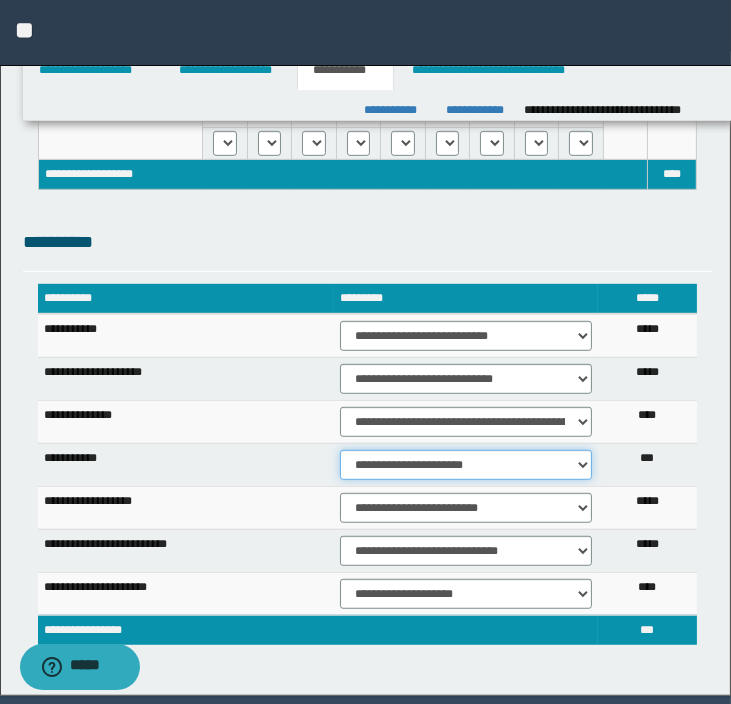 drag, startPoint x: 427, startPoint y: 468, endPoint x: 427, endPoint y: 481, distance: 13 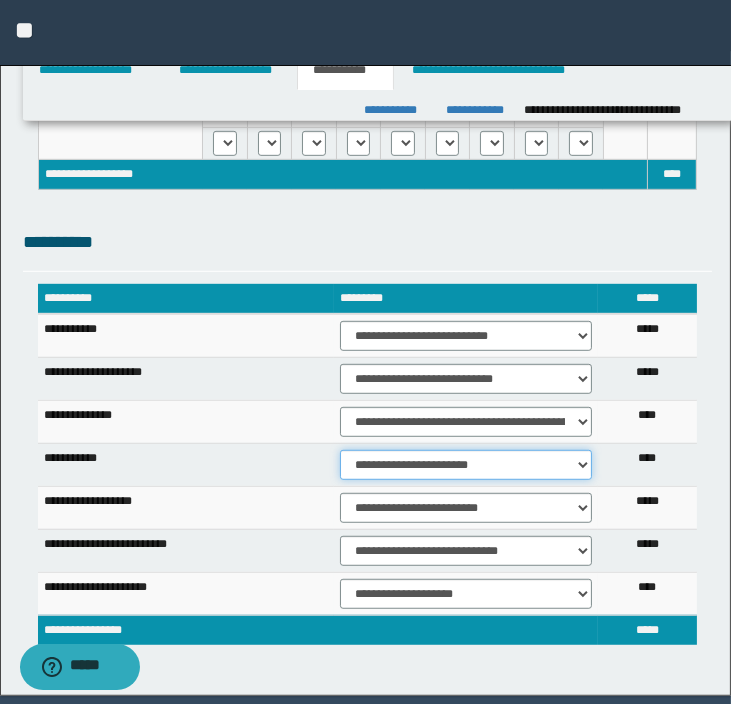 click on "**********" at bounding box center [466, 465] 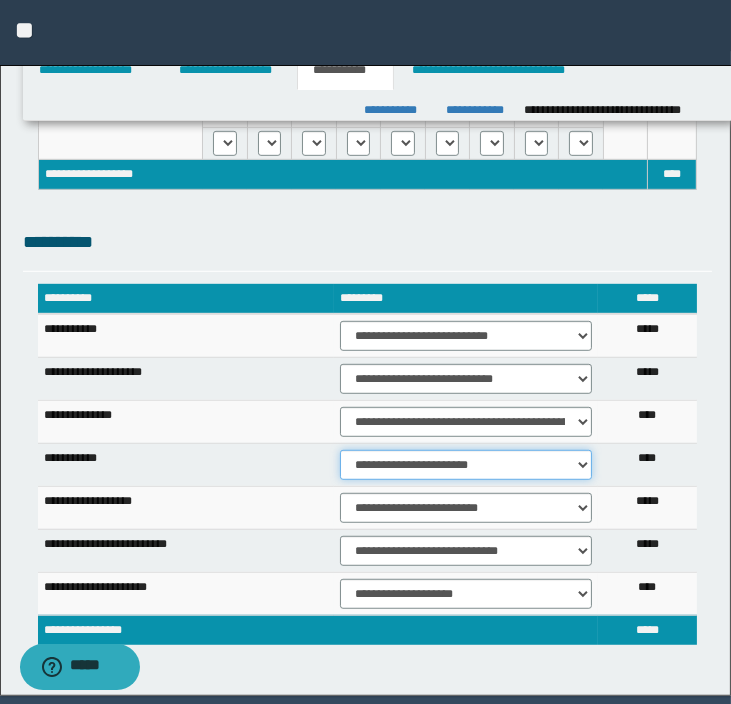 select on "**" 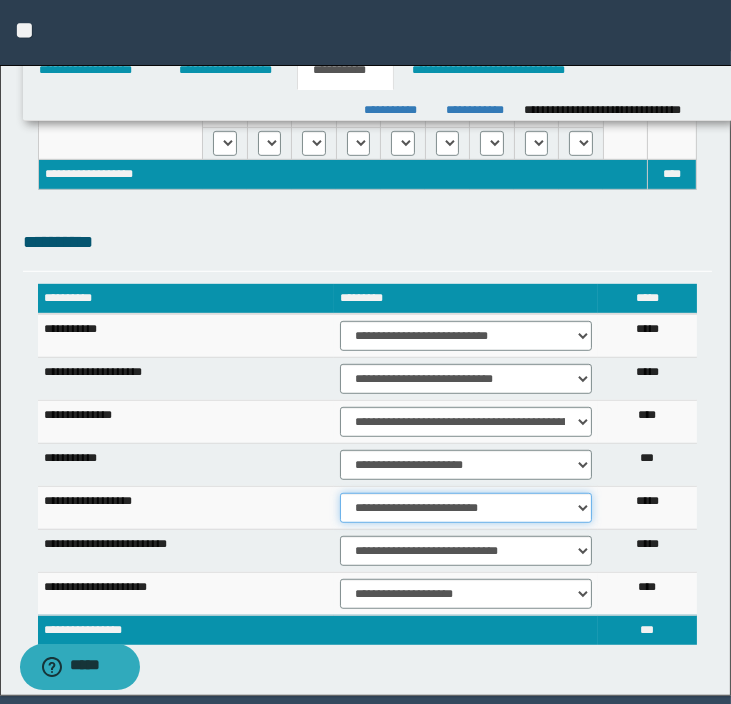 click on "**********" at bounding box center [466, 508] 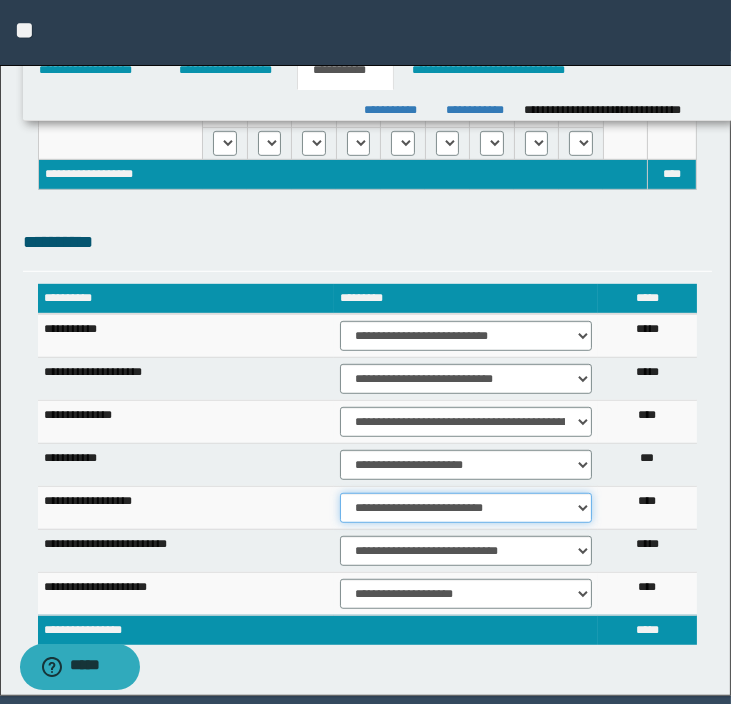 click on "**********" at bounding box center [466, 508] 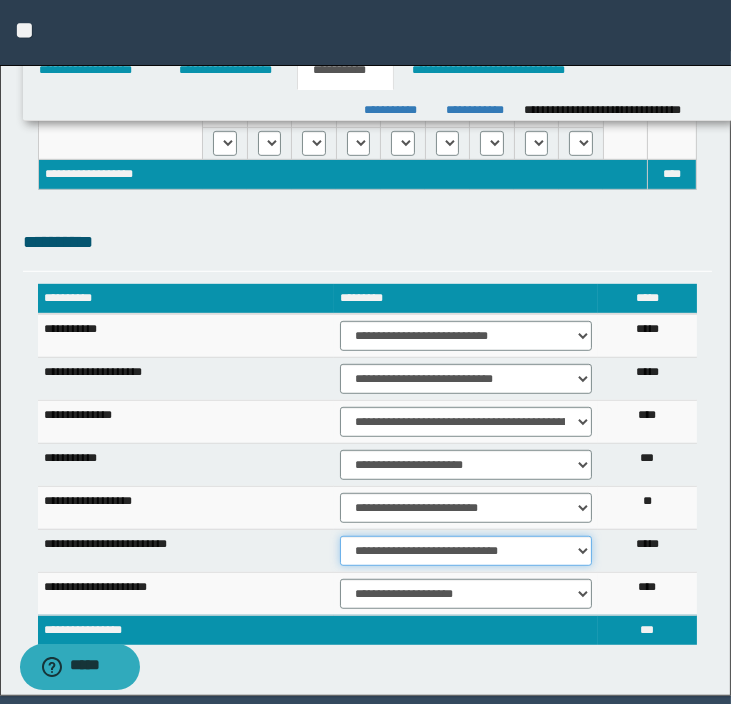 click on "**********" at bounding box center [466, 551] 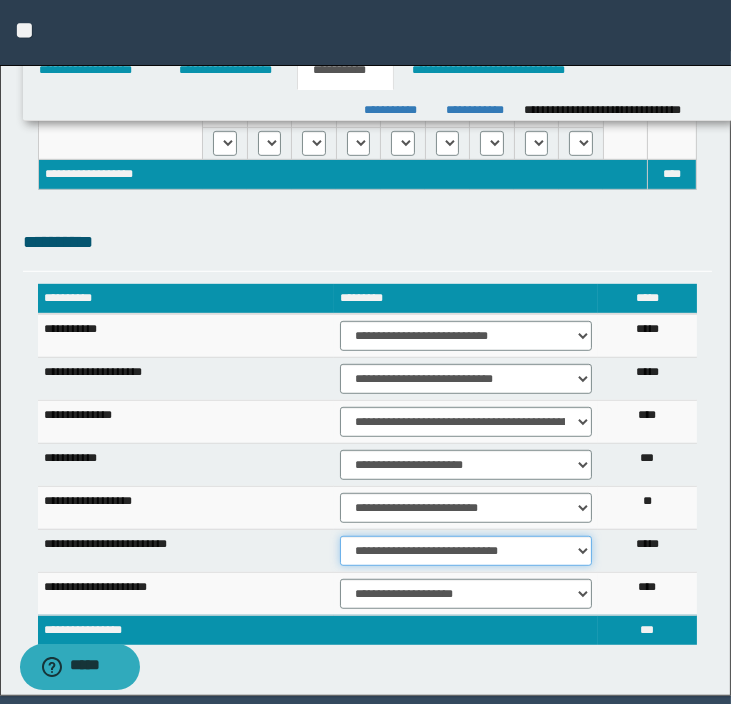select on "*" 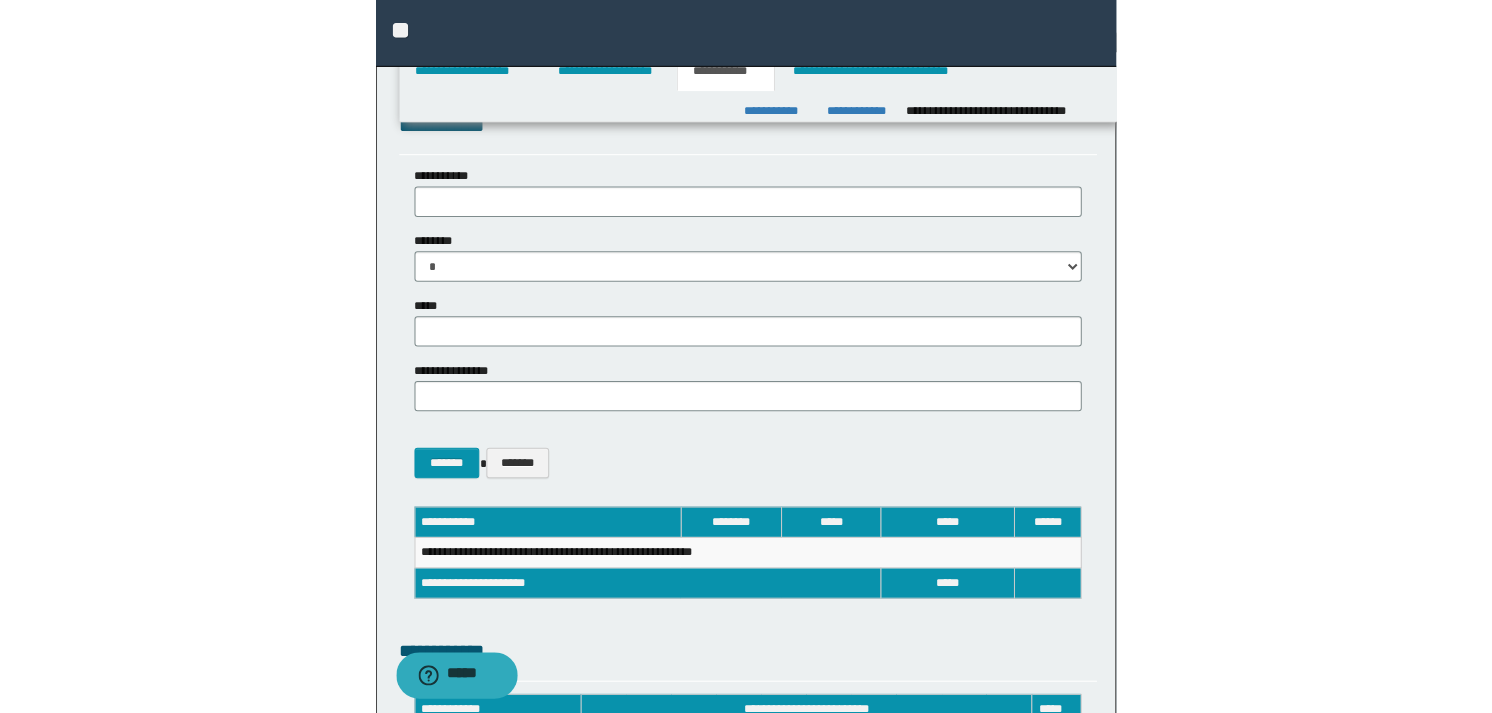 scroll, scrollTop: 0, scrollLeft: 0, axis: both 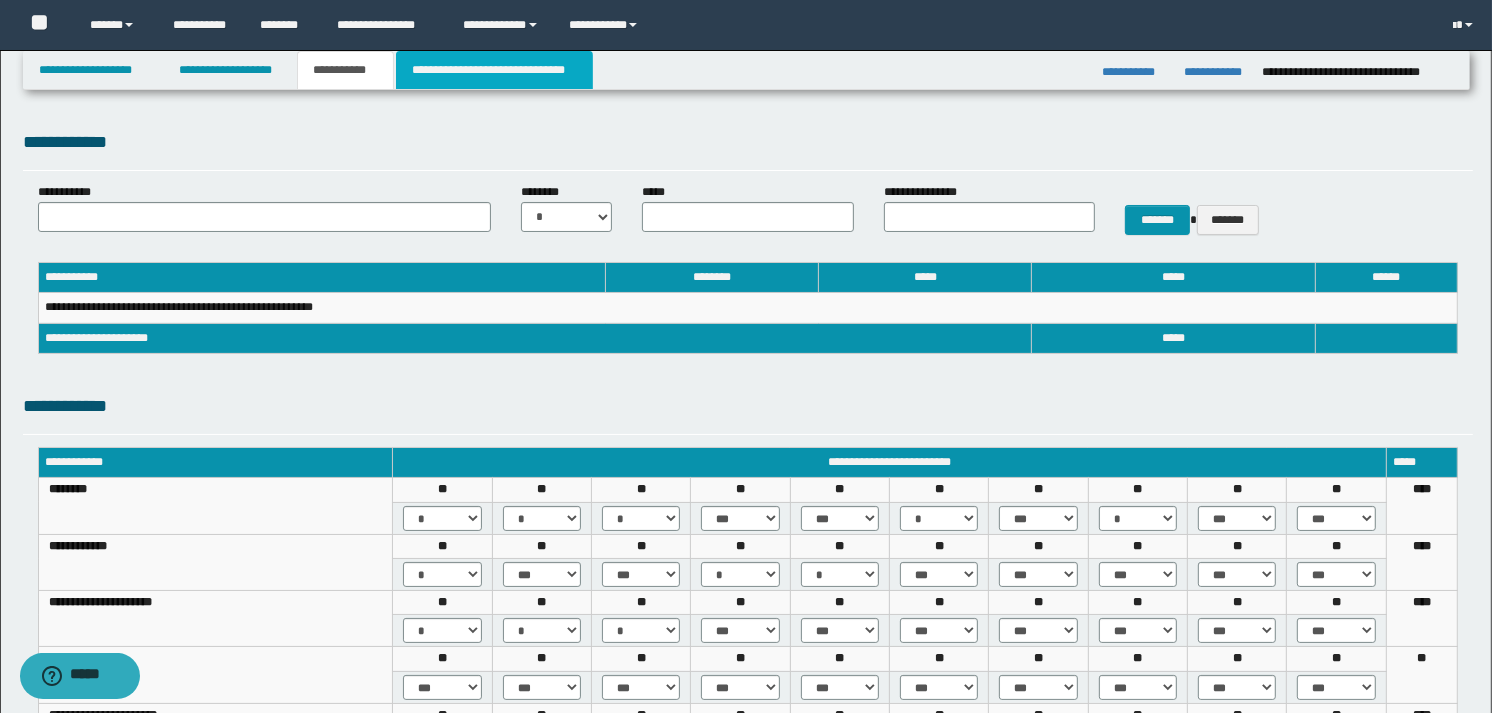 drag, startPoint x: 485, startPoint y: 78, endPoint x: 456, endPoint y: 103, distance: 38.28838 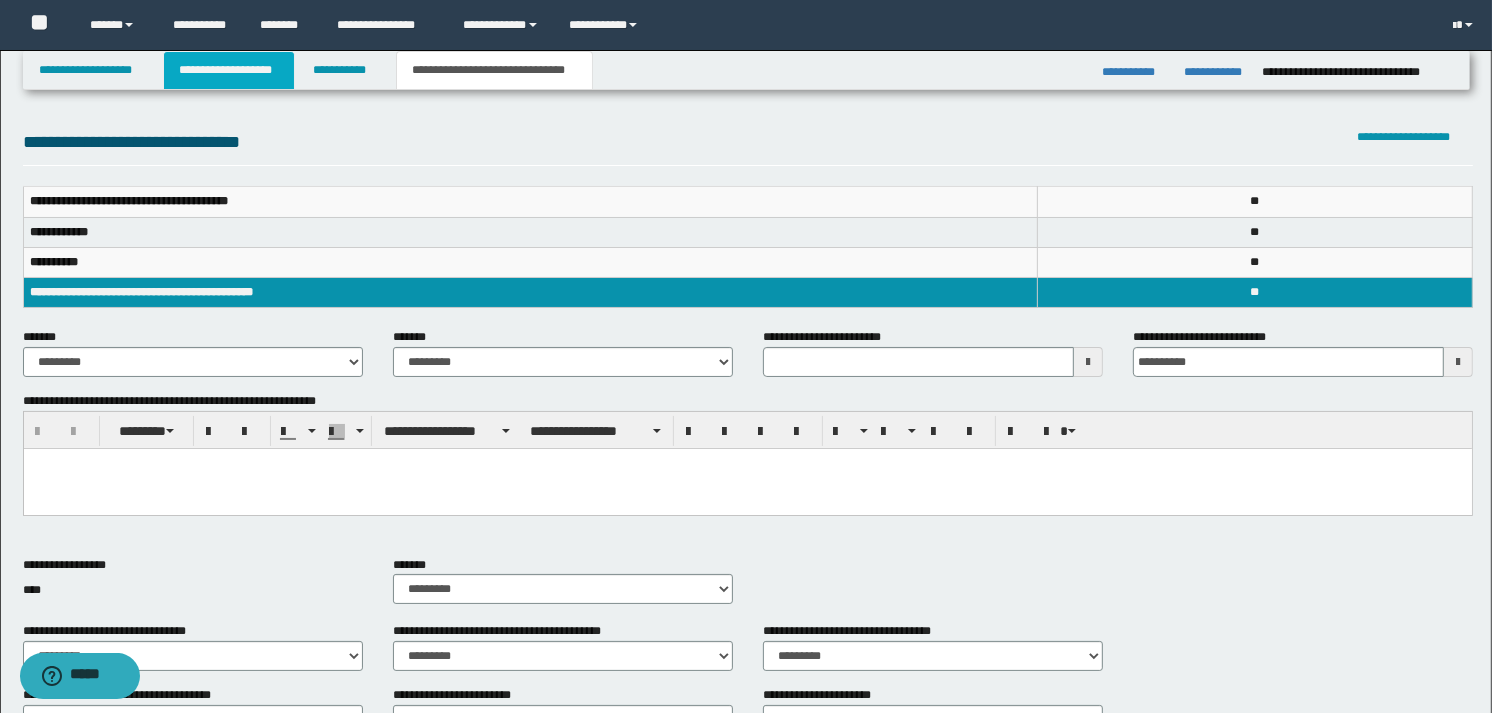 click on "**********" at bounding box center (229, 70) 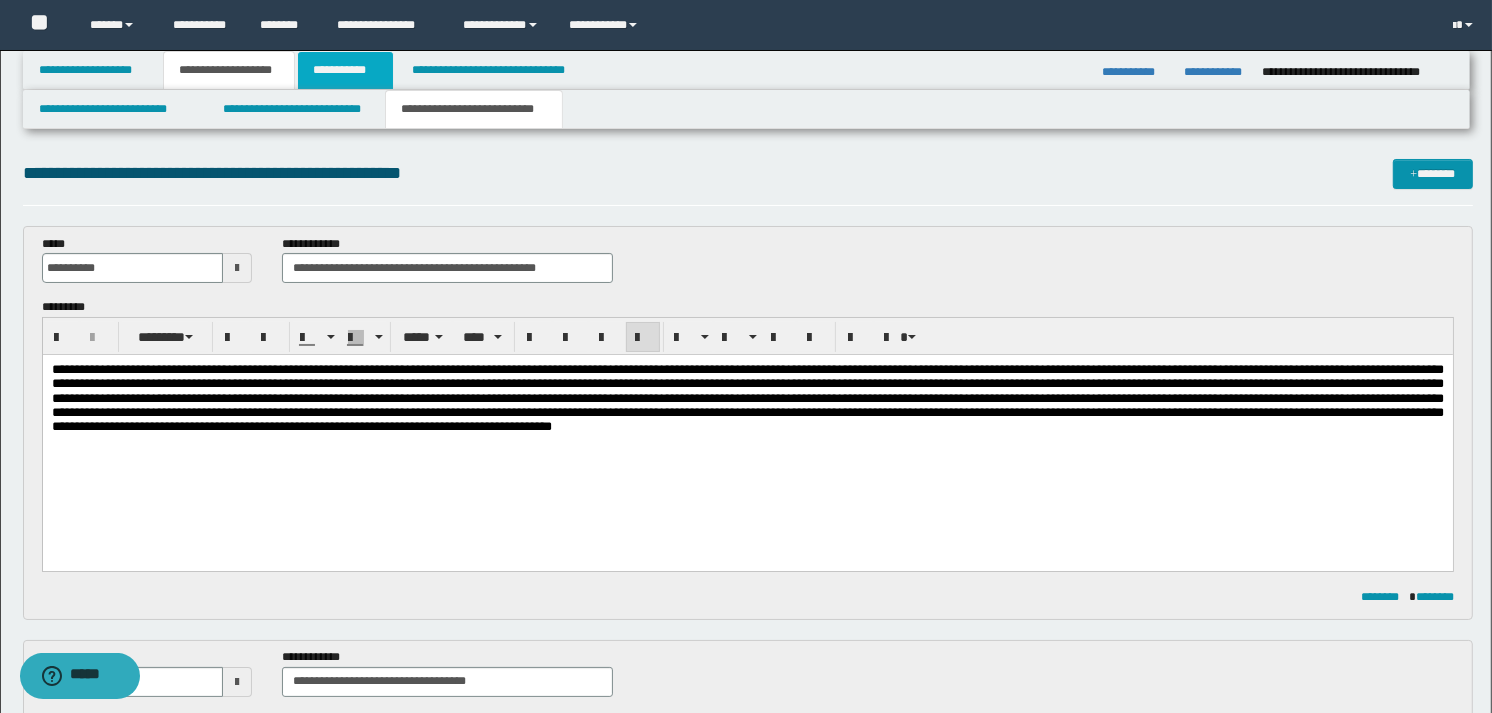 click on "**********" at bounding box center [345, 70] 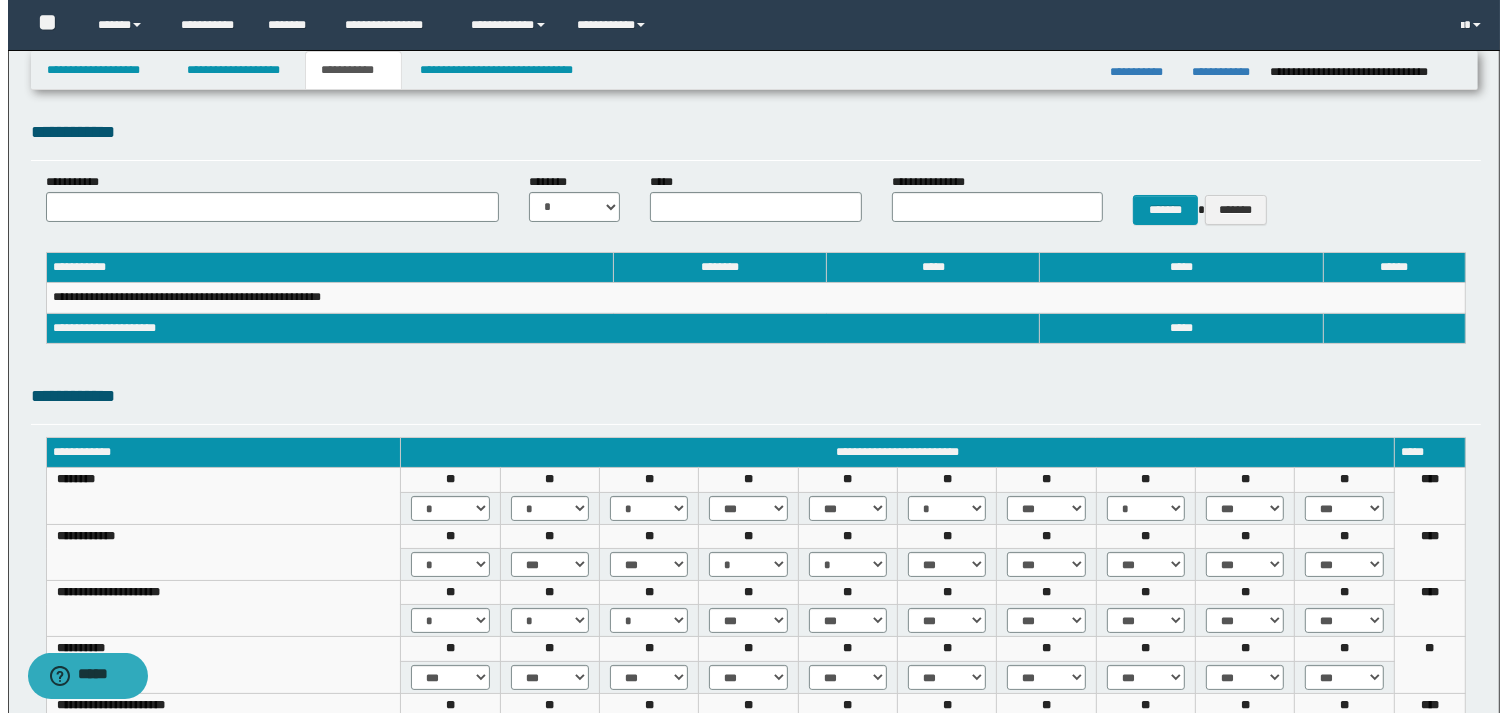 scroll, scrollTop: 0, scrollLeft: 0, axis: both 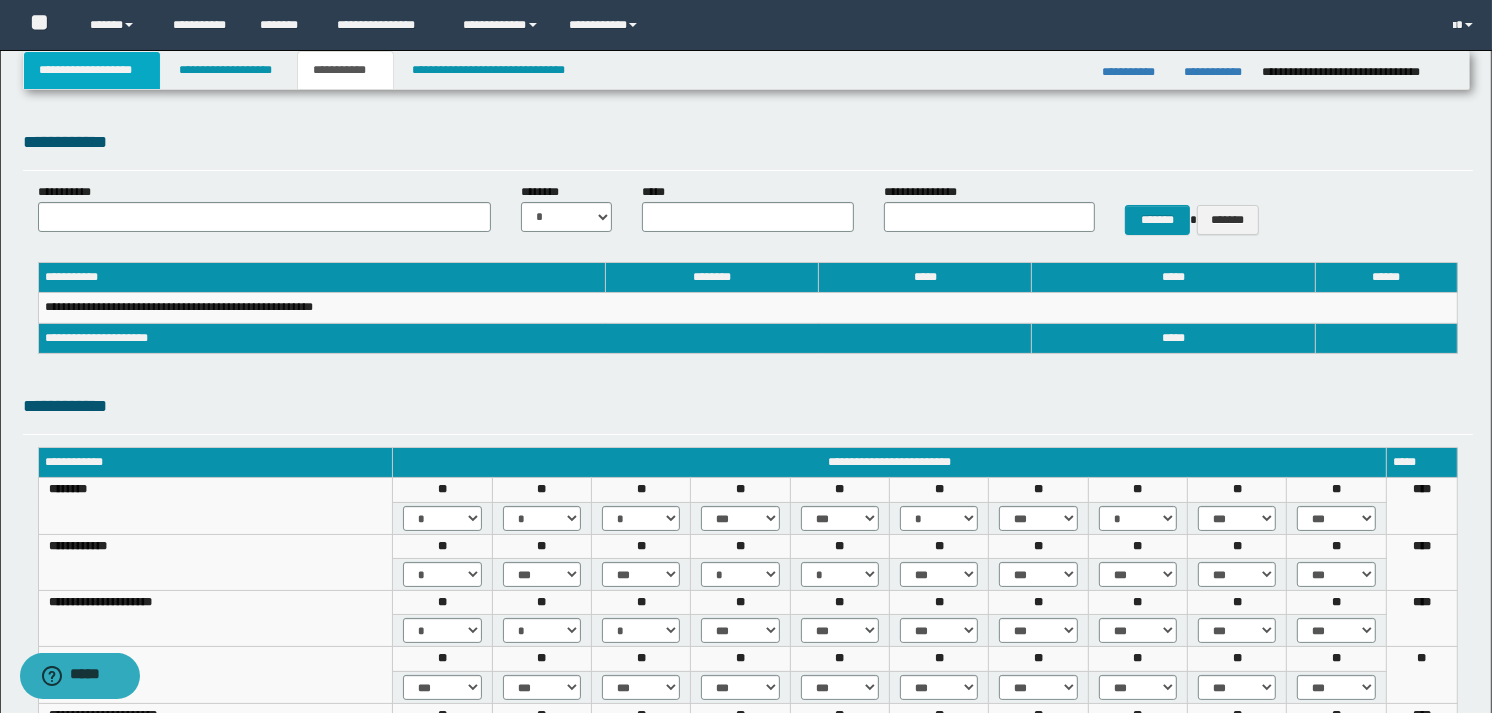 click on "**********" at bounding box center (92, 70) 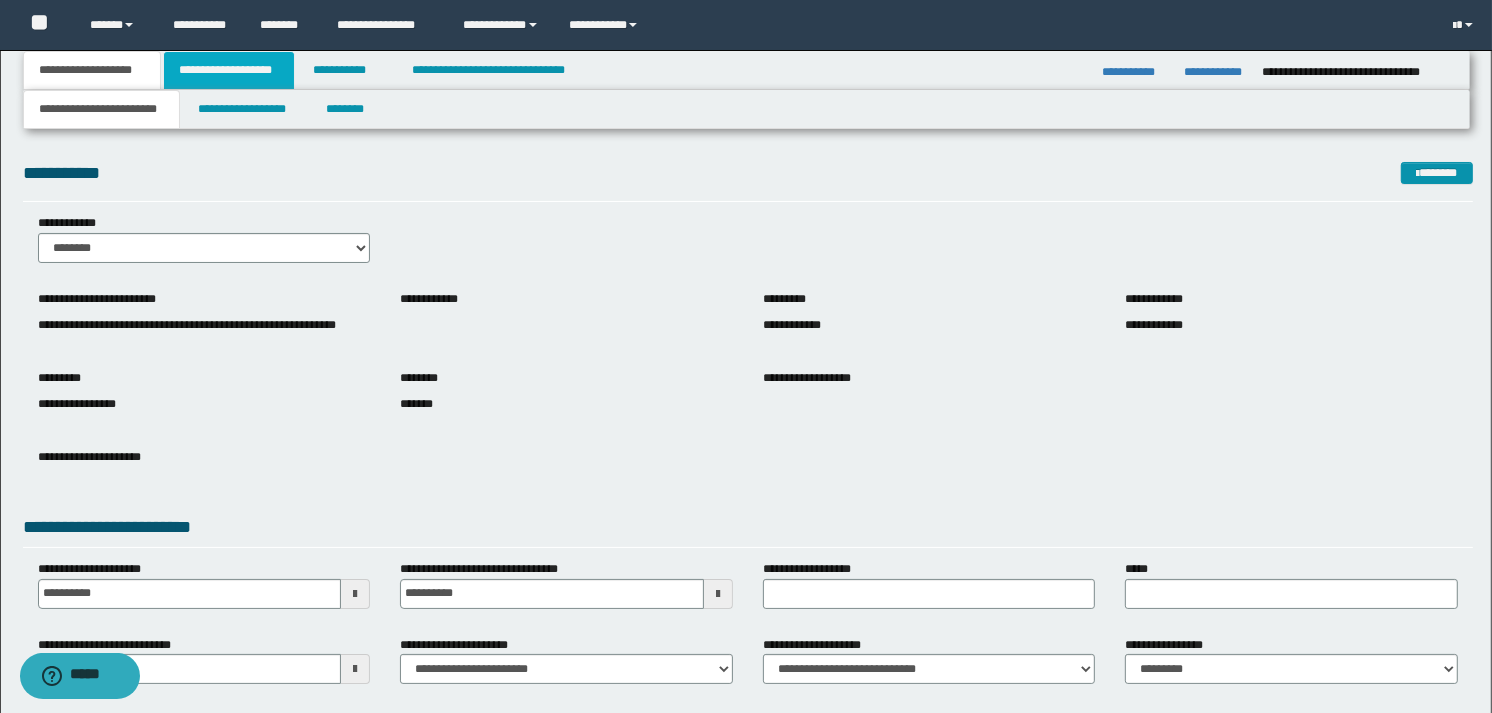 click on "**********" at bounding box center [229, 70] 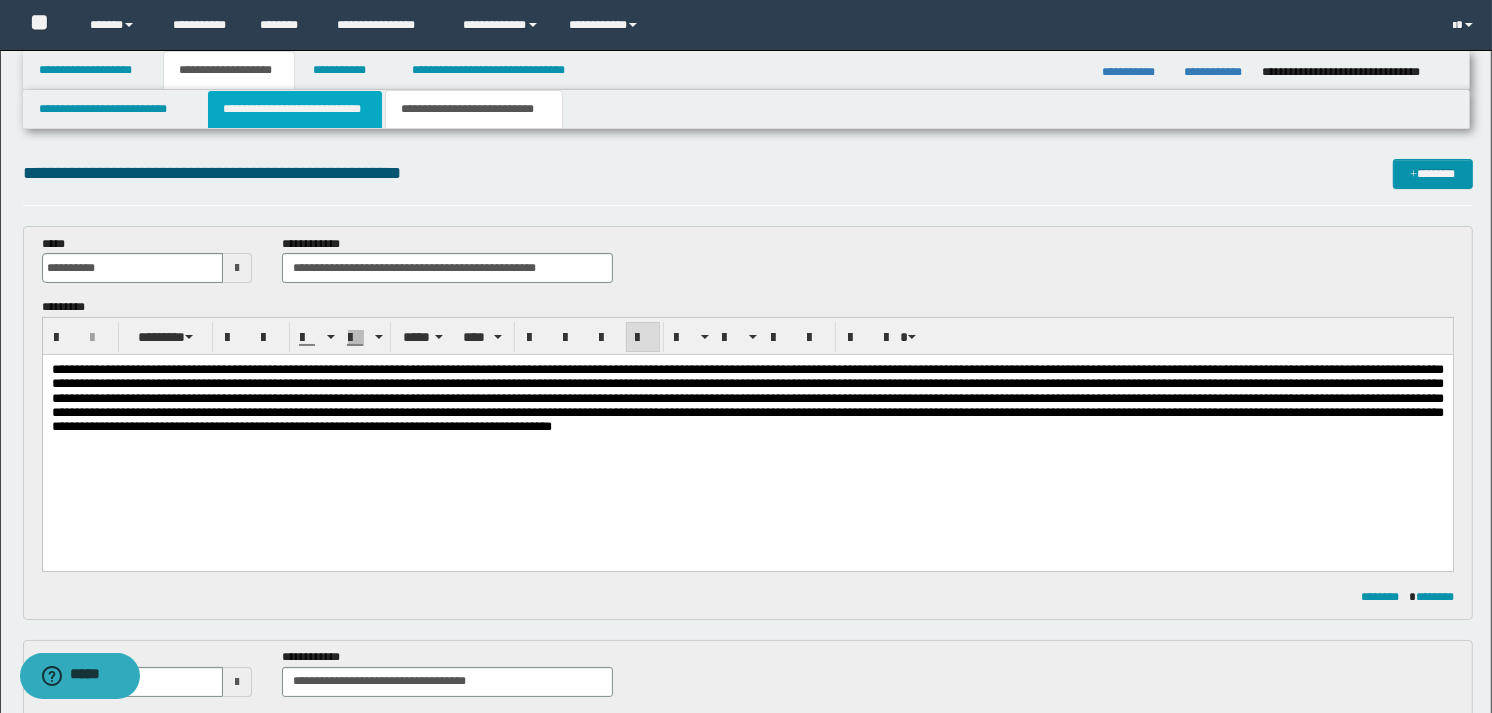 click on "**********" at bounding box center (295, 109) 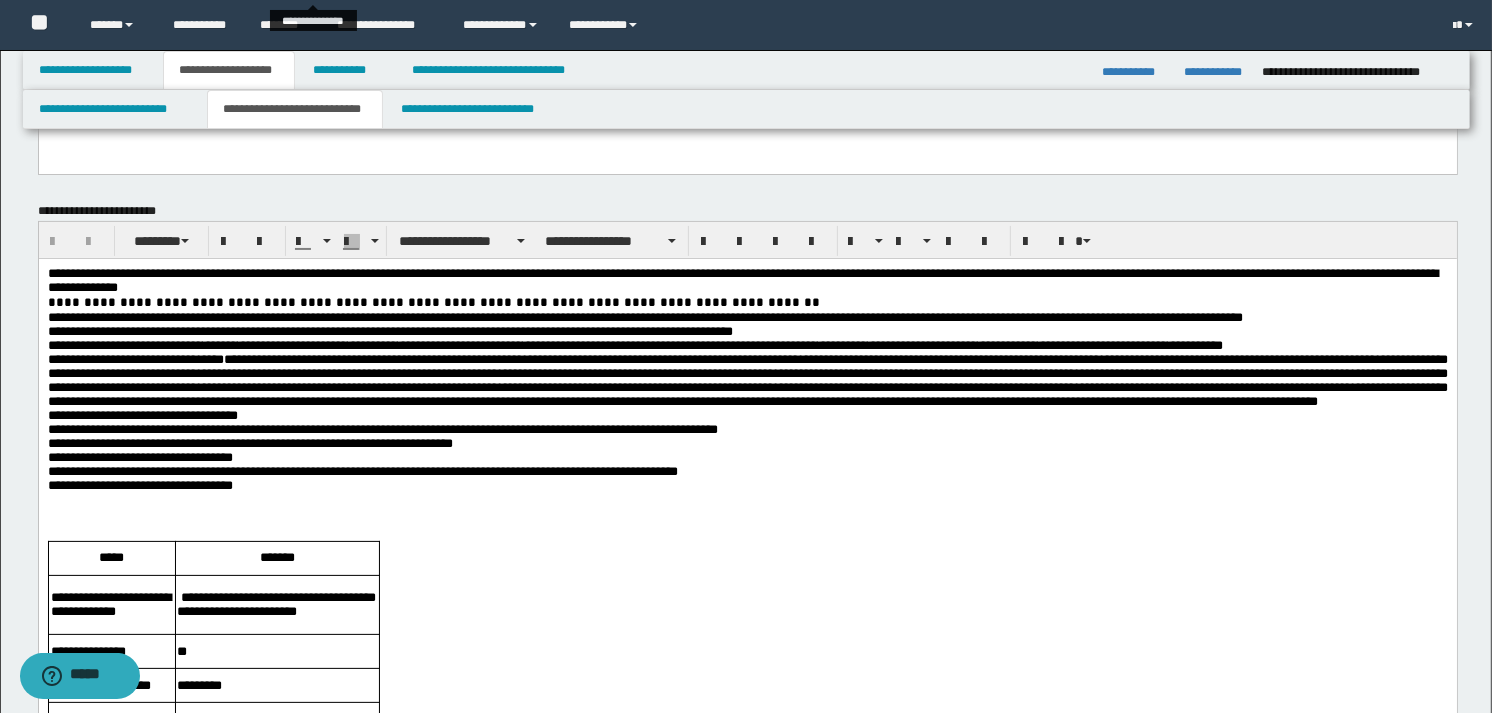 scroll, scrollTop: 222, scrollLeft: 0, axis: vertical 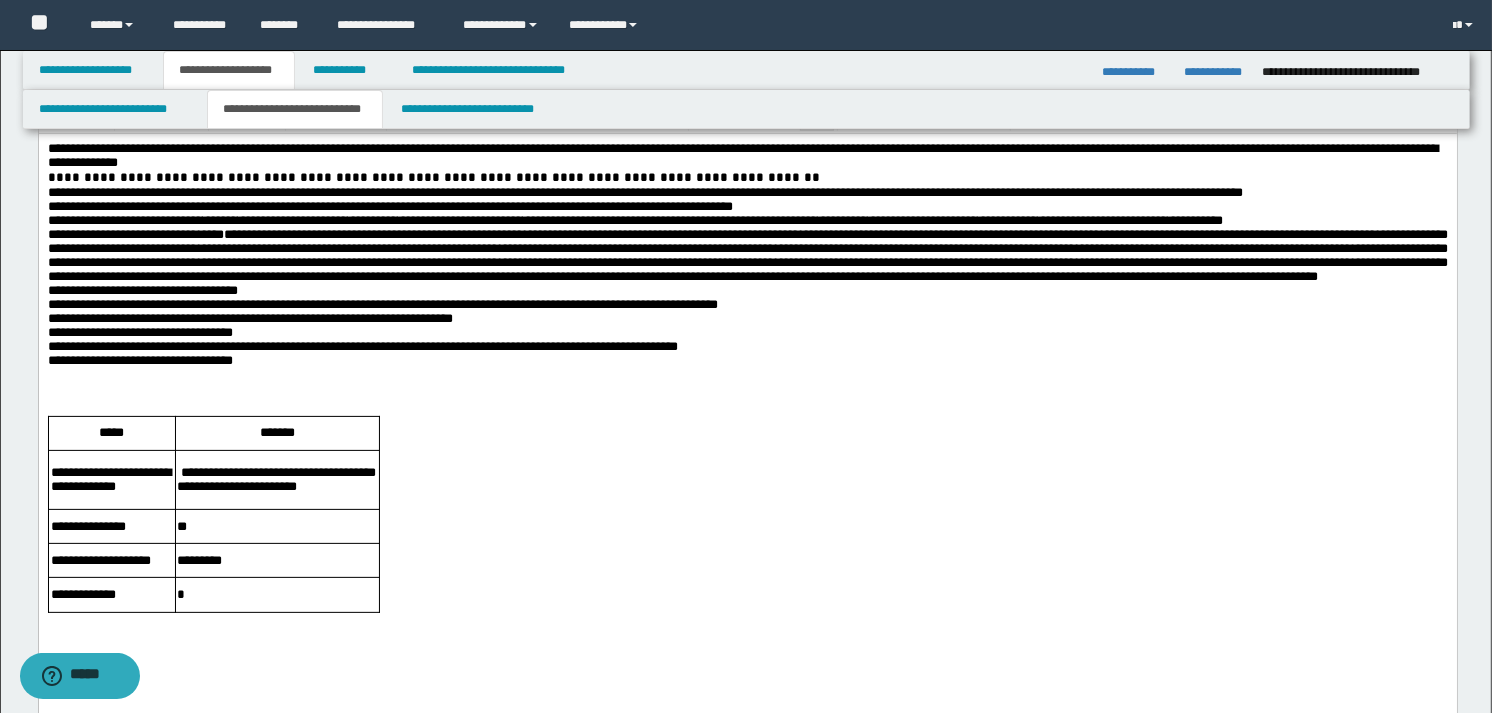 click at bounding box center (747, 255) 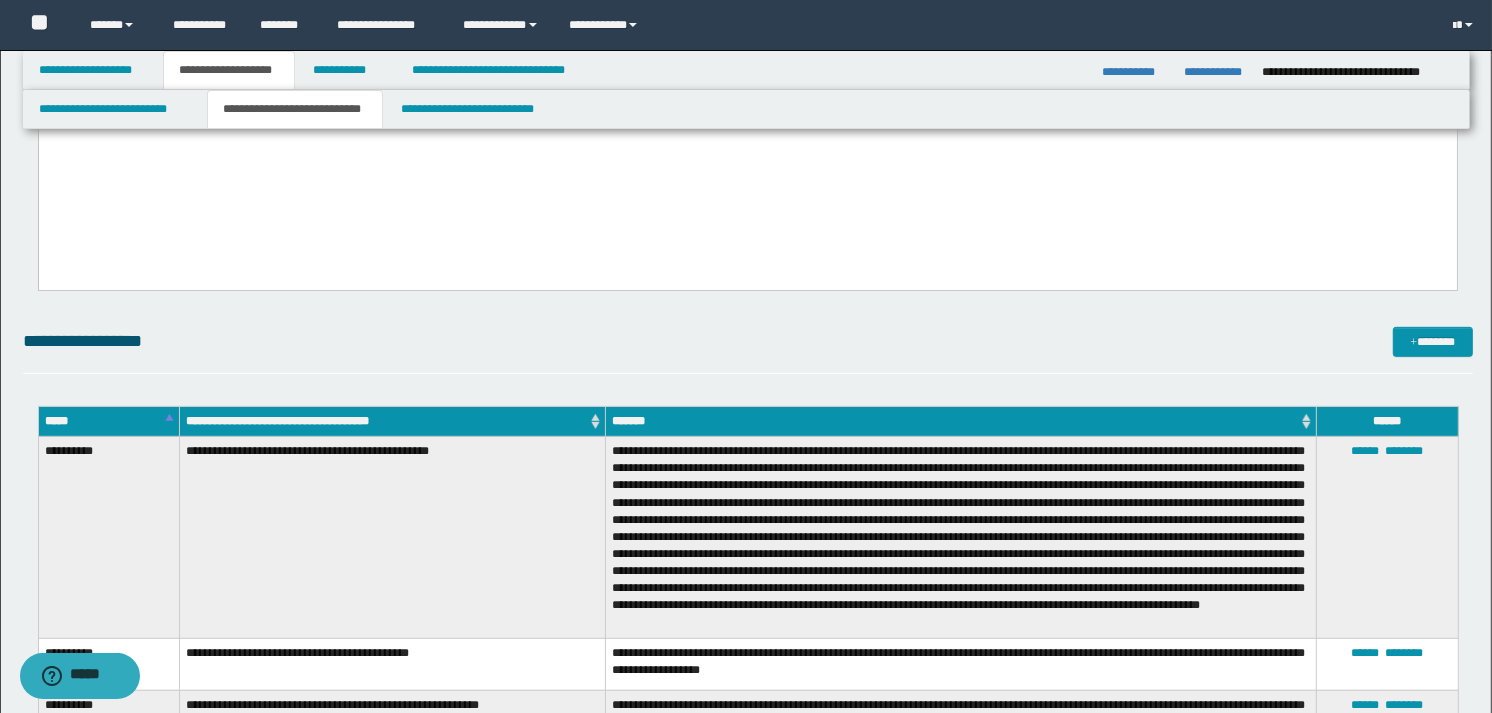 scroll, scrollTop: 555, scrollLeft: 0, axis: vertical 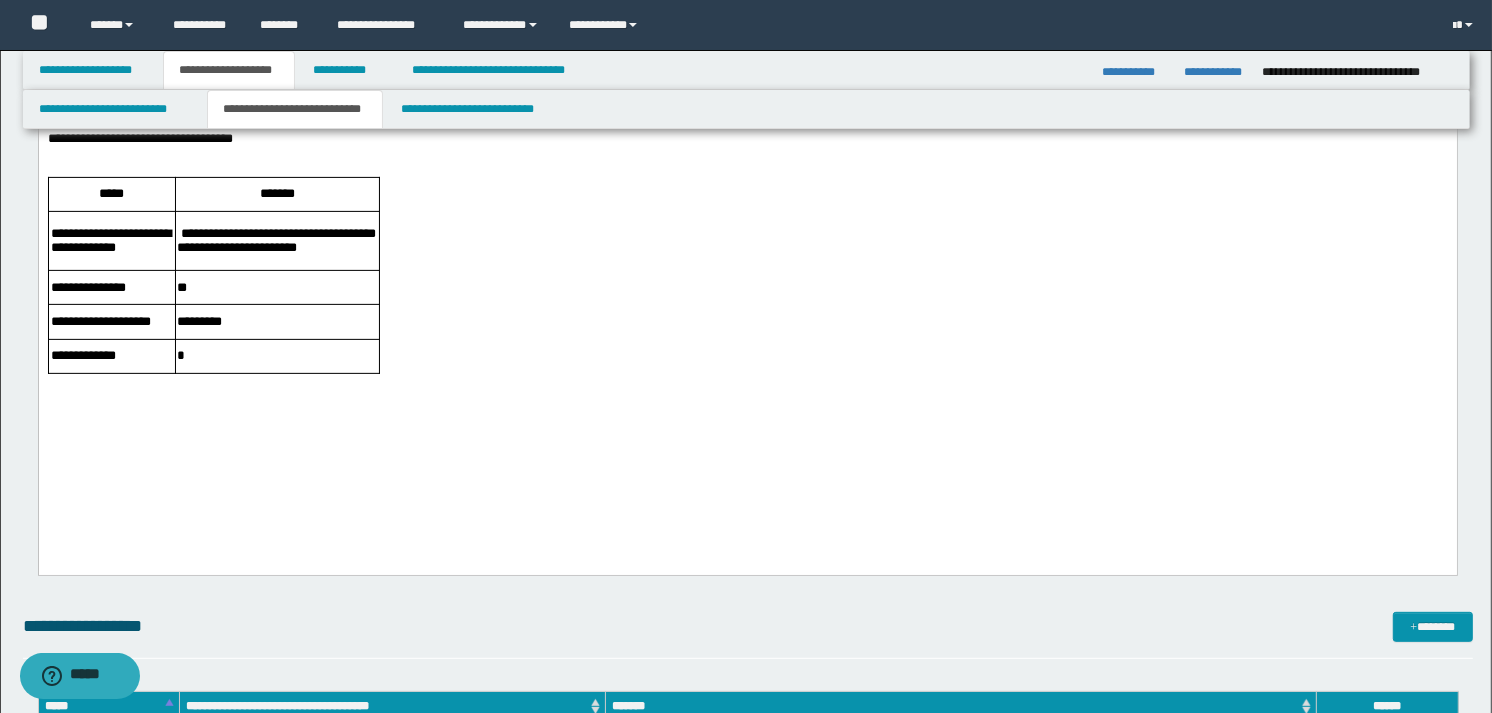 click on "**********" at bounding box center (747, 173) 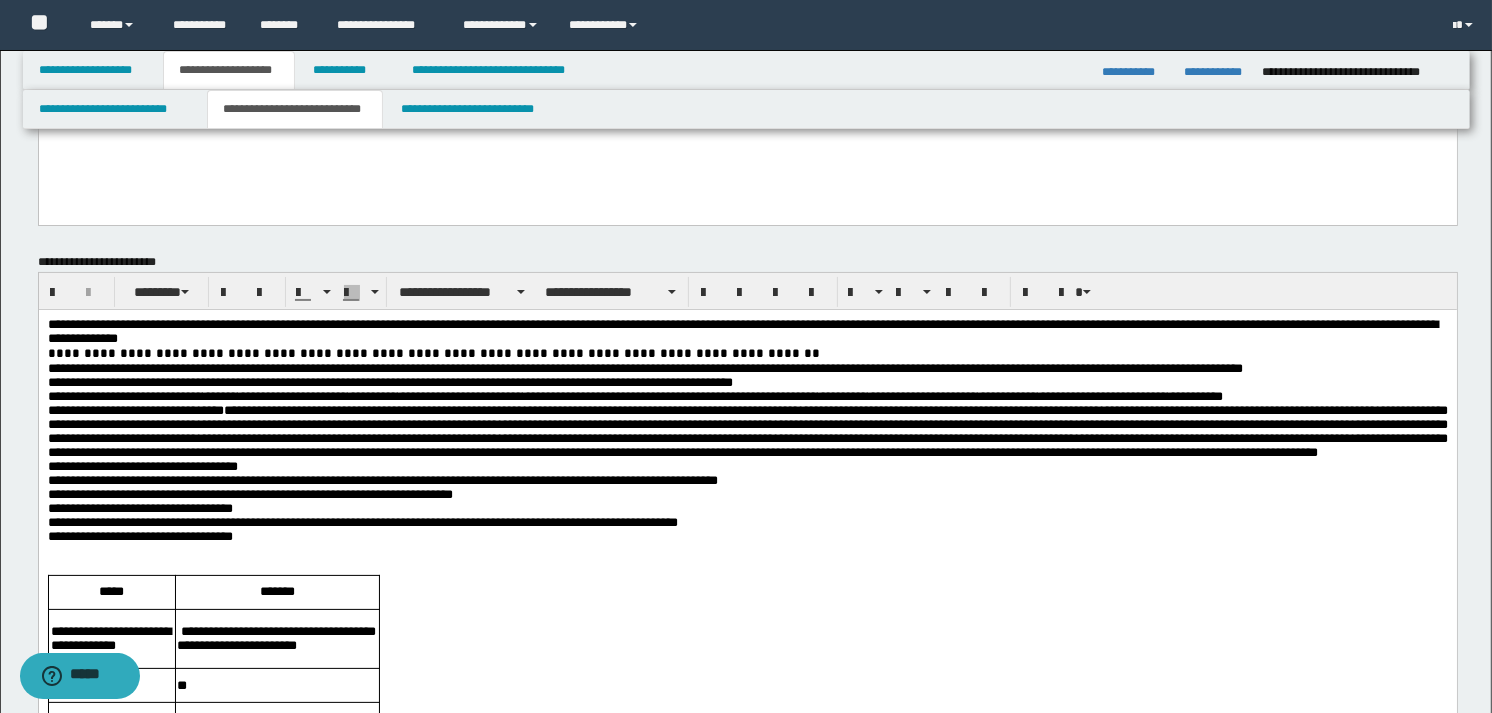 scroll, scrollTop: 0, scrollLeft: 0, axis: both 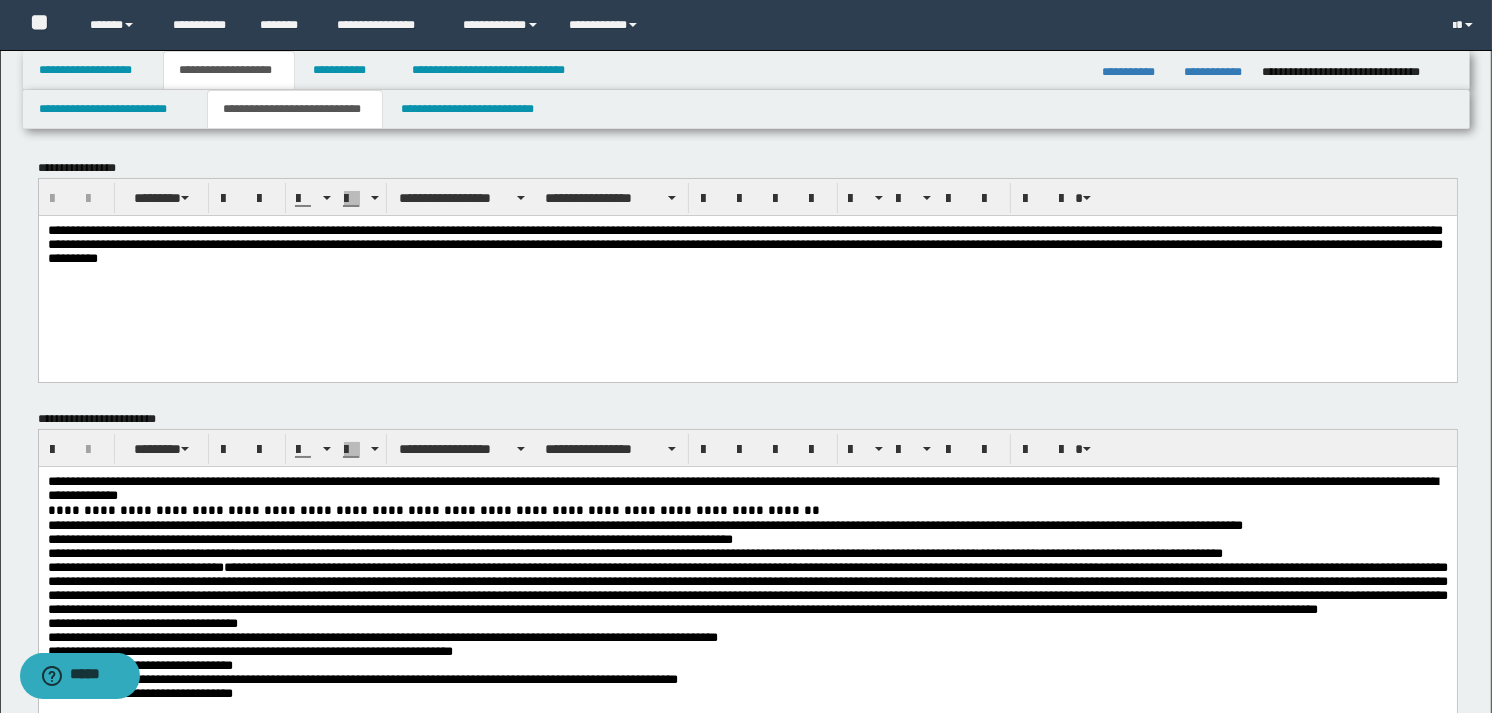click on "**********" at bounding box center [742, 488] 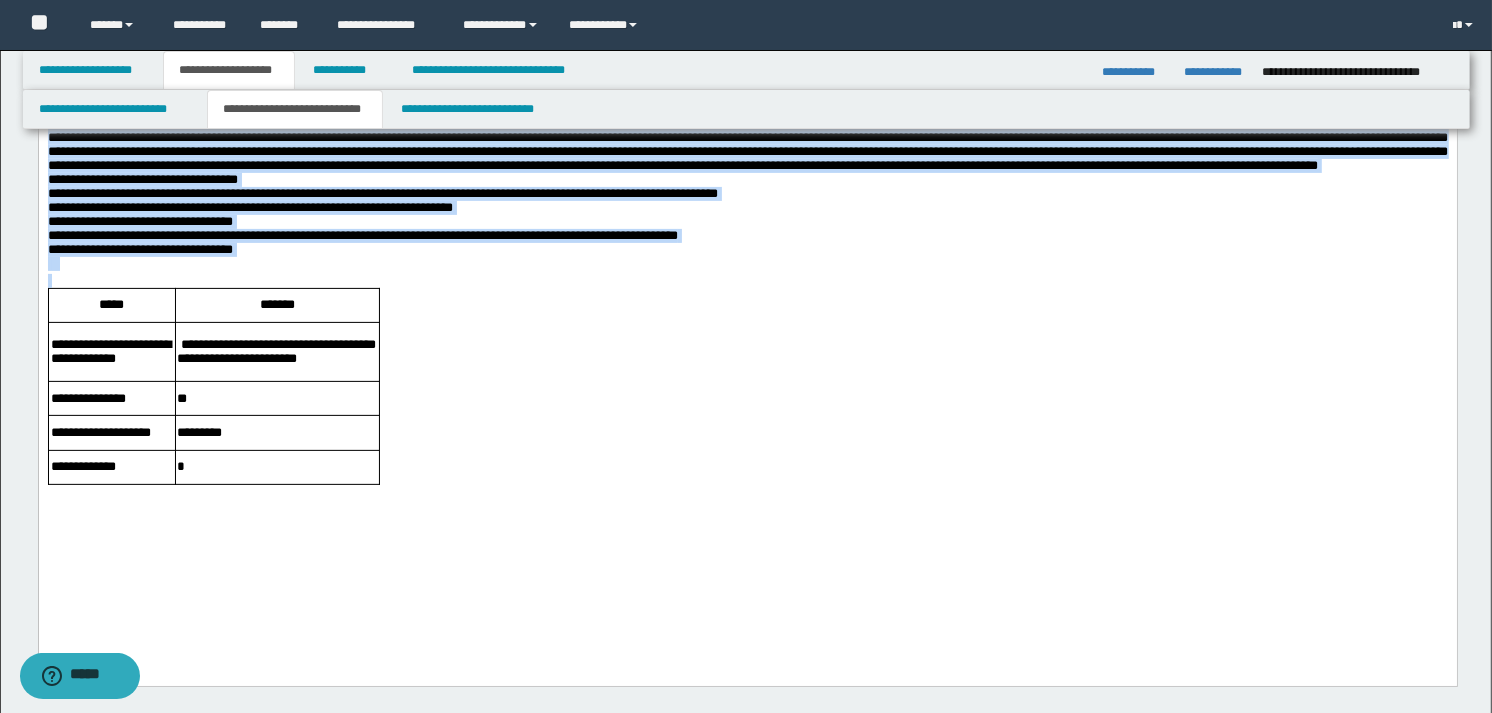 drag, startPoint x: 51, startPoint y: 37, endPoint x: 342, endPoint y: 620, distance: 651.59033 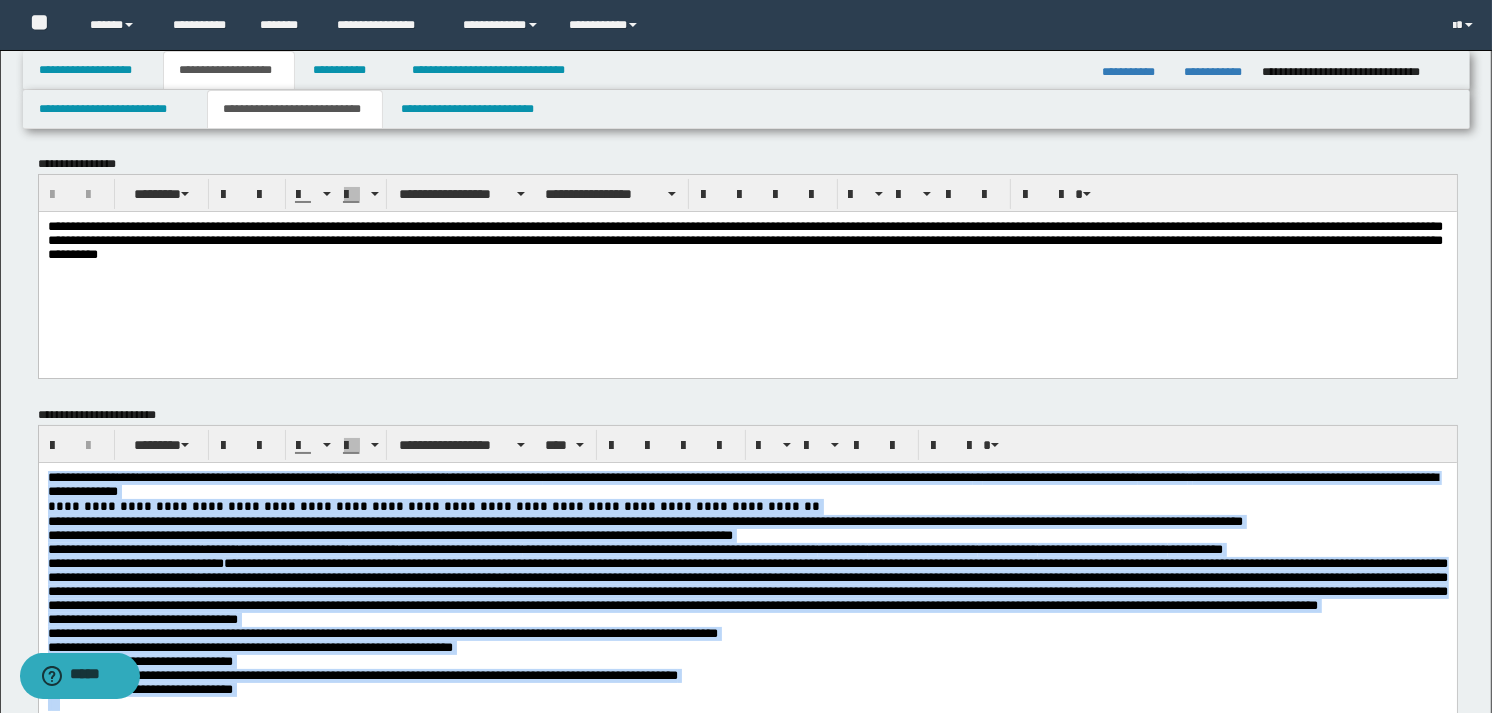 scroll, scrollTop: 0, scrollLeft: 0, axis: both 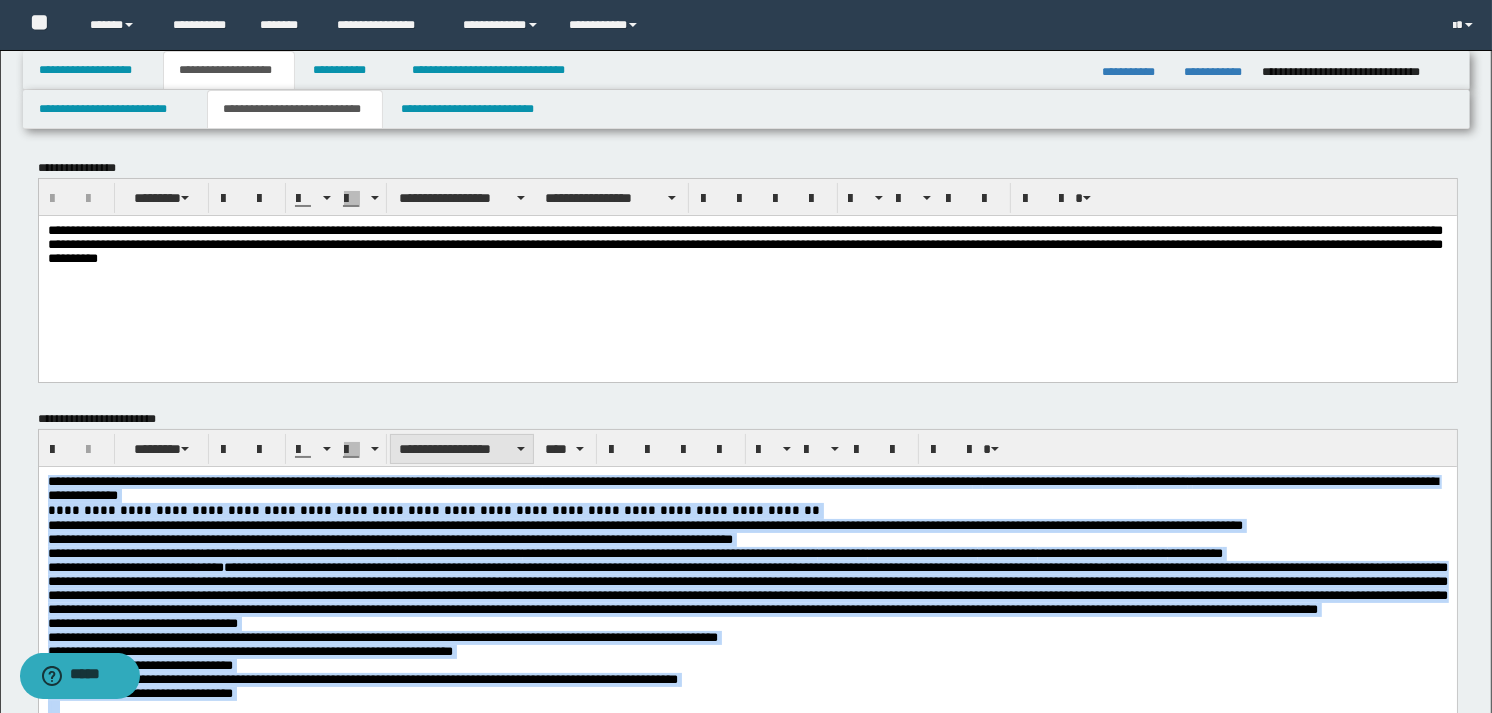click on "**********" at bounding box center [462, 449] 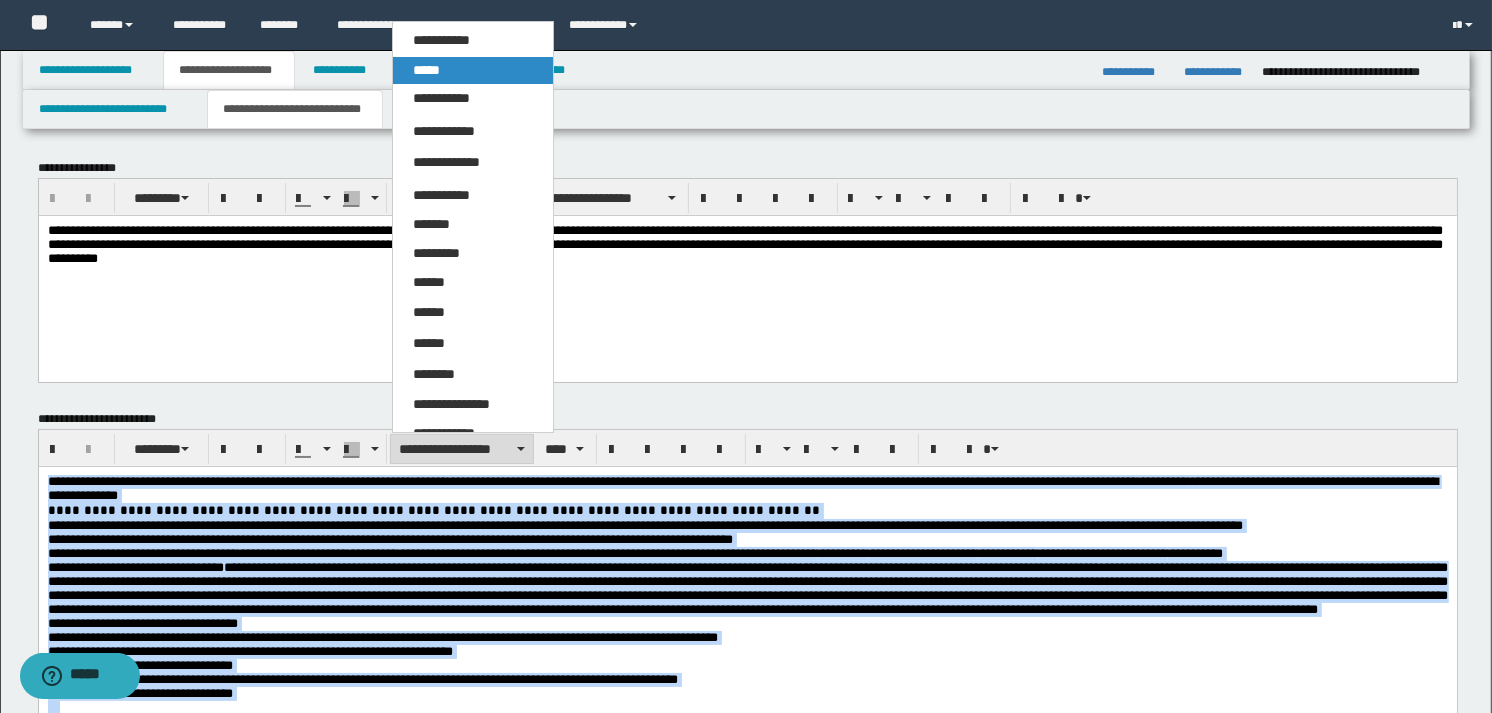 click on "*****" at bounding box center [426, 70] 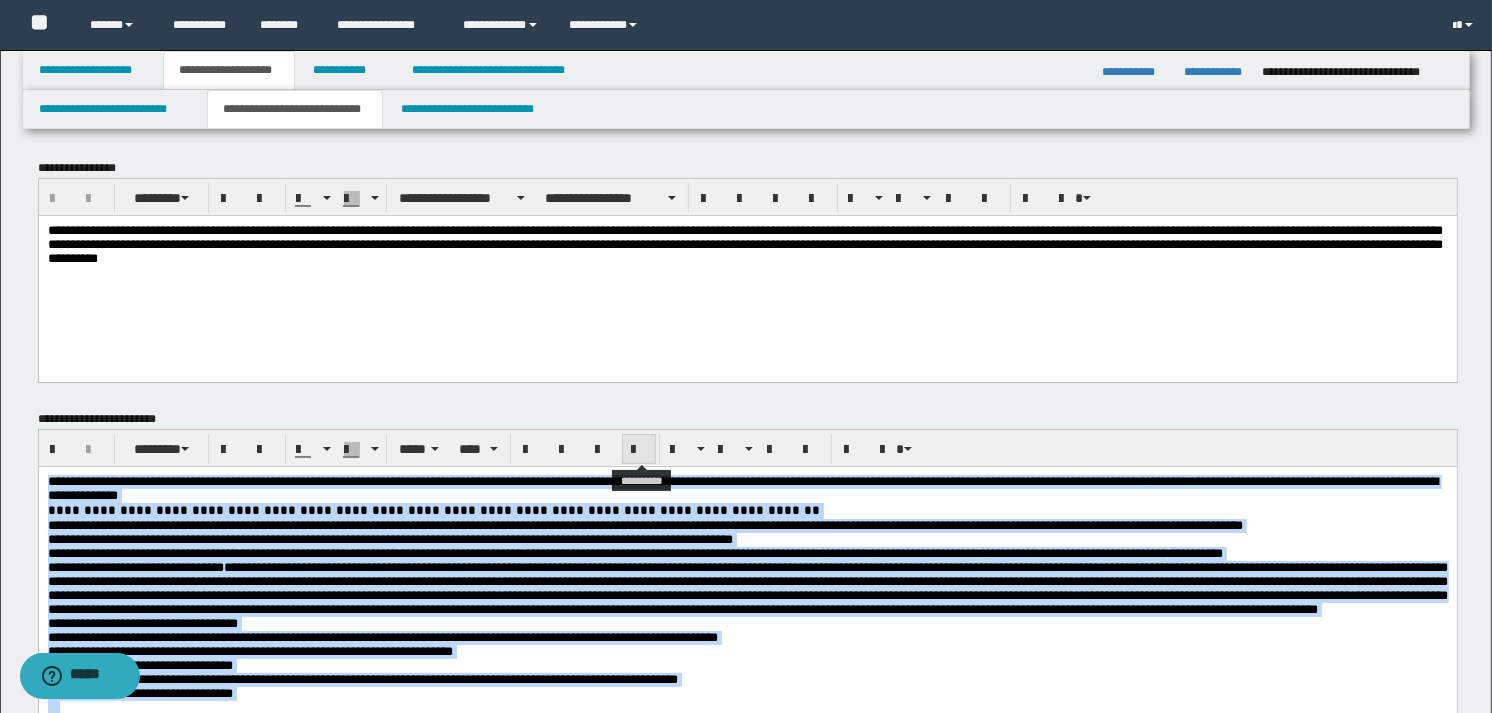 click at bounding box center (639, 450) 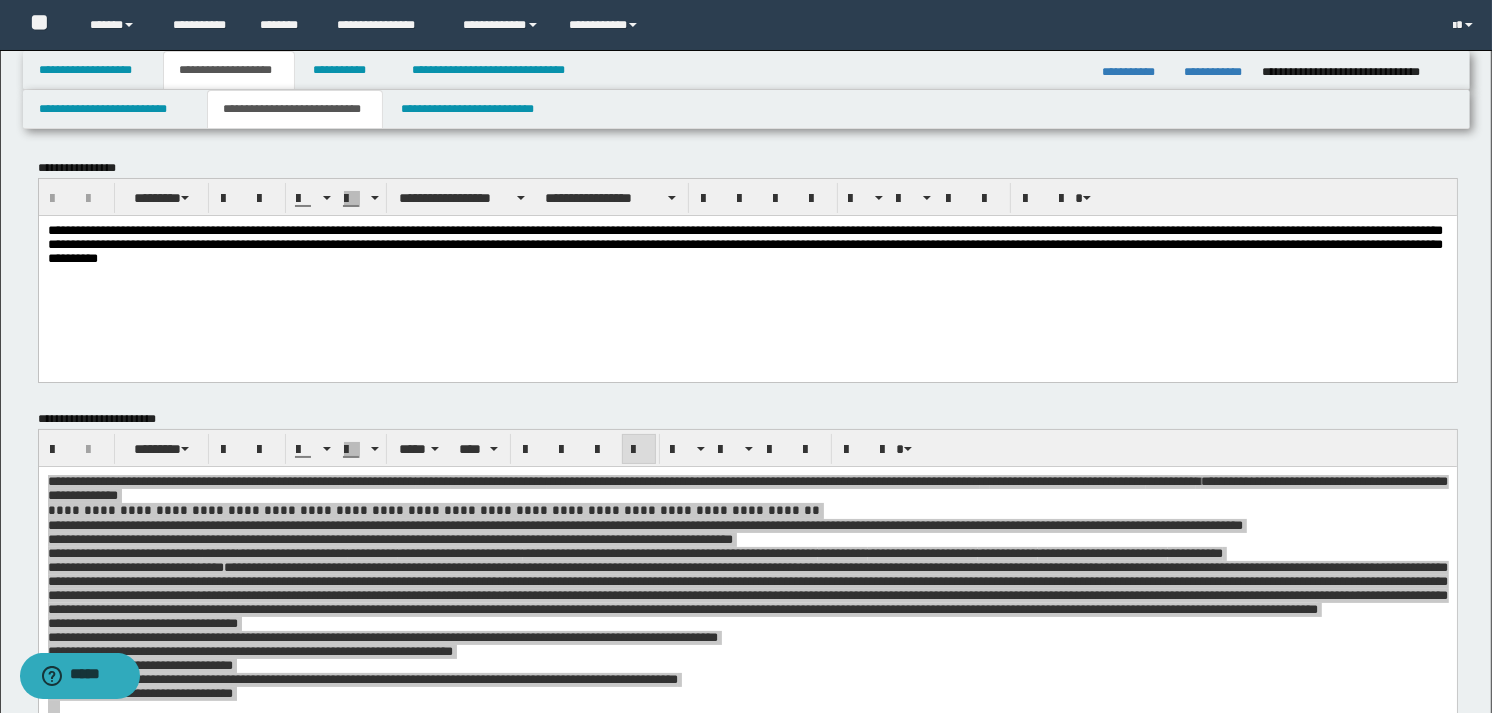 click on "**********" at bounding box center (744, 243) 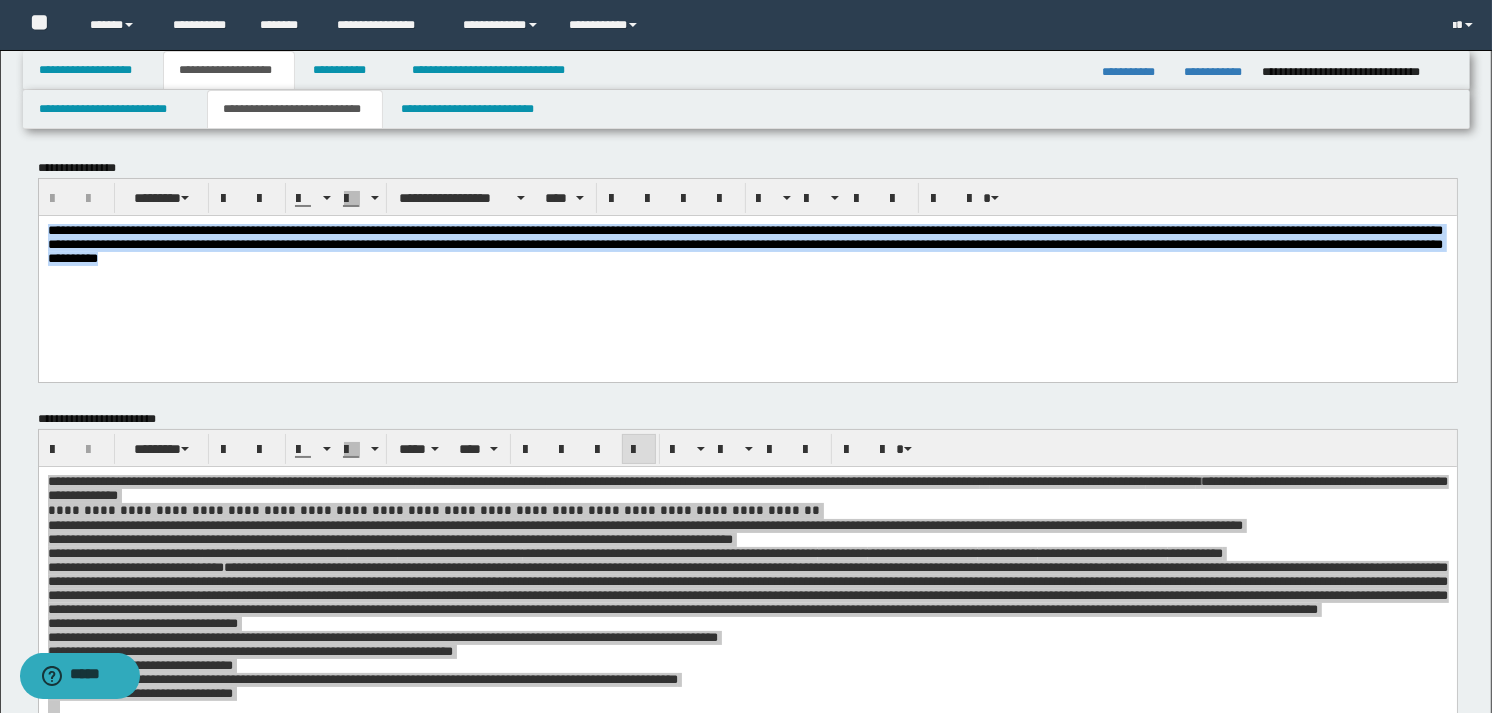 drag, startPoint x: 750, startPoint y: 269, endPoint x: 22, endPoint y: 221, distance: 729.5807 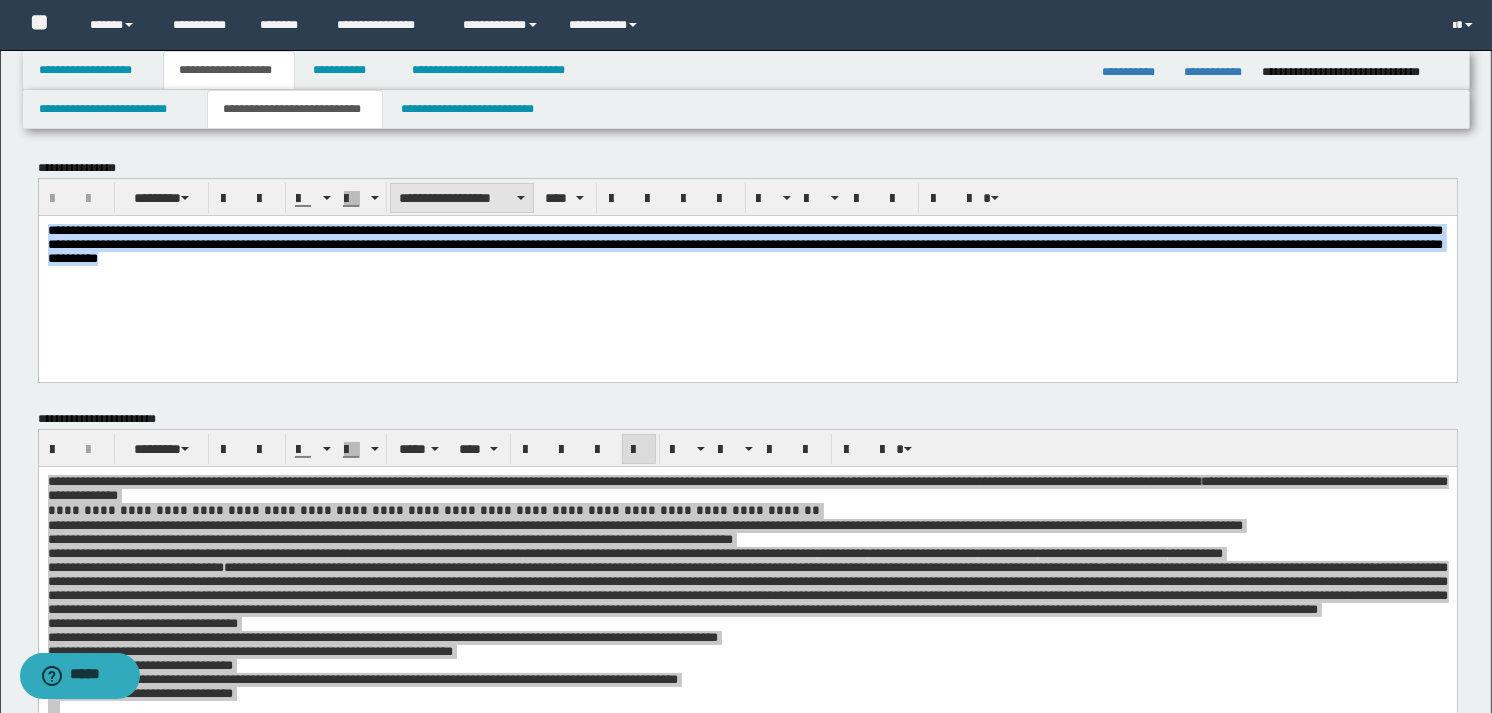 click on "**********" at bounding box center [462, 198] 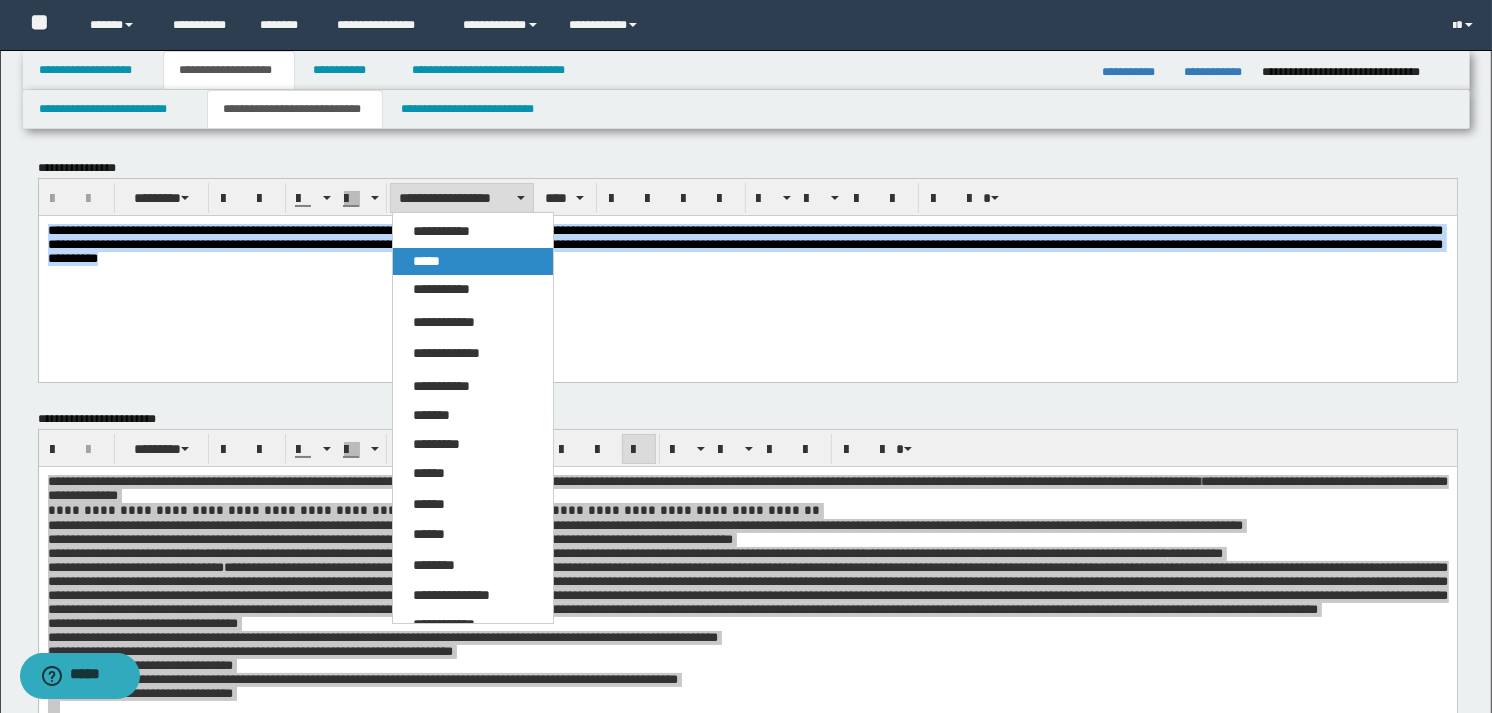 click on "*****" at bounding box center (426, 261) 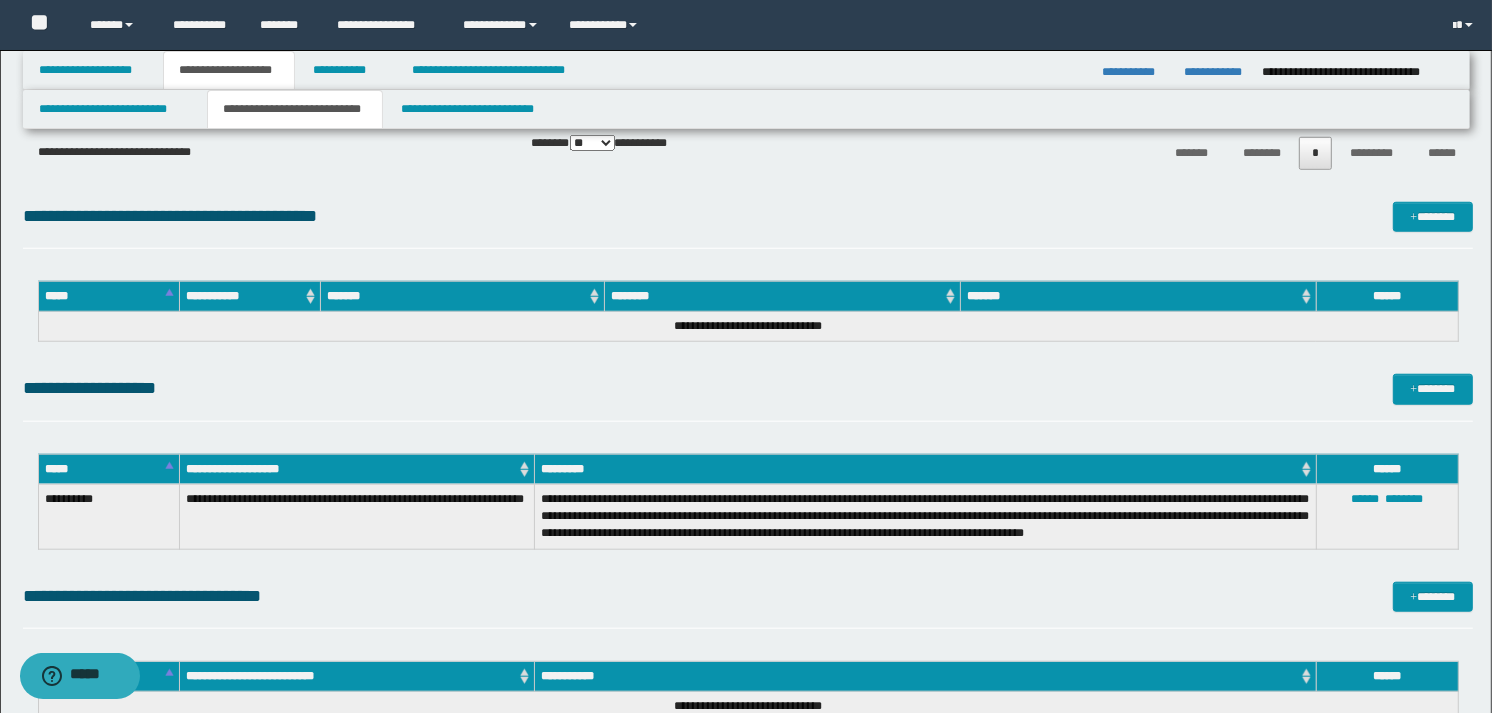scroll, scrollTop: 1936, scrollLeft: 0, axis: vertical 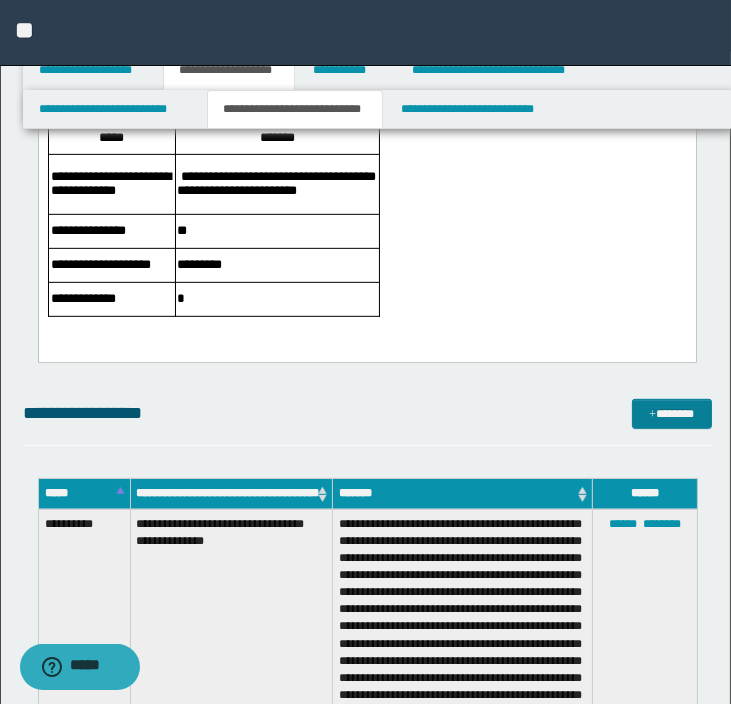 click on "*******" at bounding box center (672, 414) 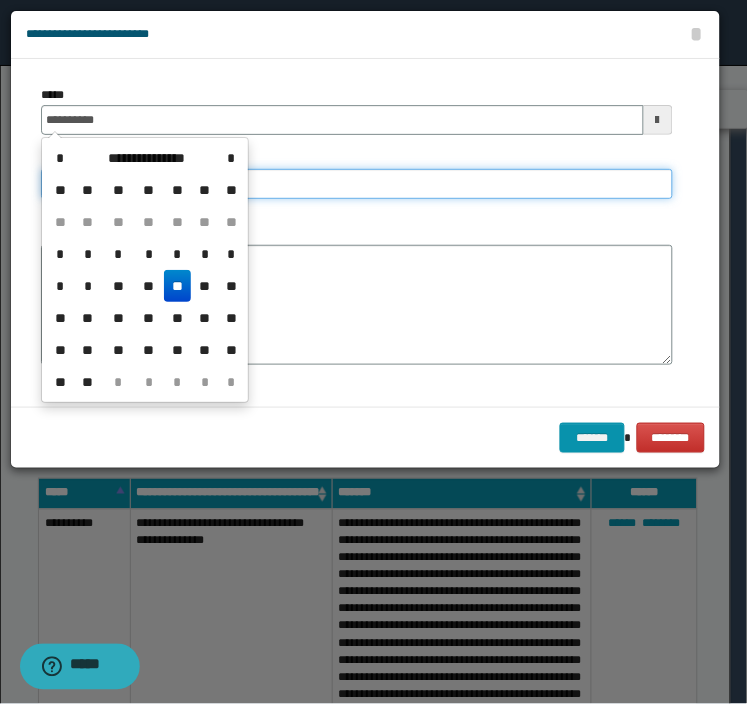 type on "**********" 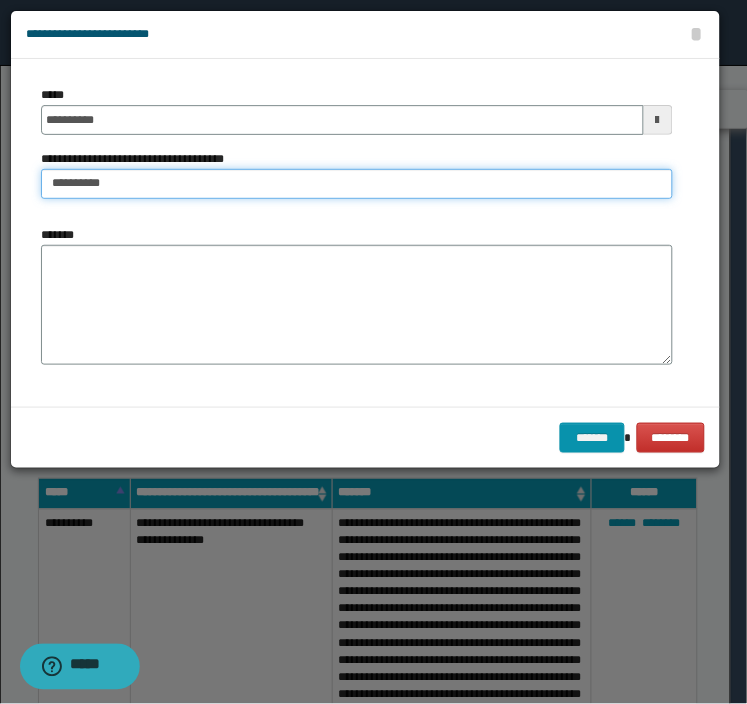 click on "*********" at bounding box center (357, 184) 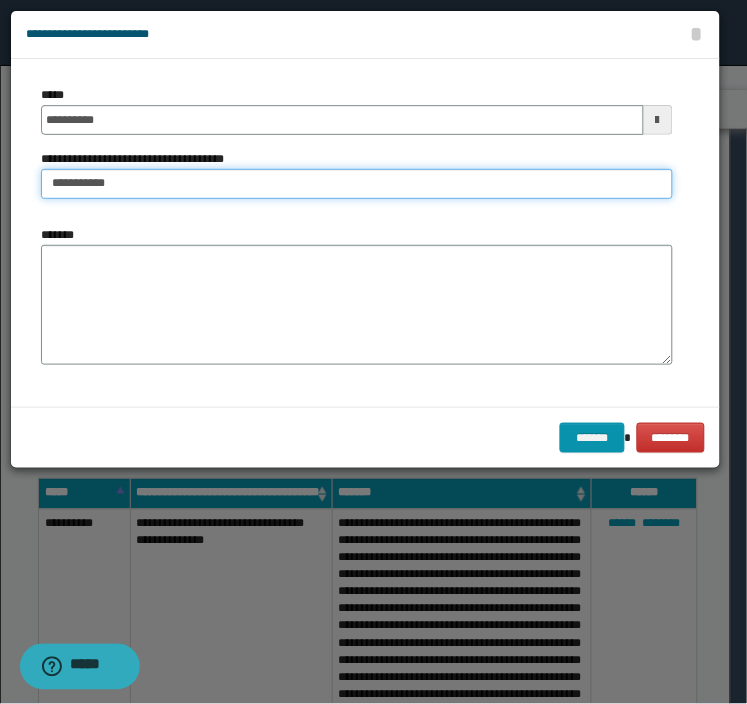 type on "**********" 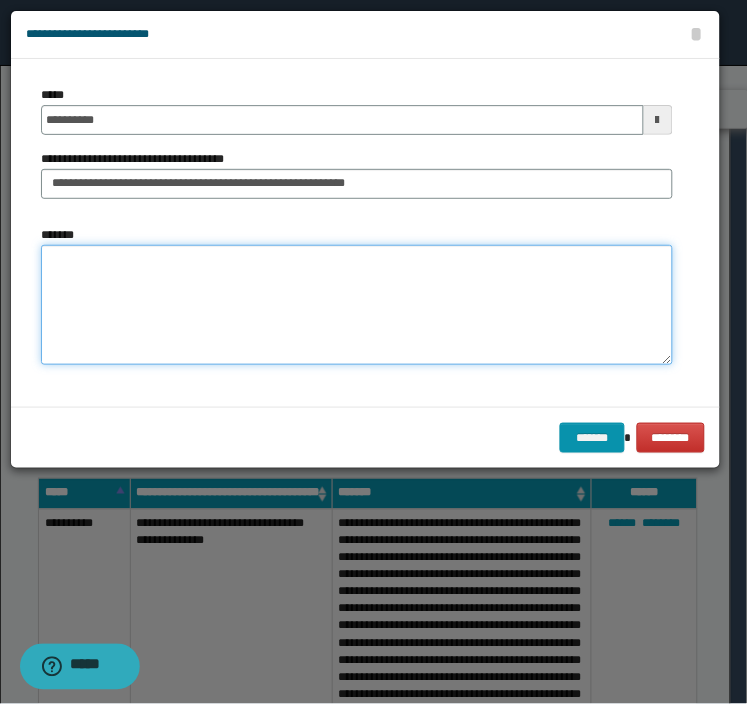 click on "*******" at bounding box center (357, 305) 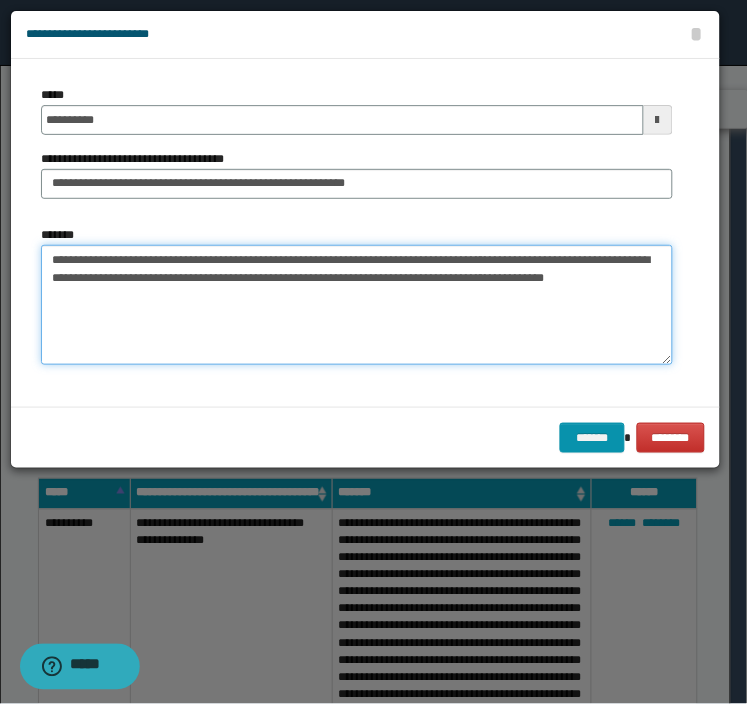 click on "**********" at bounding box center (357, 305) 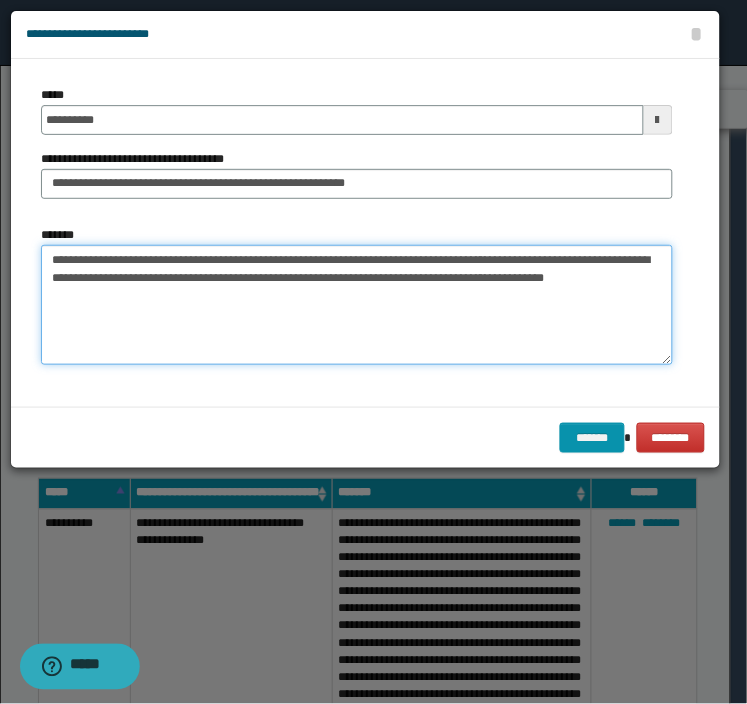 click on "**********" at bounding box center (357, 305) 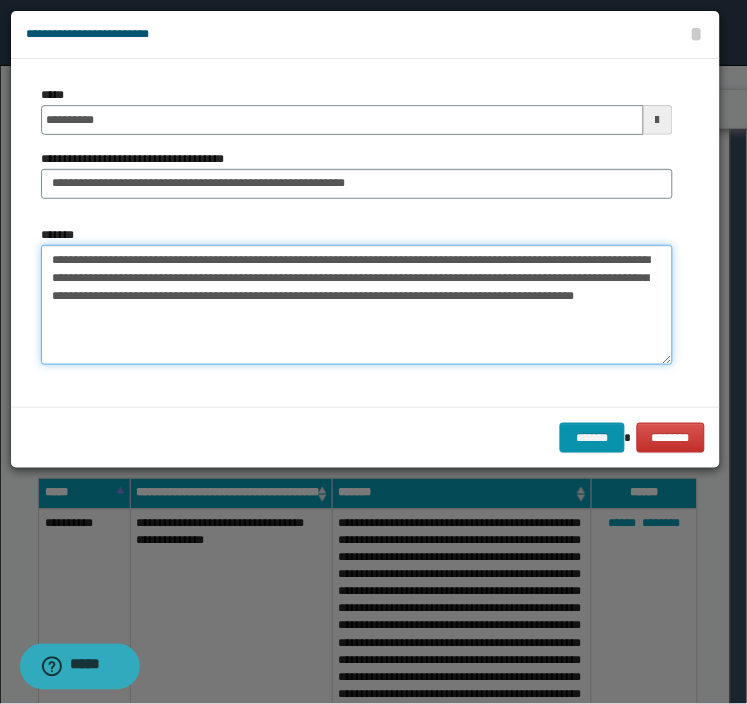 drag, startPoint x: 437, startPoint y: 296, endPoint x: 118, endPoint y: 320, distance: 319.90155 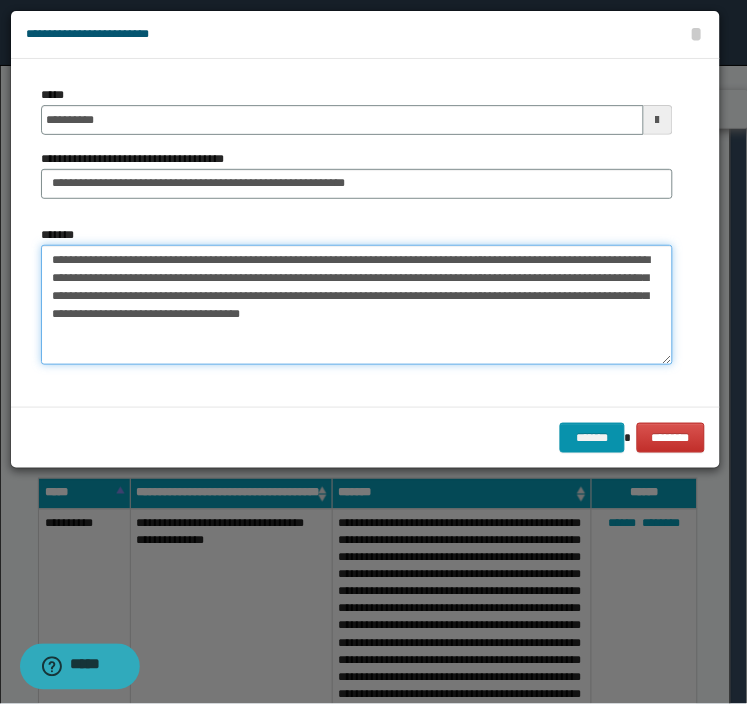 click on "**********" at bounding box center [357, 305] 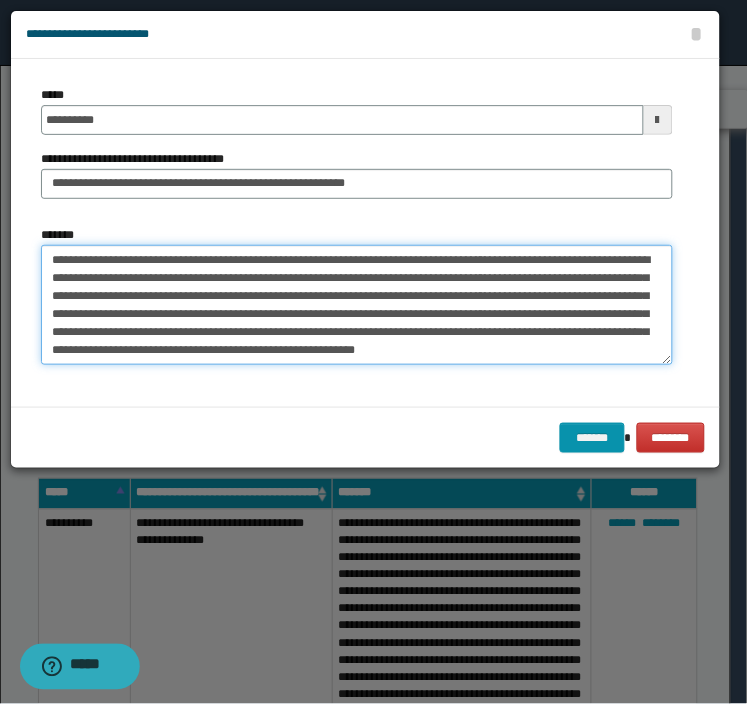 scroll, scrollTop: 12, scrollLeft: 0, axis: vertical 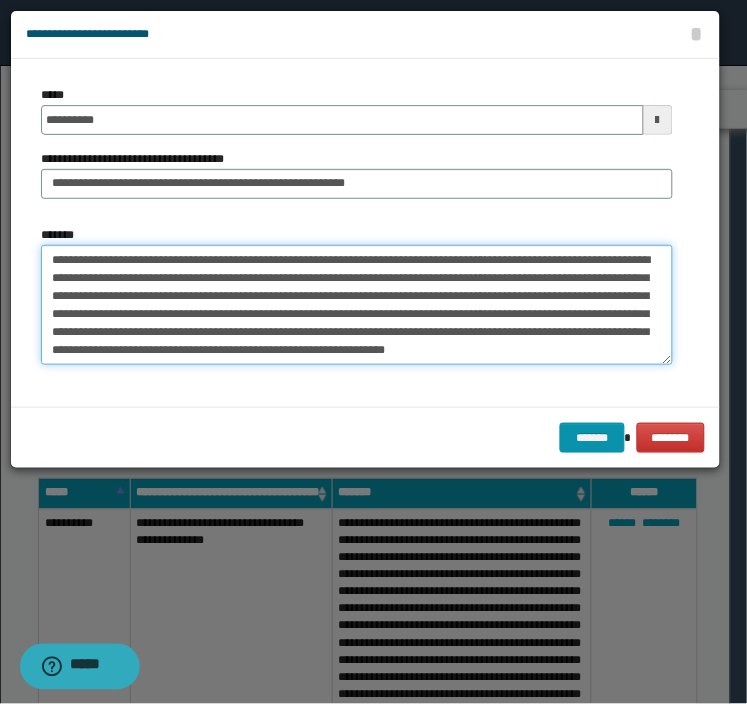drag, startPoint x: 341, startPoint y: 344, endPoint x: 160, endPoint y: 355, distance: 181.33394 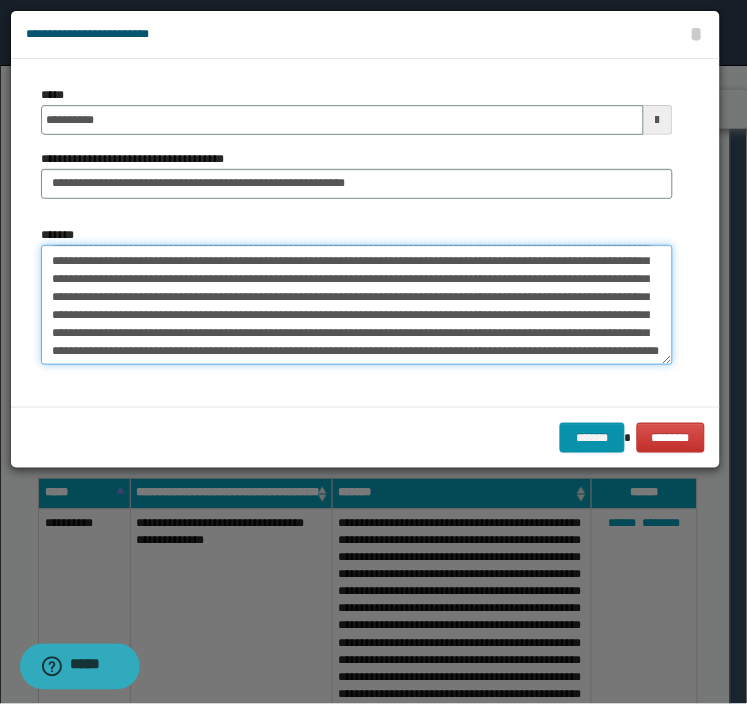 scroll, scrollTop: 31, scrollLeft: 0, axis: vertical 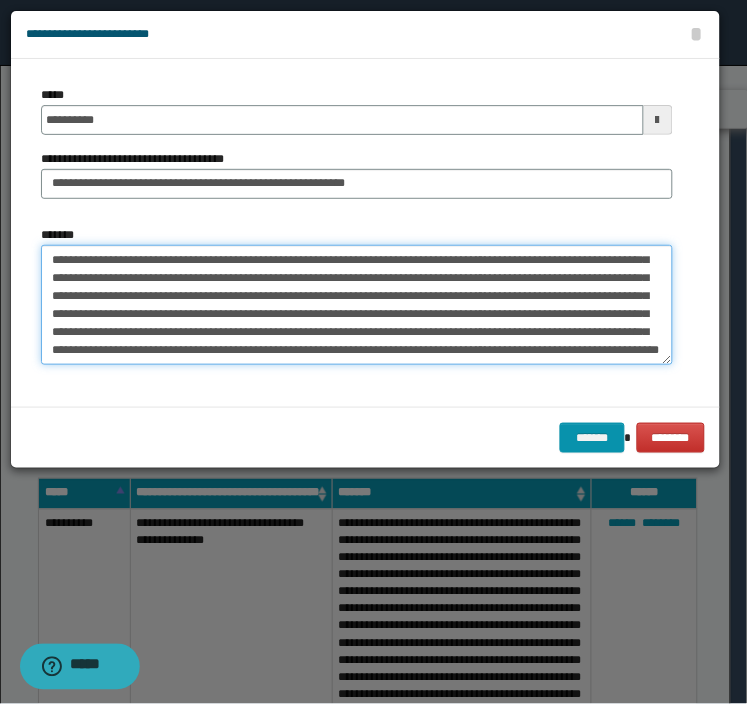 click on "**********" at bounding box center [357, 305] 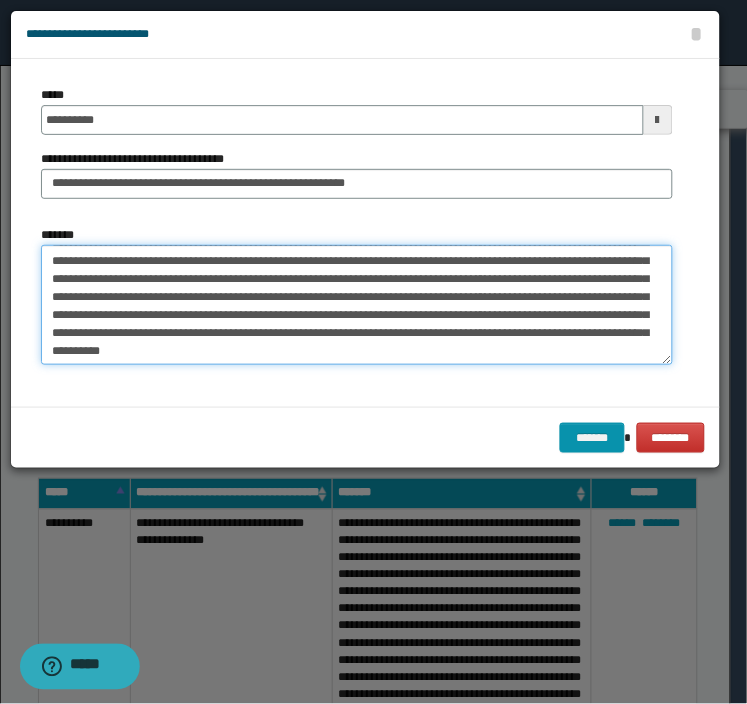 scroll, scrollTop: 48, scrollLeft: 0, axis: vertical 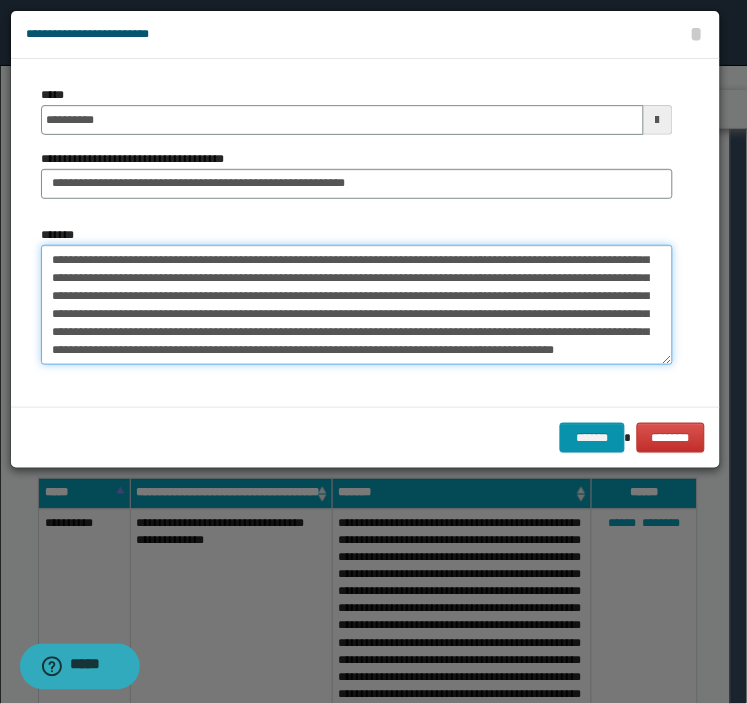 click on "**********" at bounding box center (357, 305) 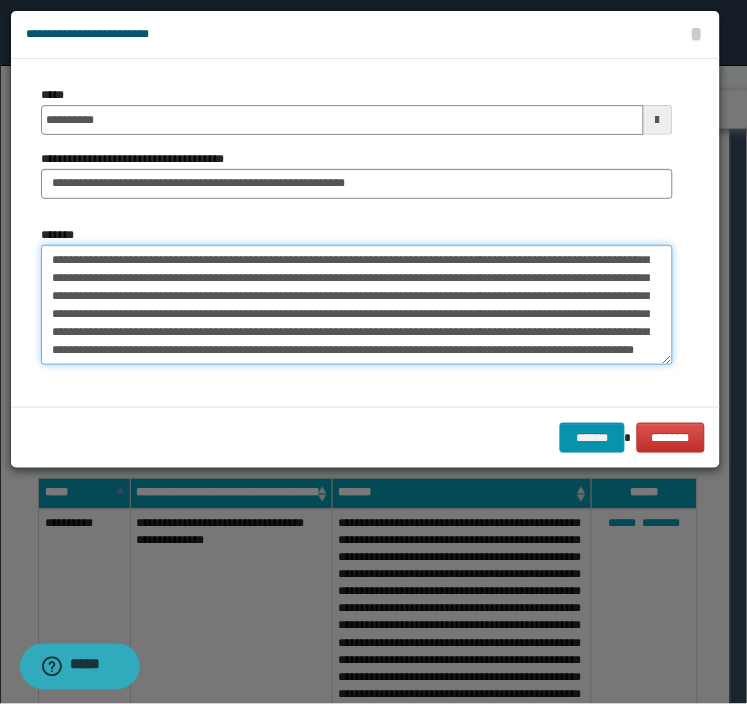 scroll, scrollTop: 66, scrollLeft: 0, axis: vertical 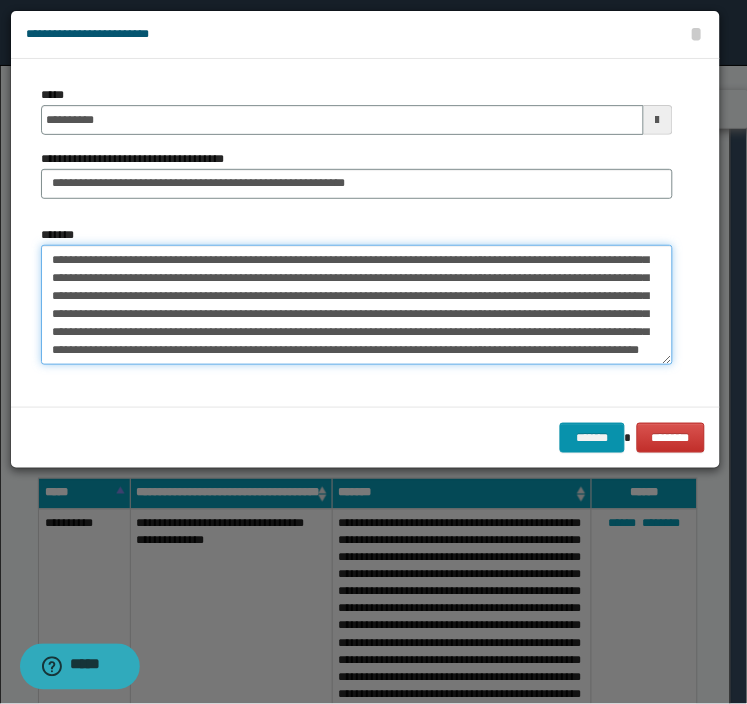 drag, startPoint x: 164, startPoint y: 334, endPoint x: 543, endPoint y: 336, distance: 379.00528 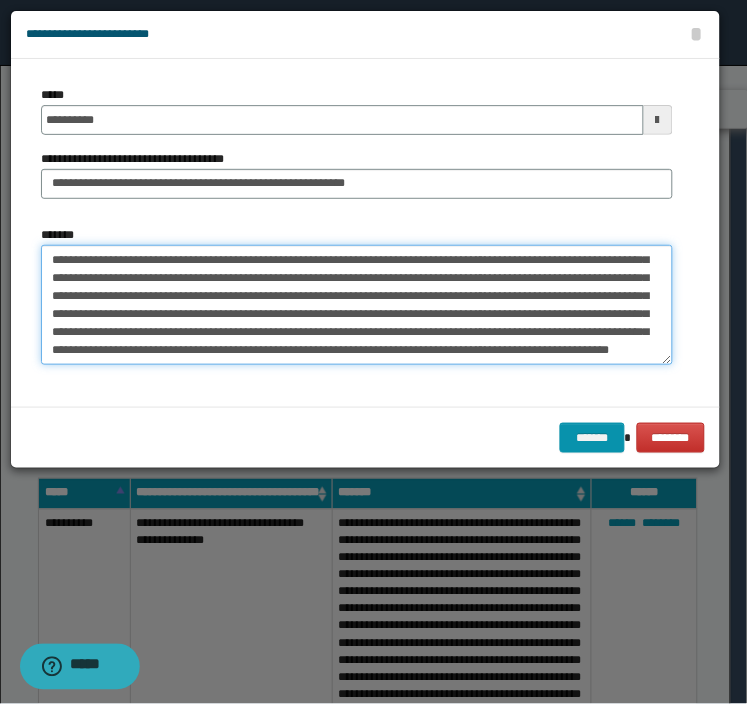 scroll, scrollTop: 84, scrollLeft: 0, axis: vertical 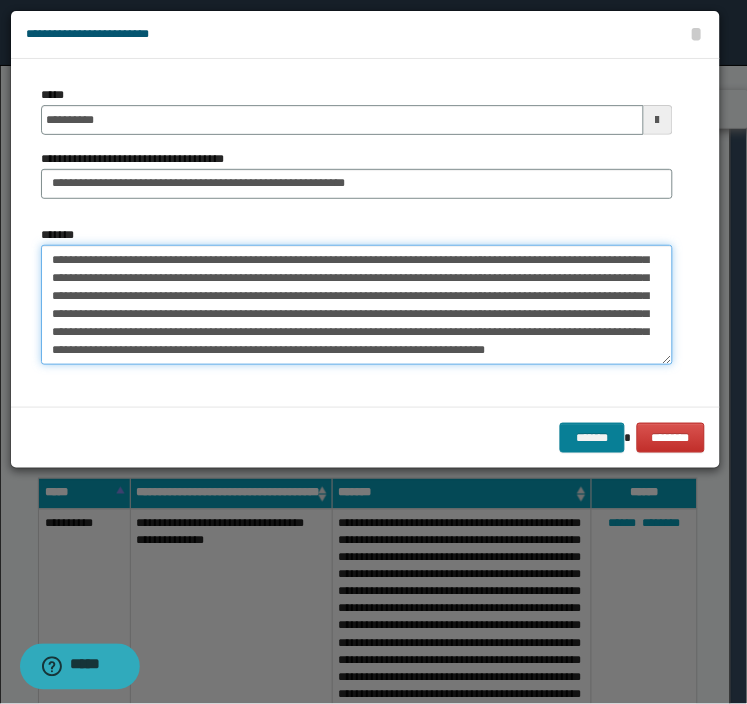 type on "**********" 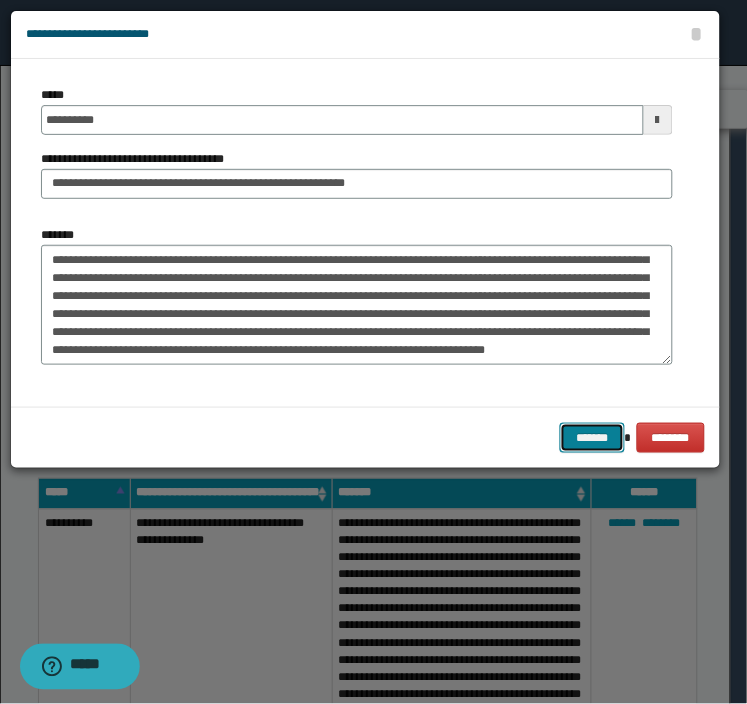 click on "*******" at bounding box center (592, 438) 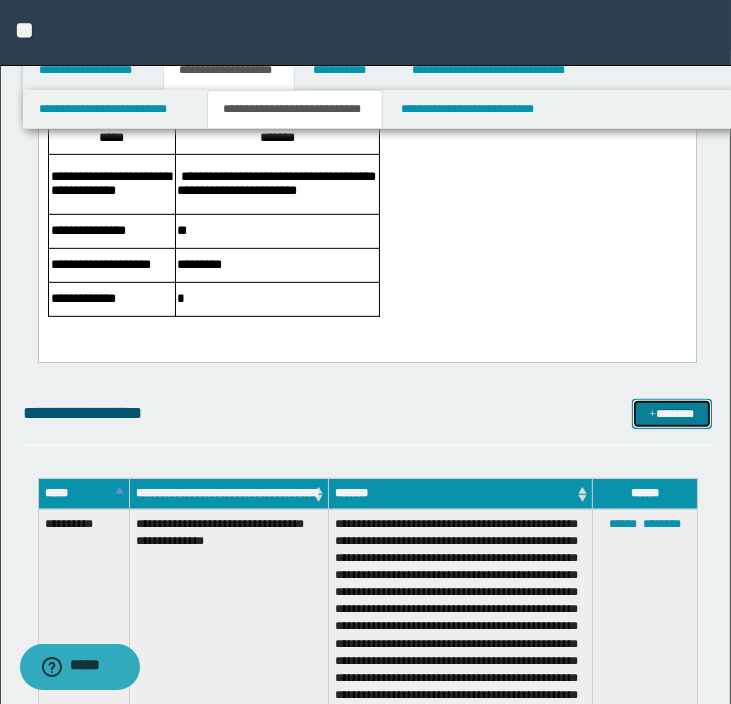 click on "*******" at bounding box center (672, 414) 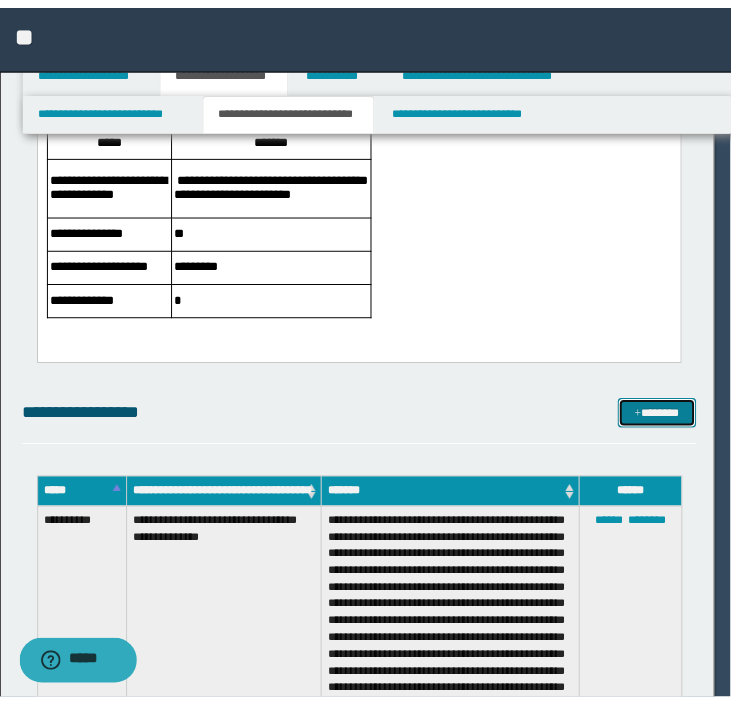scroll, scrollTop: 0, scrollLeft: 0, axis: both 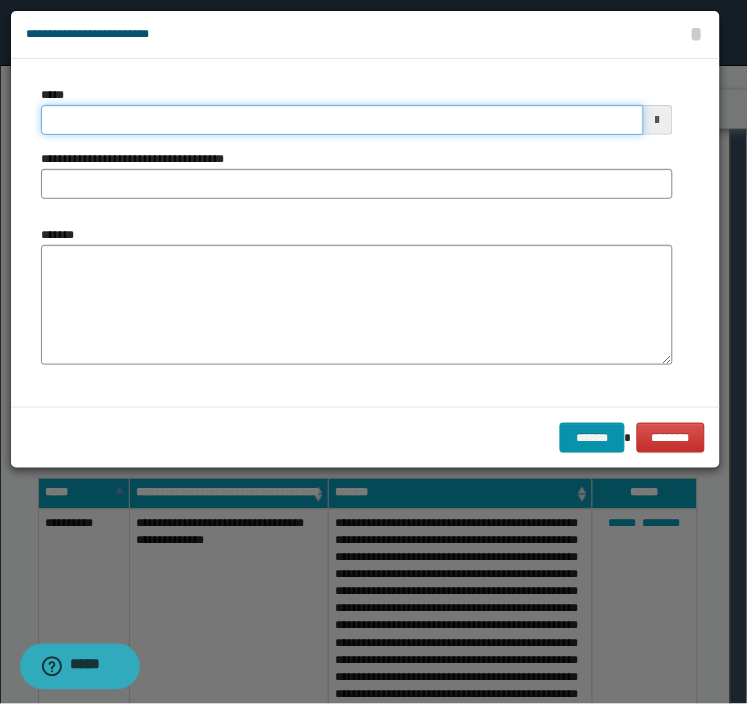 click on "*****" at bounding box center (342, 120) 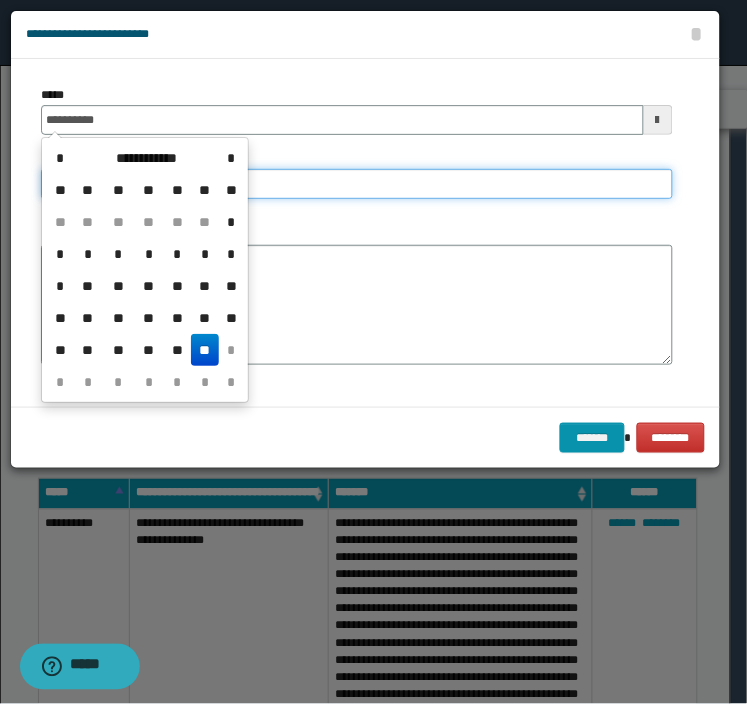 type on "**********" 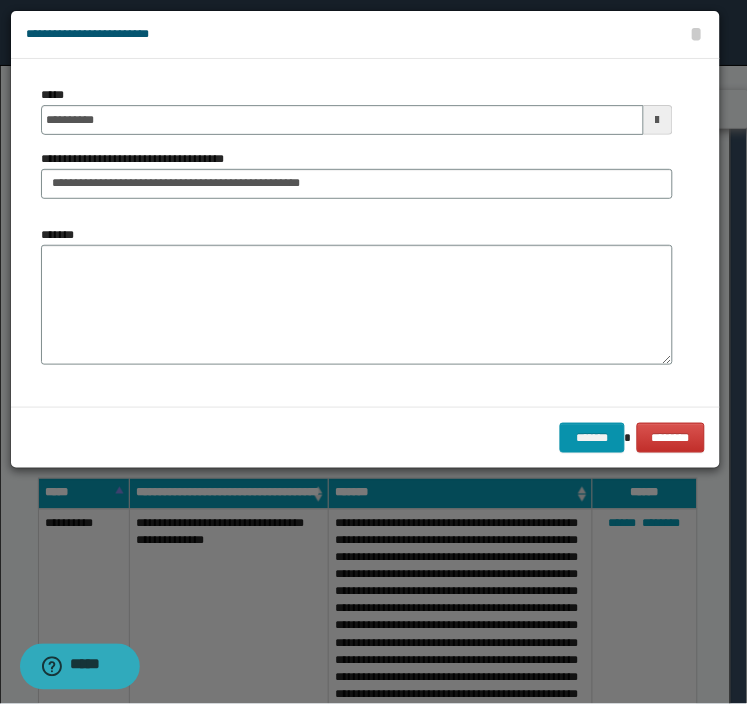 click on "**********" at bounding box center (357, 150) 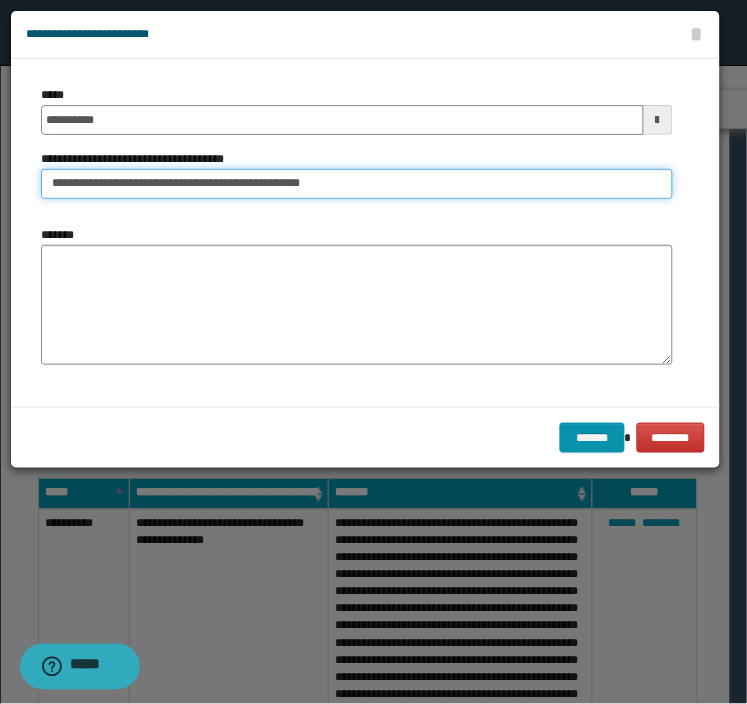 click on "**********" at bounding box center (357, 184) 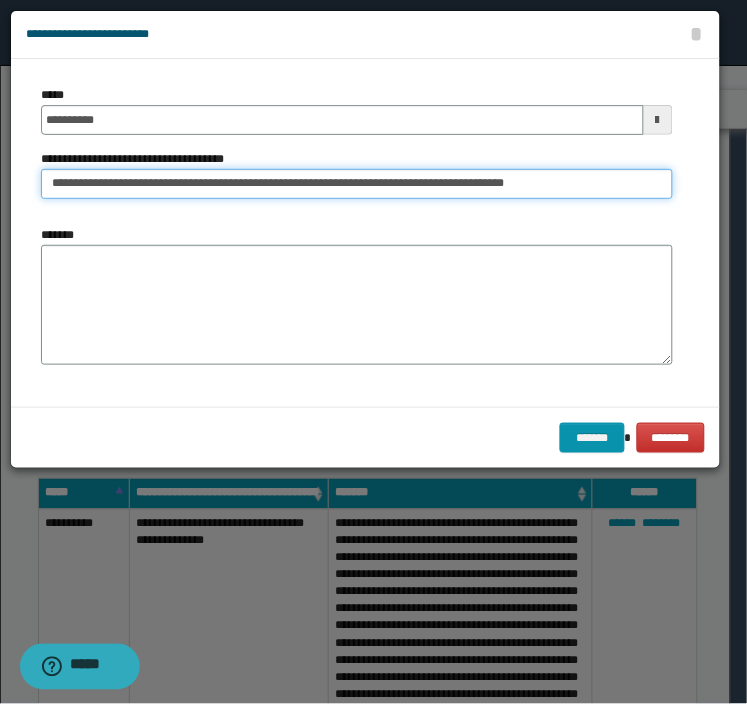 click on "**********" at bounding box center [357, 184] 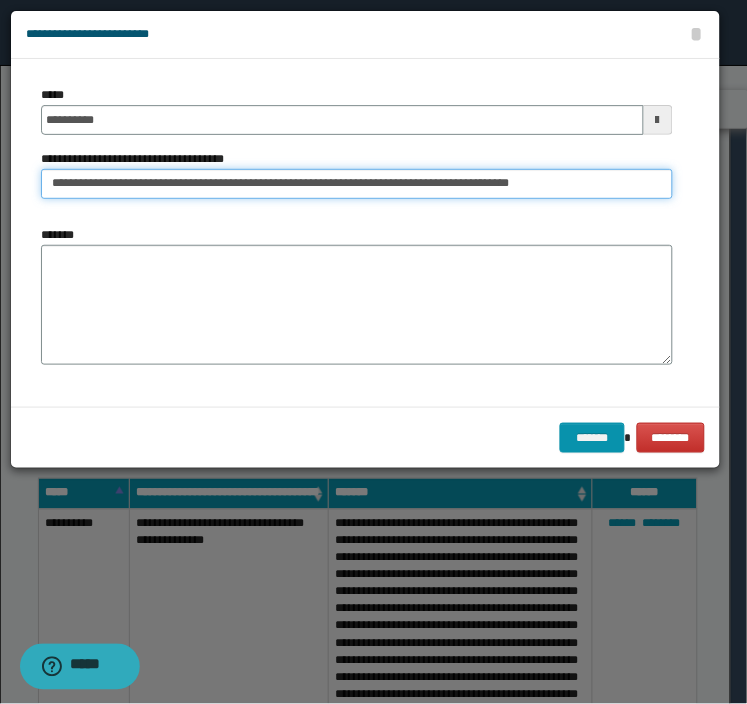type on "**********" 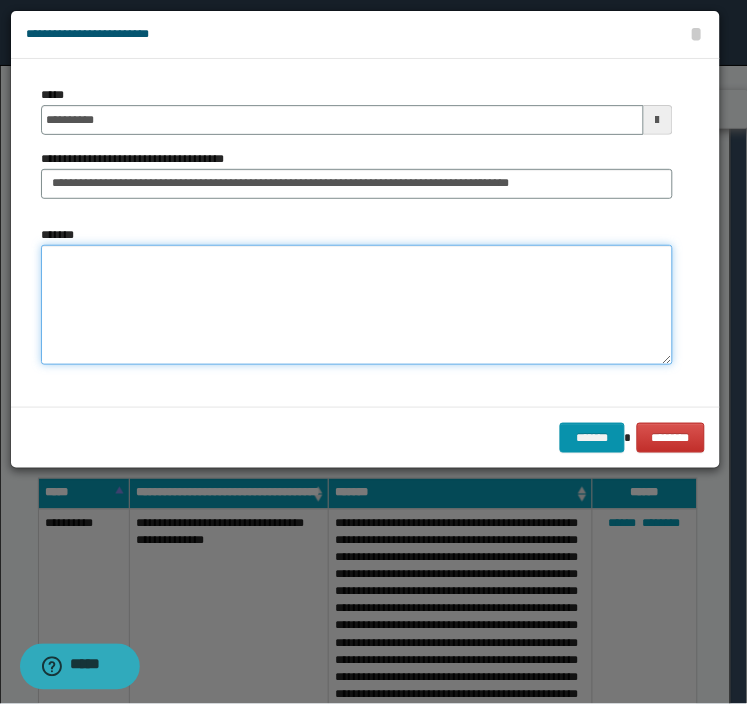 click on "*******" at bounding box center (357, 305) 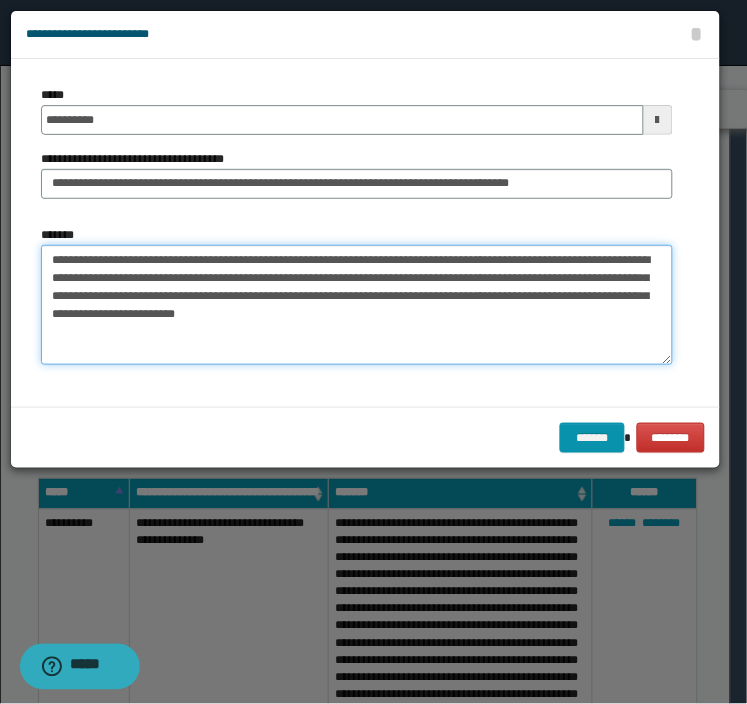 click on "**********" at bounding box center [357, 305] 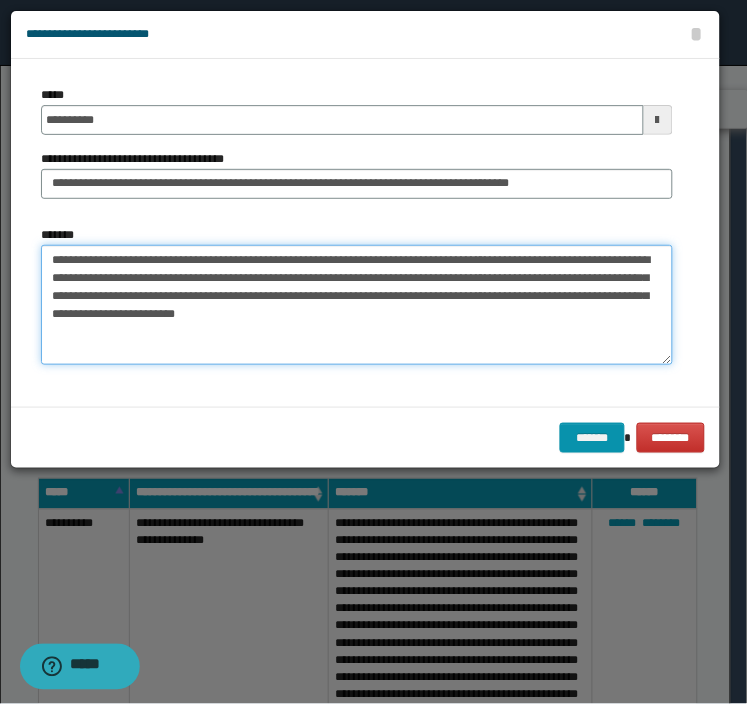 click on "**********" at bounding box center [357, 305] 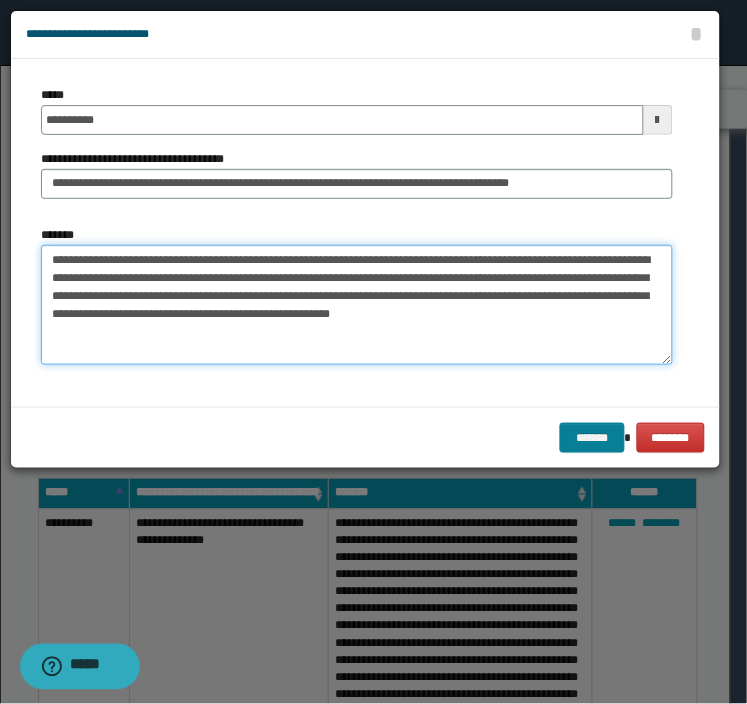 type on "**********" 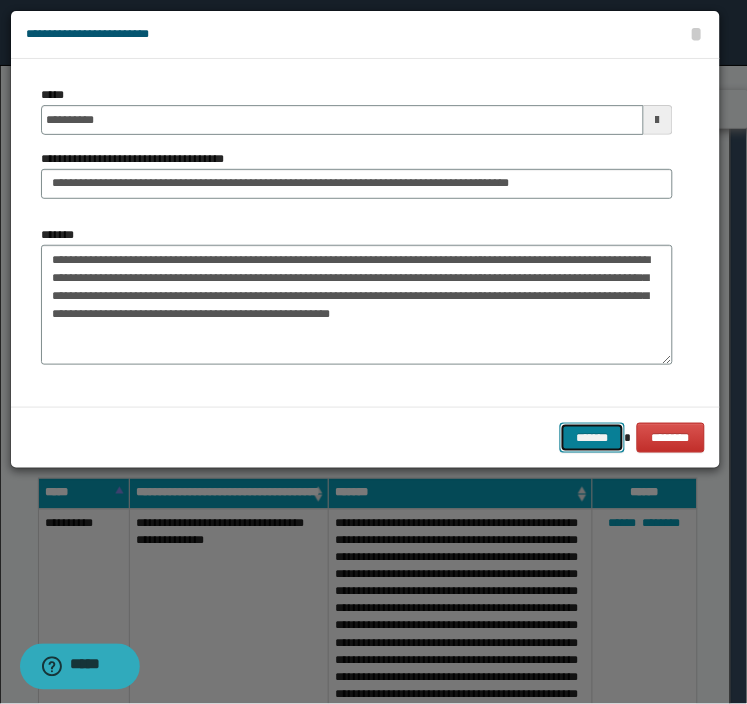 click on "*******" at bounding box center [592, 438] 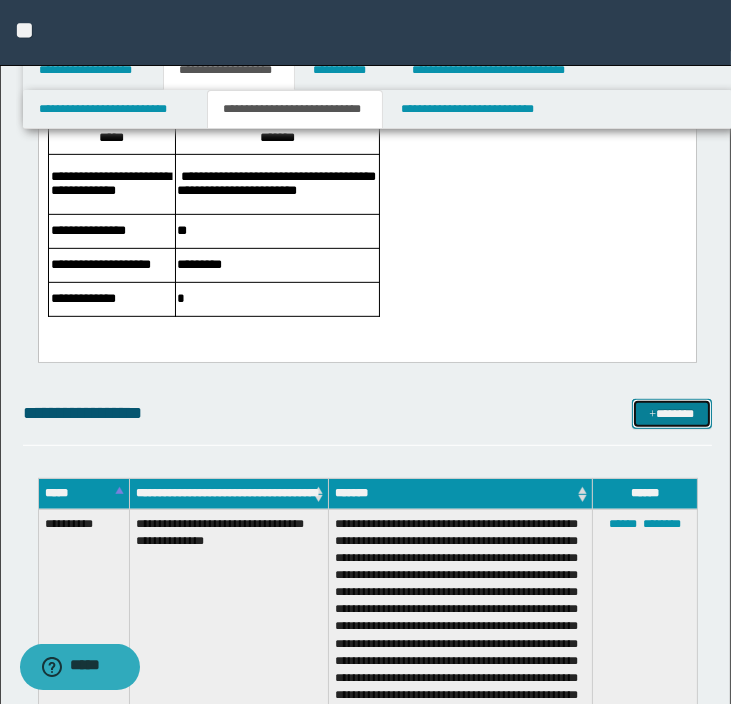 click on "*******" at bounding box center [672, 414] 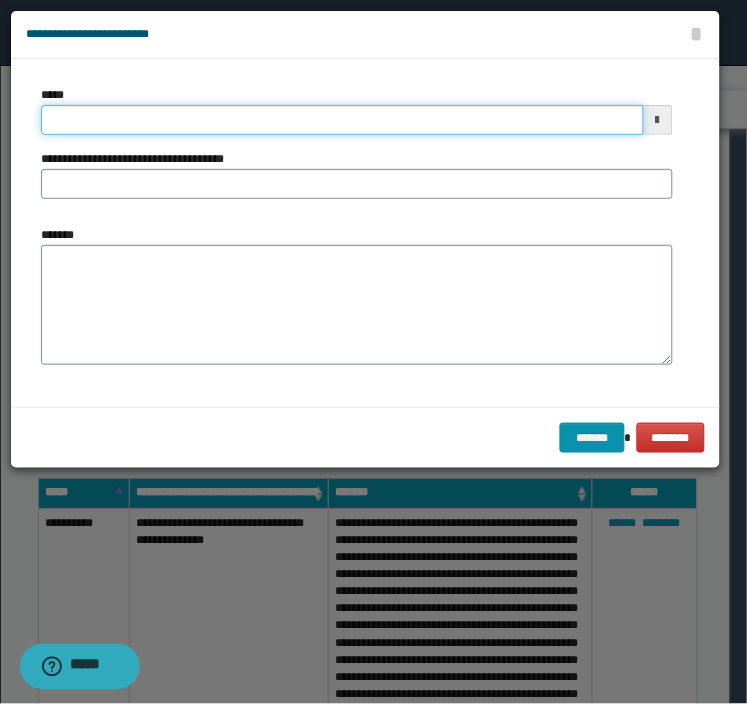 click on "*****" at bounding box center (342, 120) 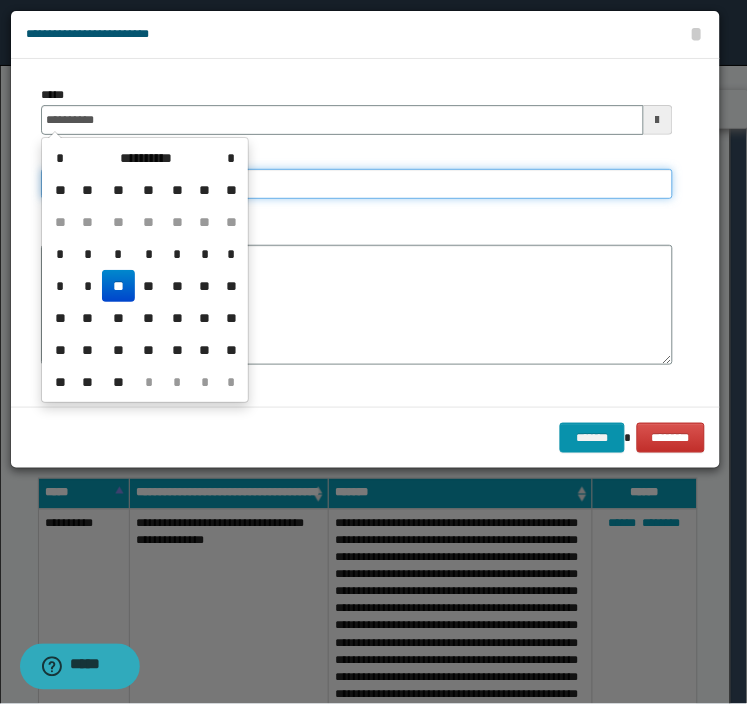 type on "**********" 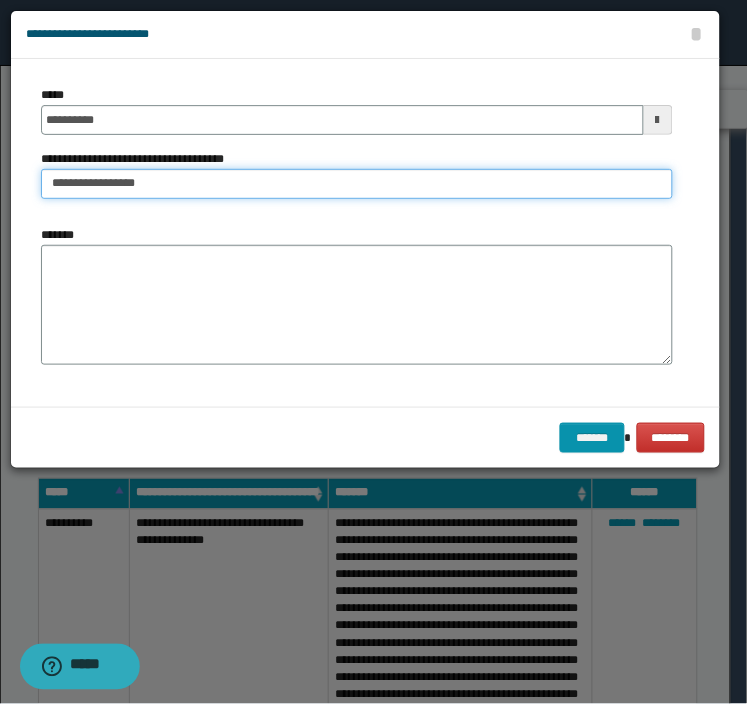 click on "**********" at bounding box center [357, 184] 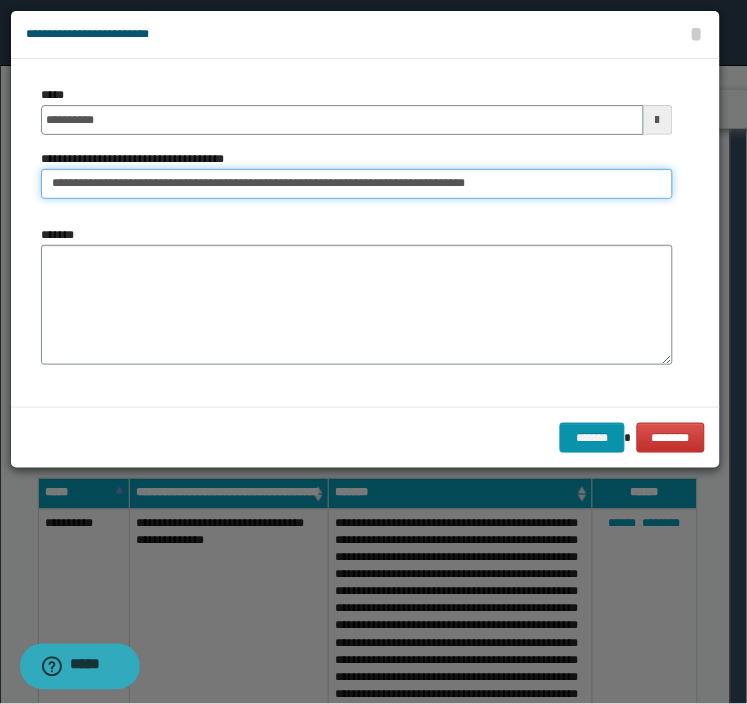 type on "**********" 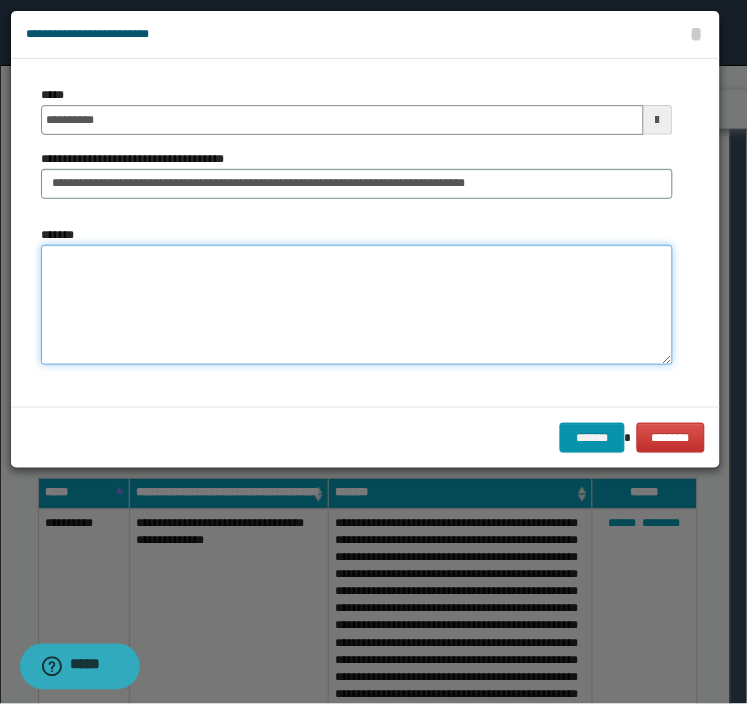 click on "*******" at bounding box center (357, 305) 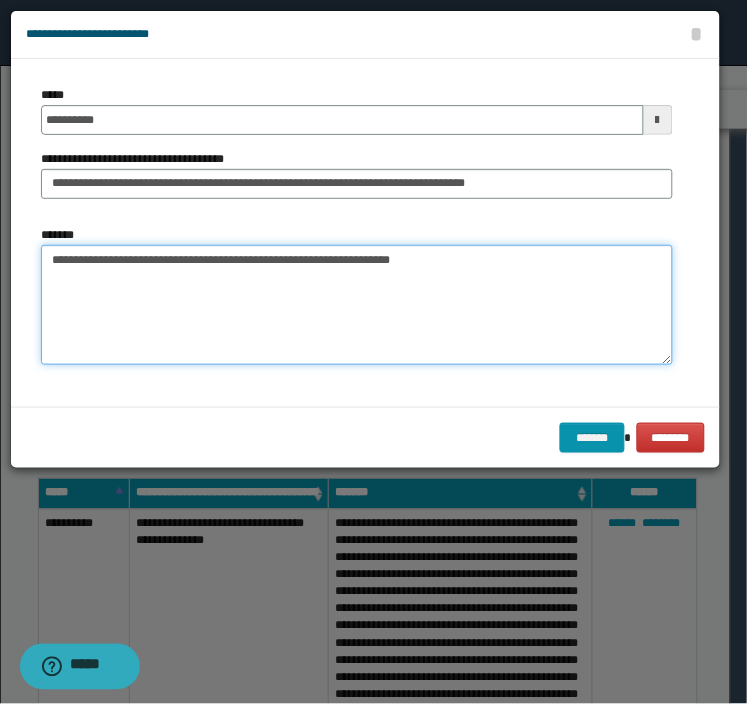 drag, startPoint x: 410, startPoint y: 267, endPoint x: 265, endPoint y: 267, distance: 145 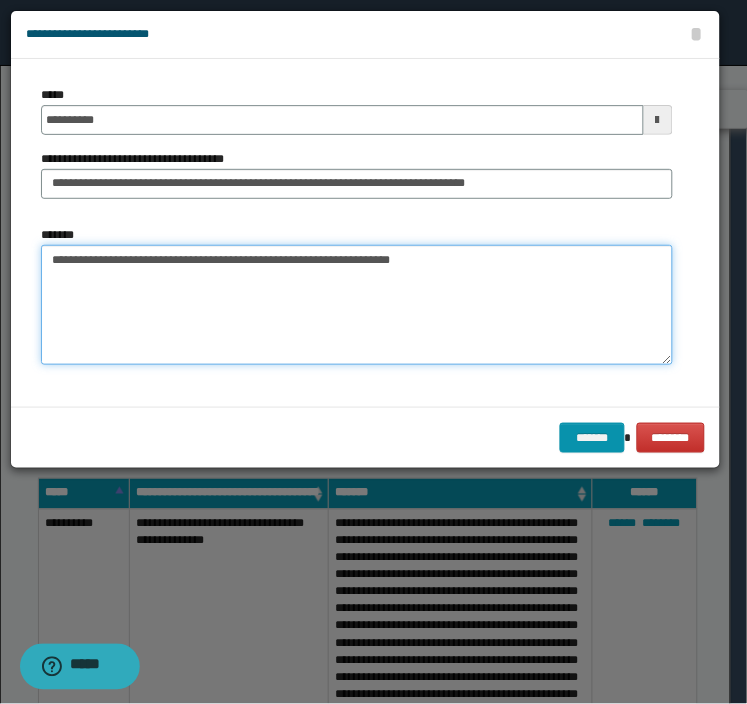click on "**********" at bounding box center (357, 305) 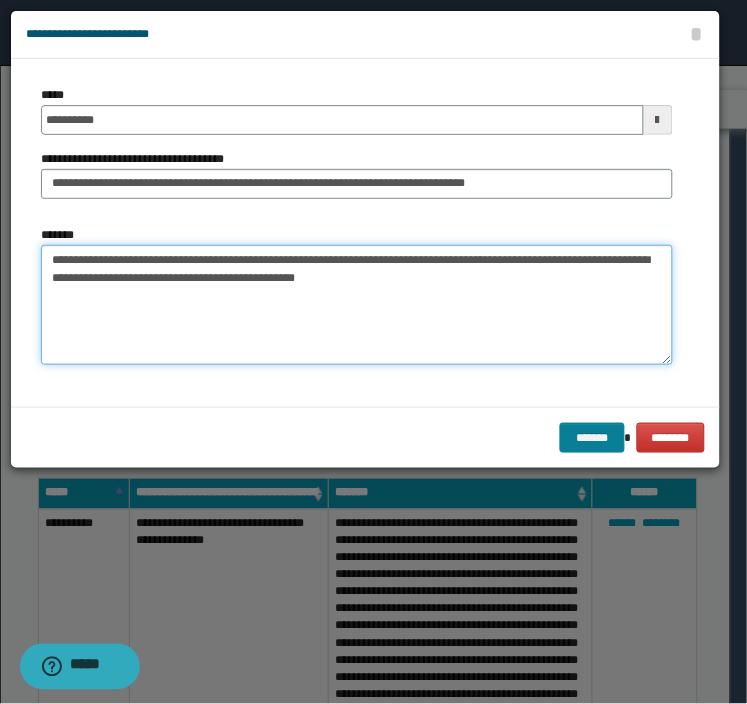 type on "**********" 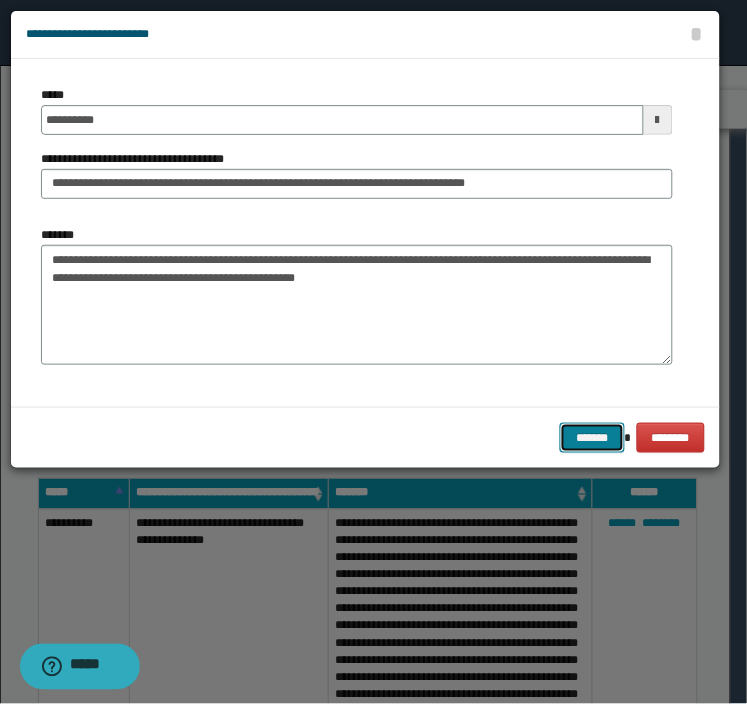 click on "*******" at bounding box center (592, 438) 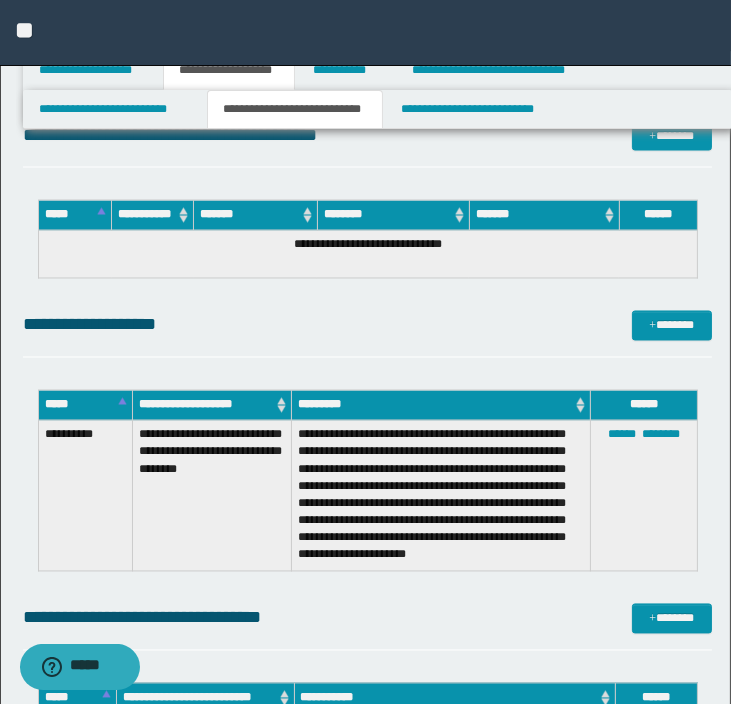 scroll, scrollTop: 3165, scrollLeft: 0, axis: vertical 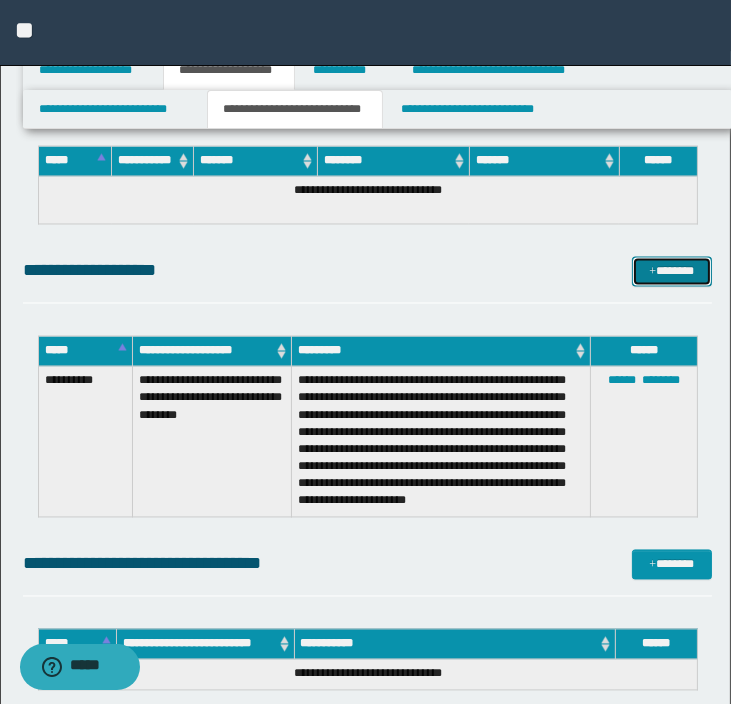click at bounding box center [652, 273] 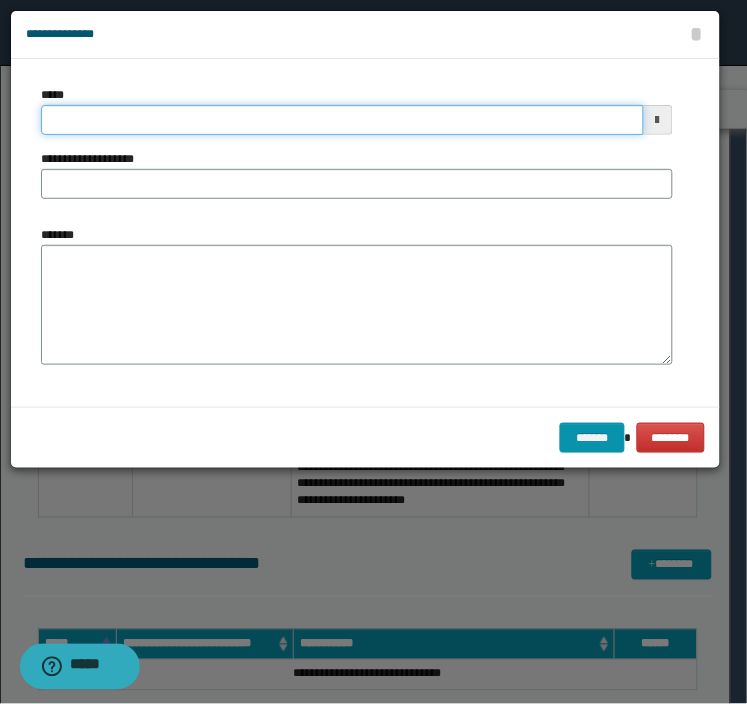click on "*****" at bounding box center [342, 120] 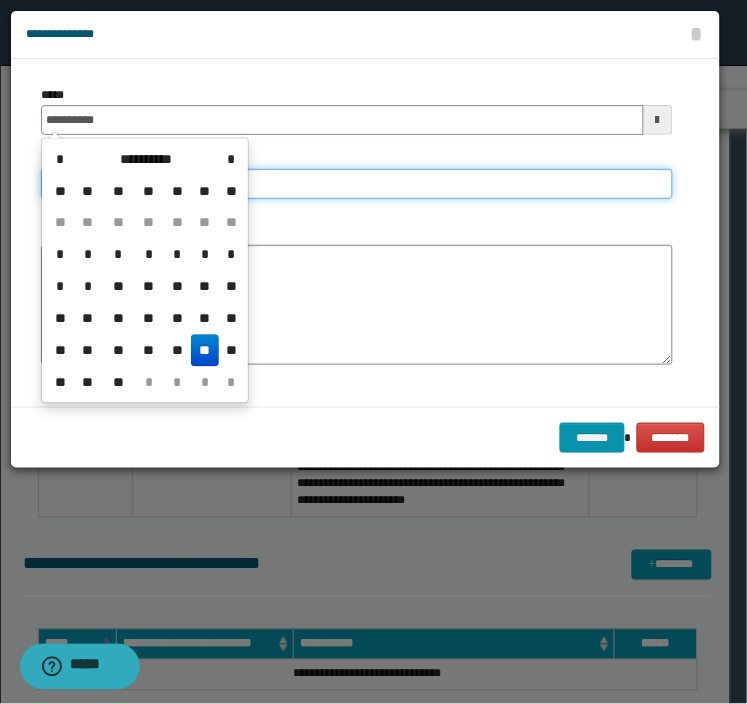 type on "**********" 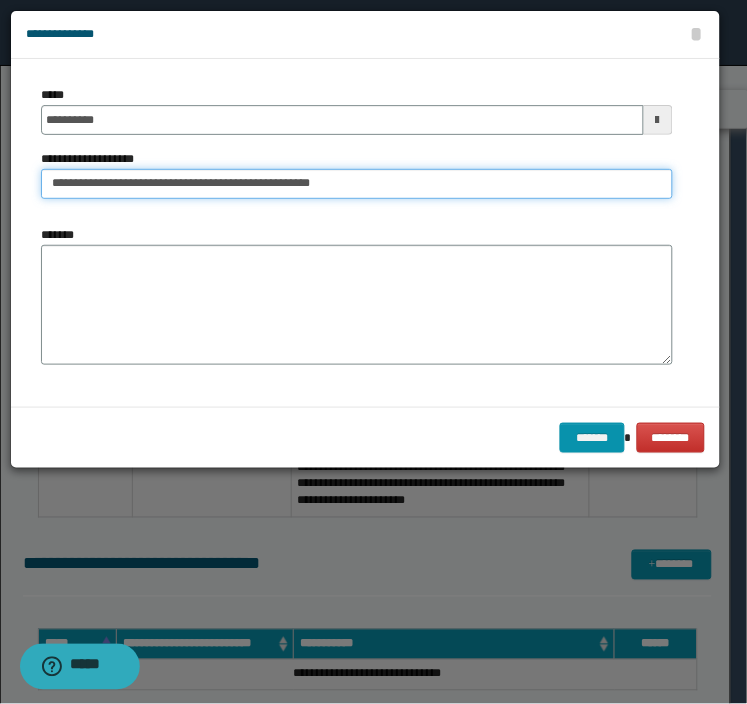 type on "**********" 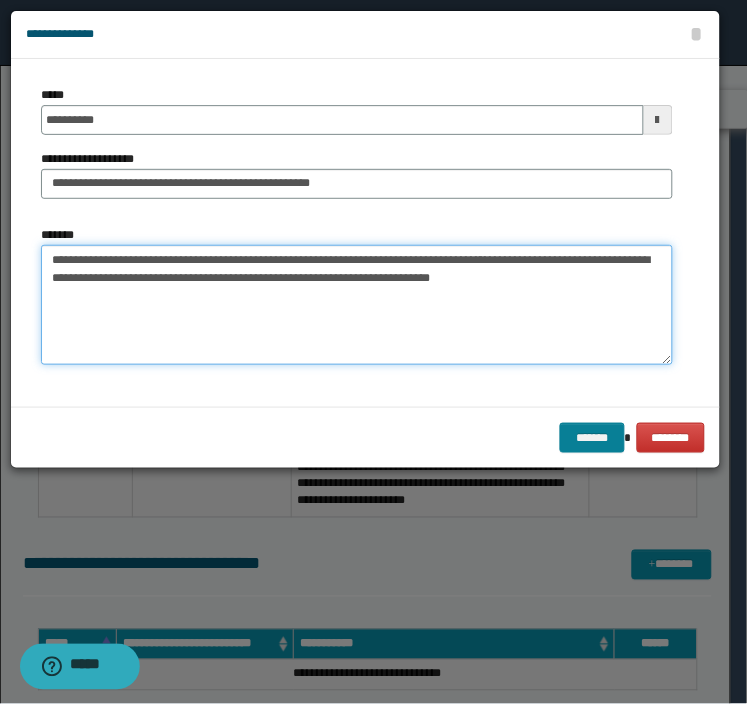type on "**********" 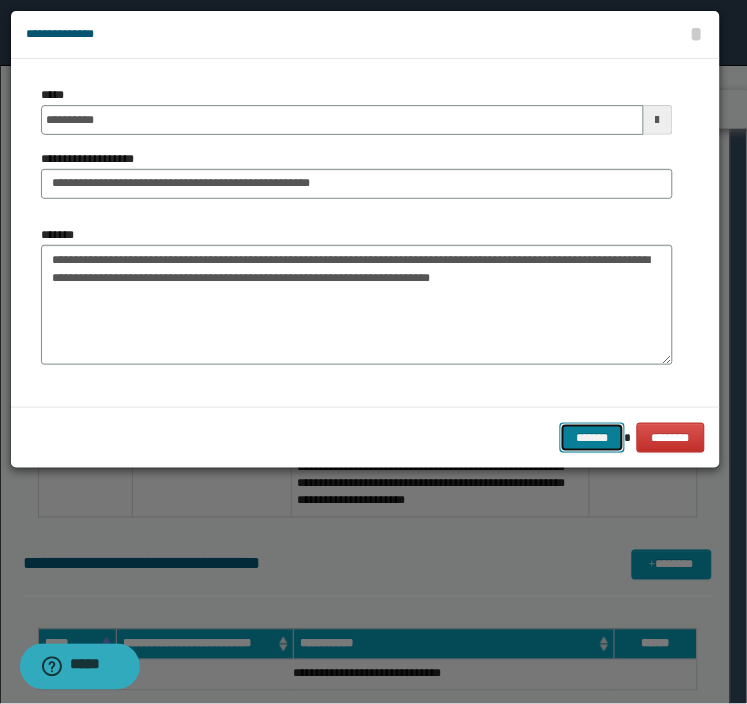 click on "*******" at bounding box center [592, 438] 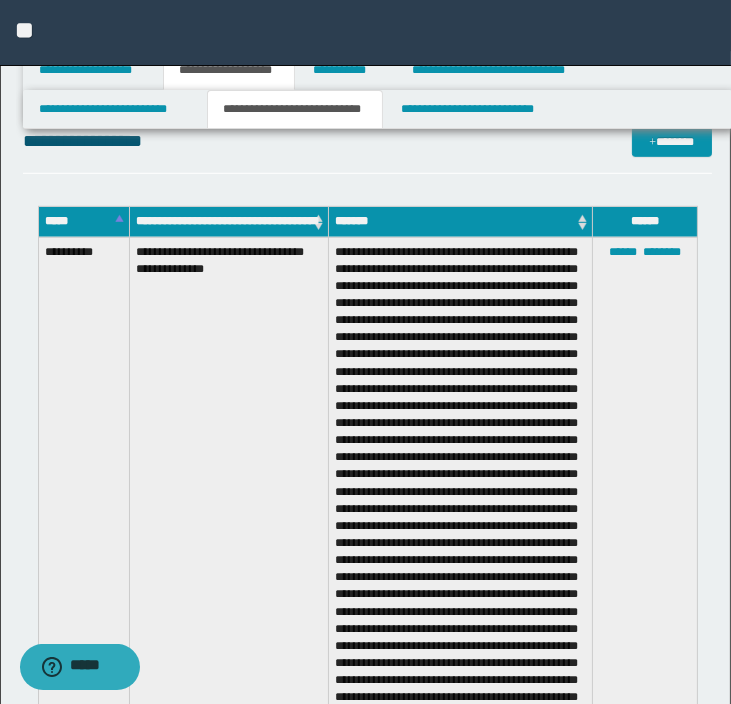 scroll, scrollTop: 943, scrollLeft: 0, axis: vertical 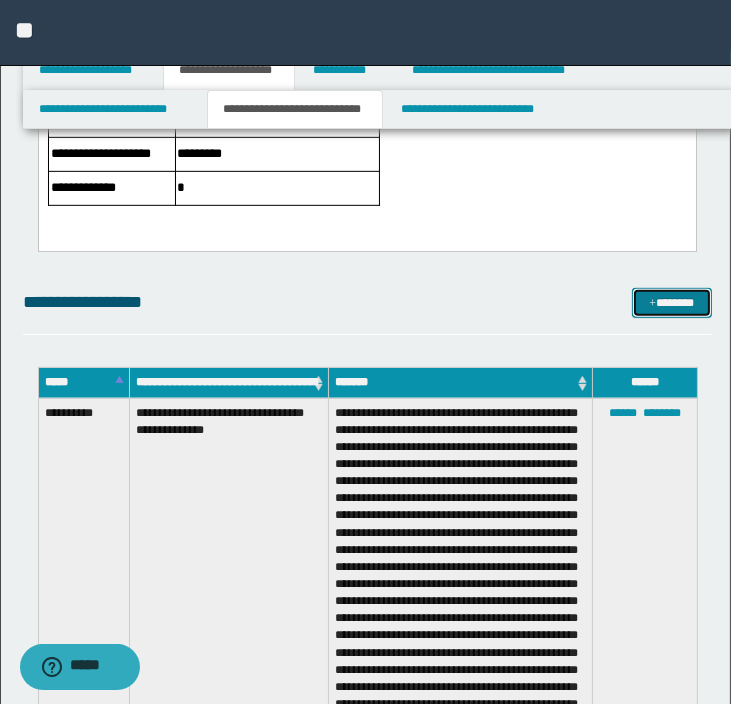 click on "*******" at bounding box center (672, 303) 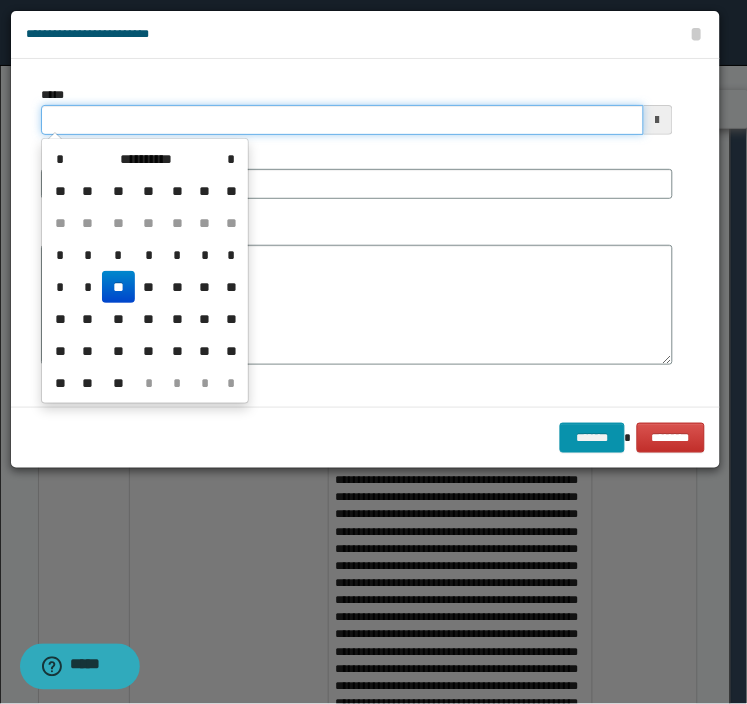click on "*****" at bounding box center [342, 120] 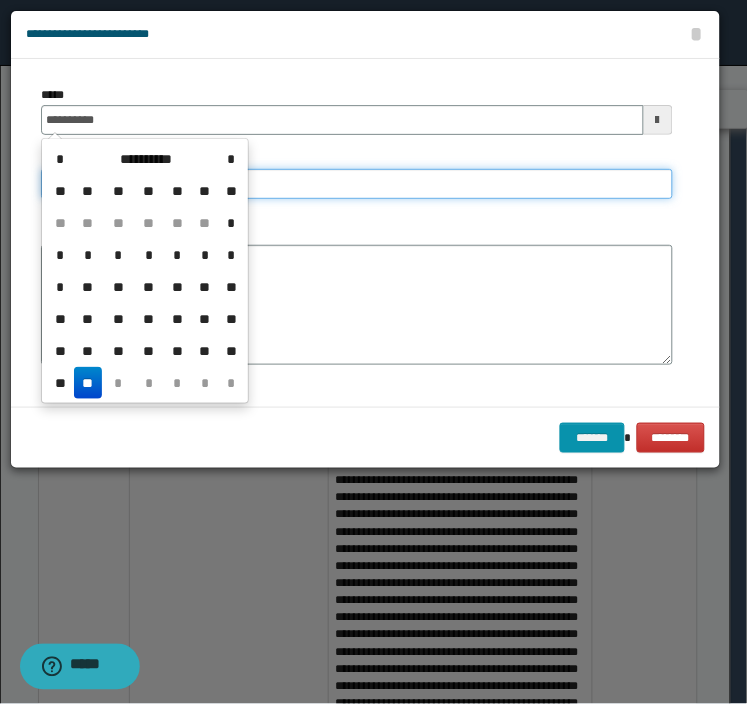 type on "**********" 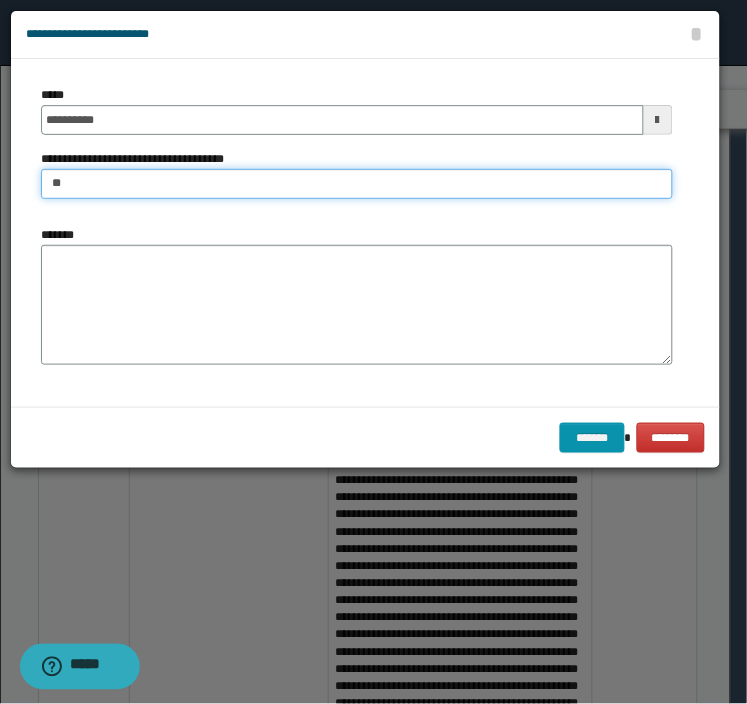 type on "*" 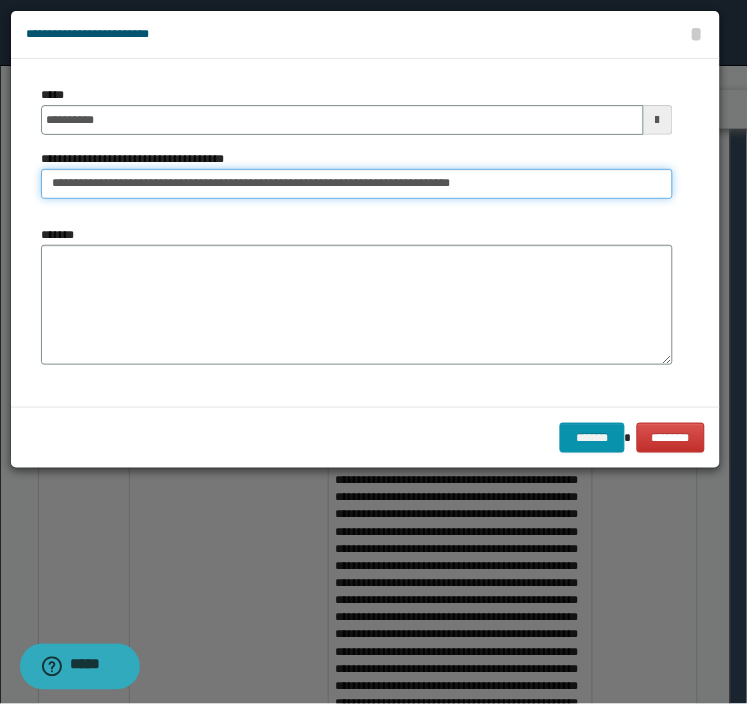type on "**********" 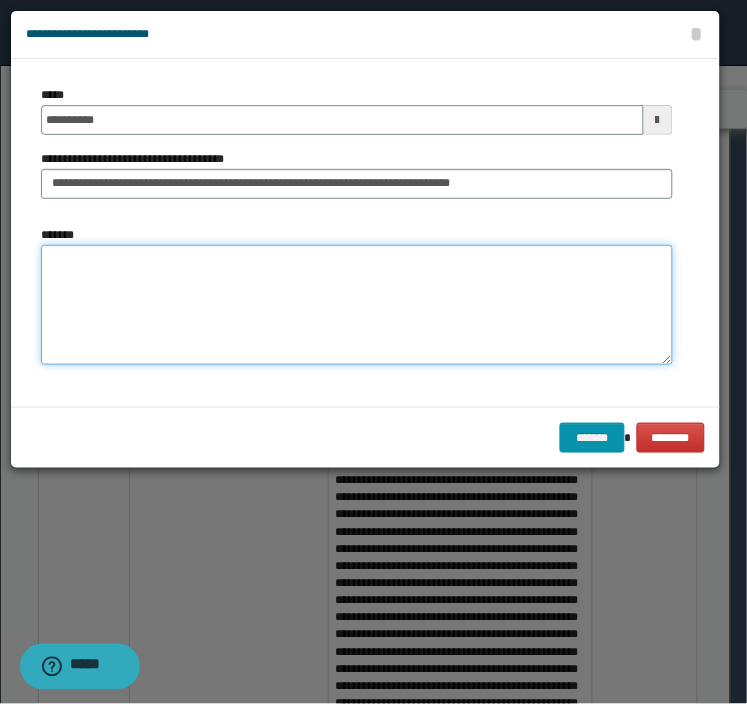 click on "*******" at bounding box center [357, 305] 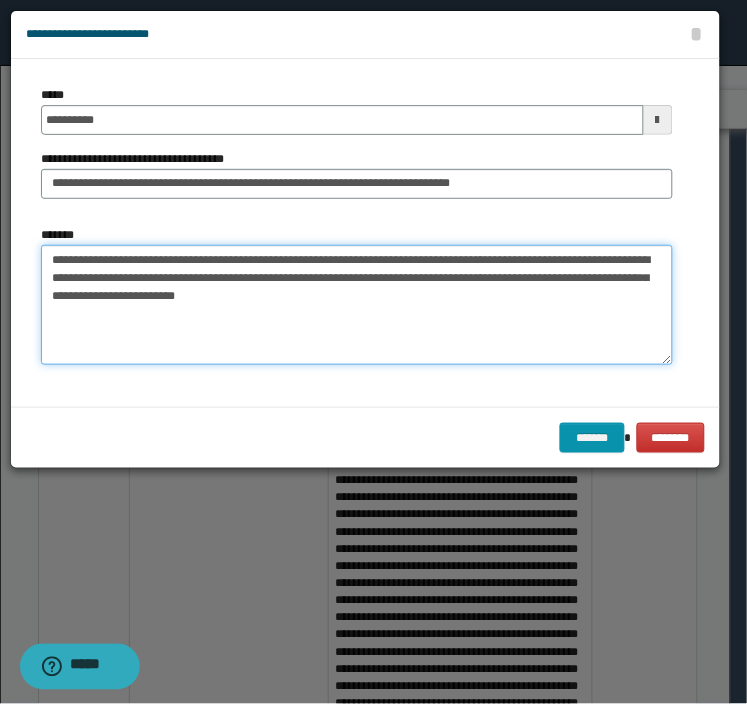 click on "**********" at bounding box center (357, 305) 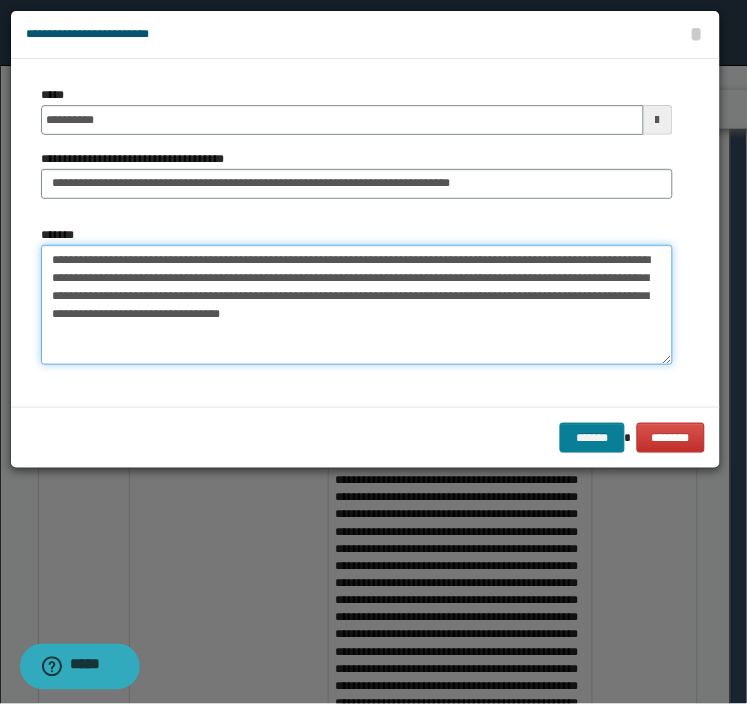type on "**********" 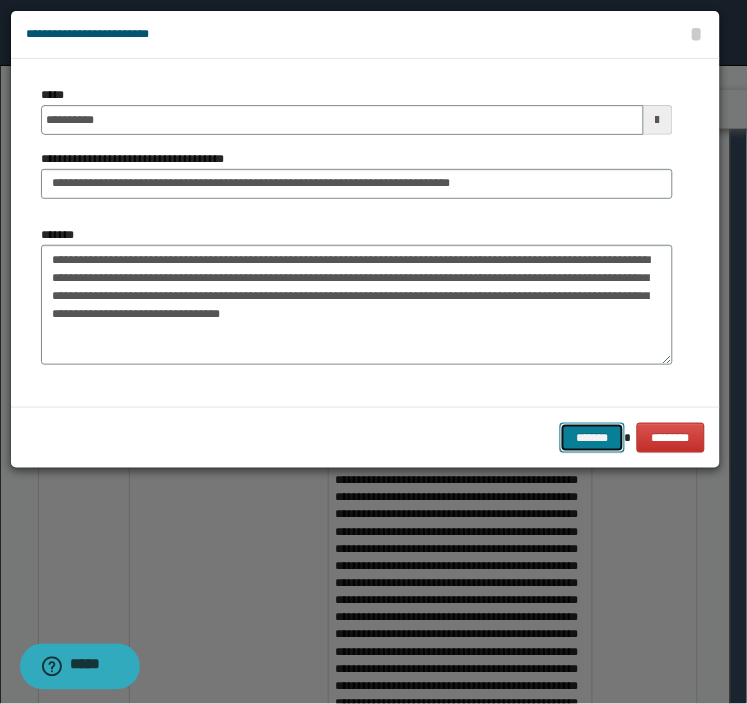 click on "*******" at bounding box center [592, 438] 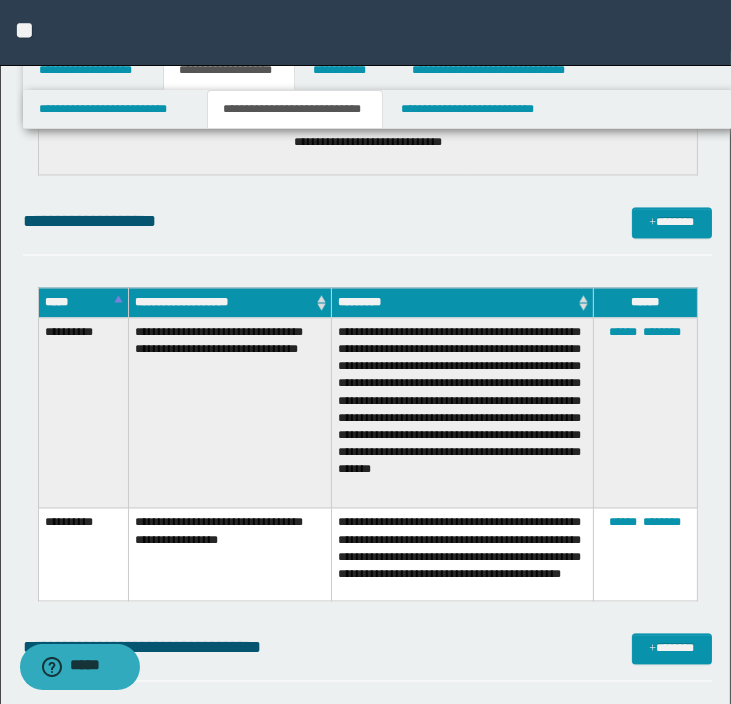 scroll, scrollTop: 3276, scrollLeft: 0, axis: vertical 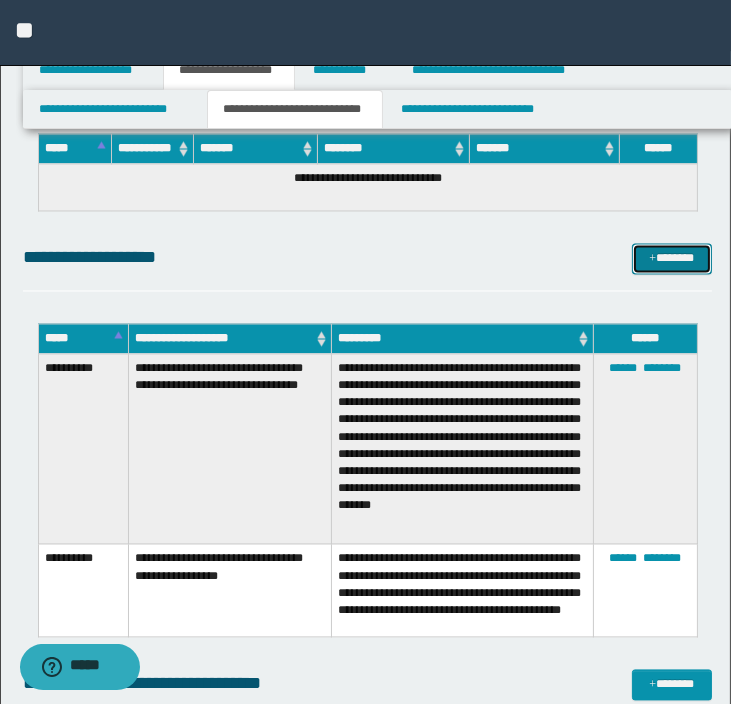 click on "*******" at bounding box center (672, 259) 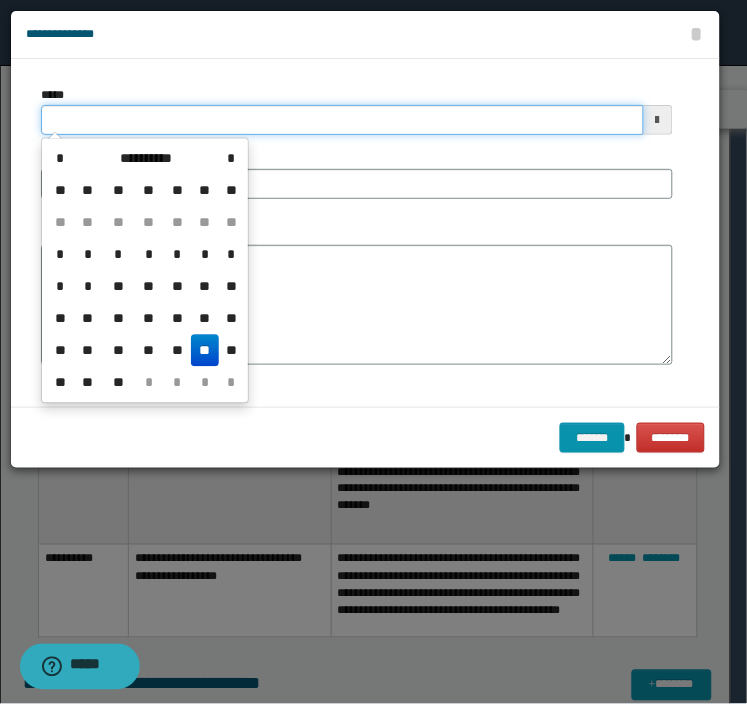 click on "*****" at bounding box center [342, 120] 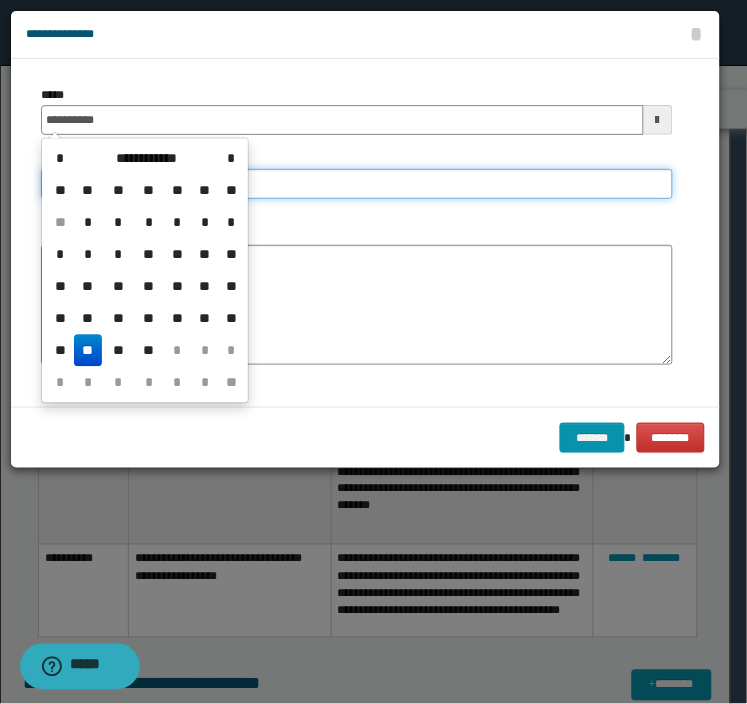 type on "**********" 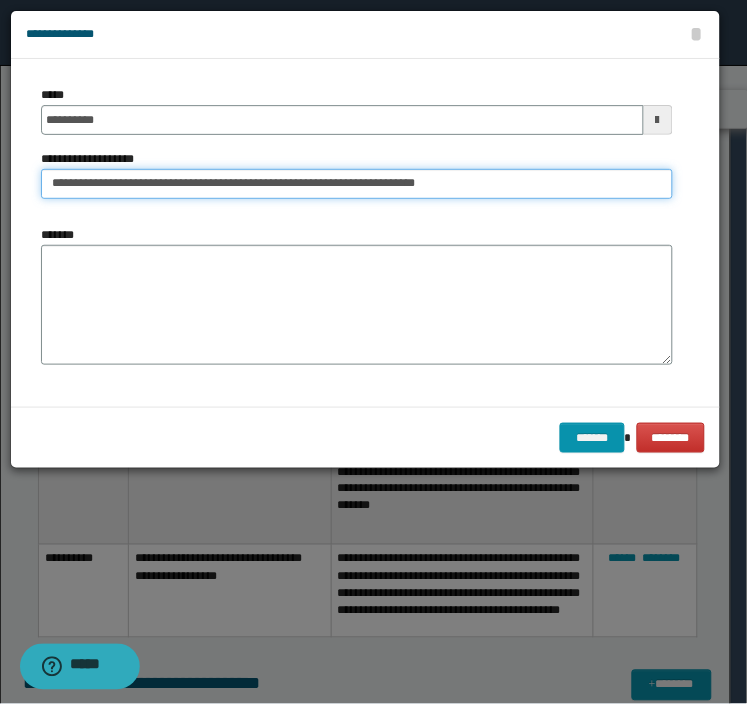 type on "**********" 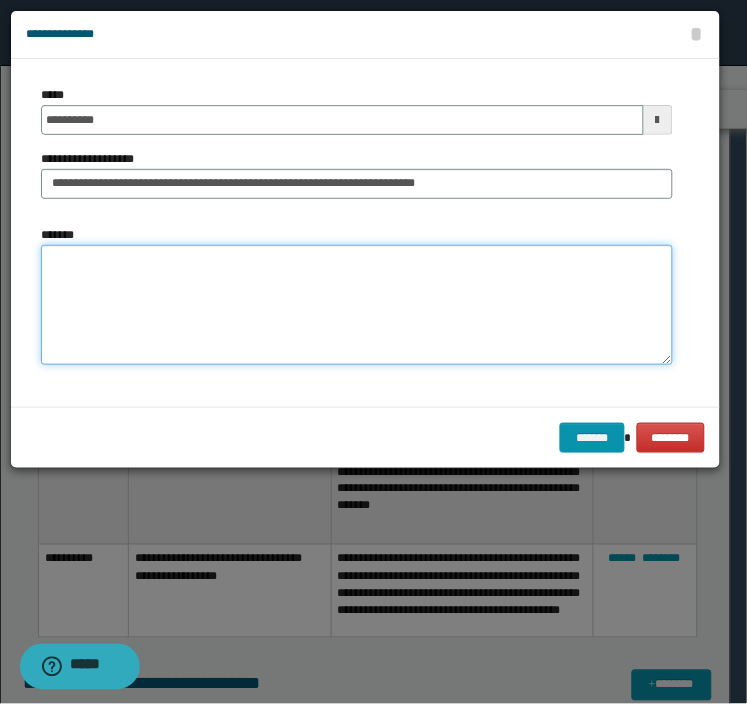 click on "*******" at bounding box center [357, 305] 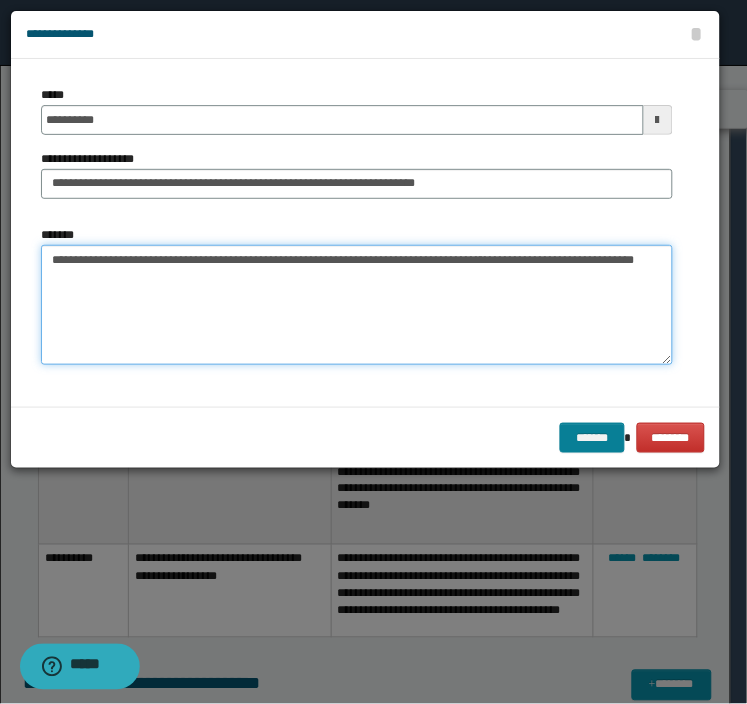 type on "**********" 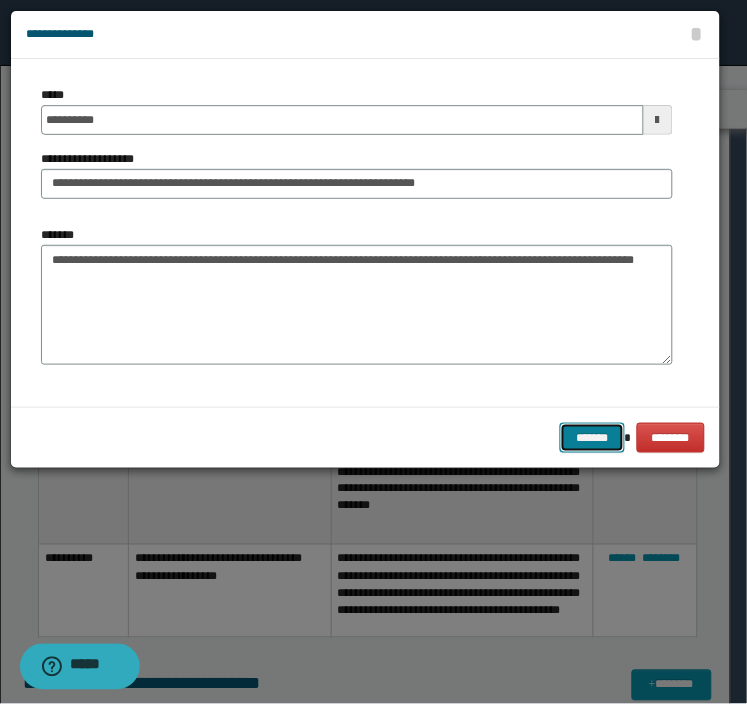 click on "*******" at bounding box center (592, 438) 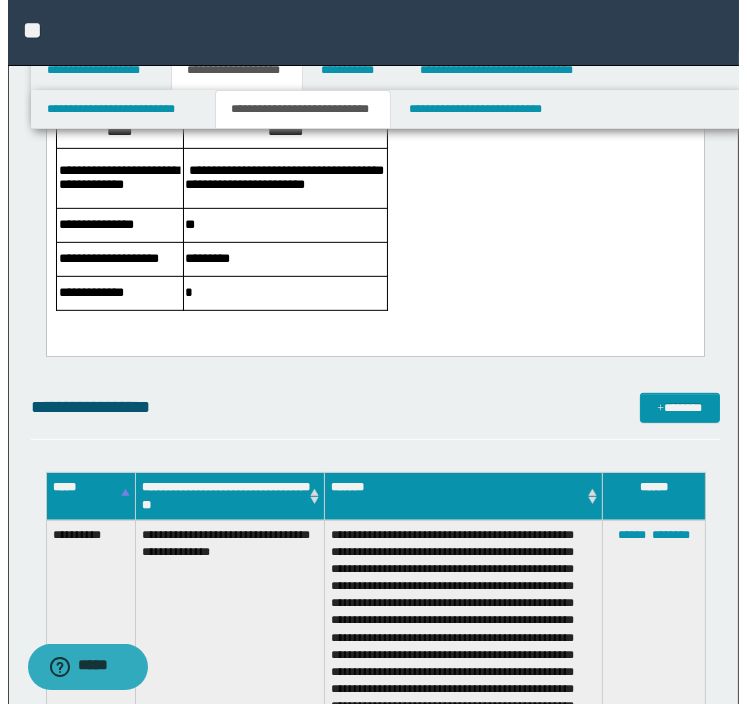 scroll, scrollTop: 832, scrollLeft: 0, axis: vertical 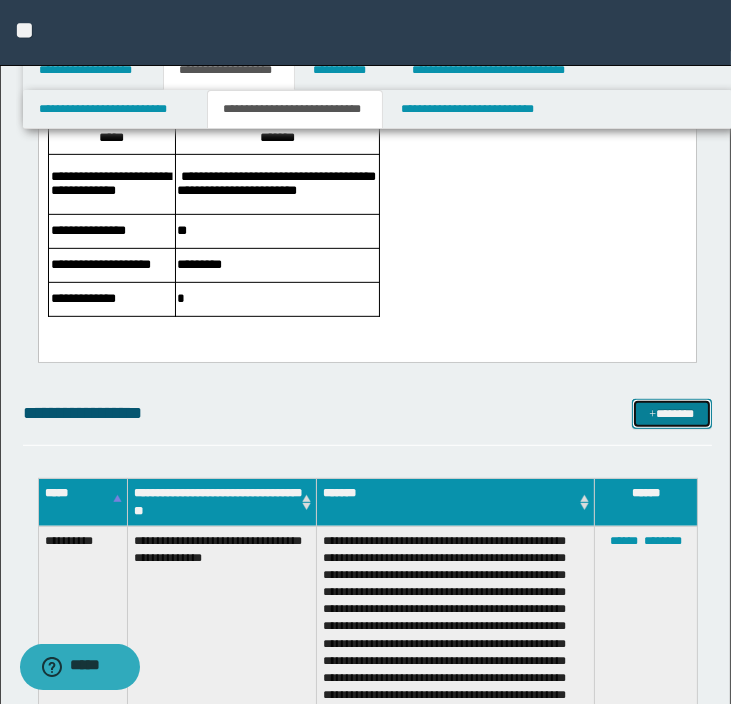 click on "*******" at bounding box center [672, 414] 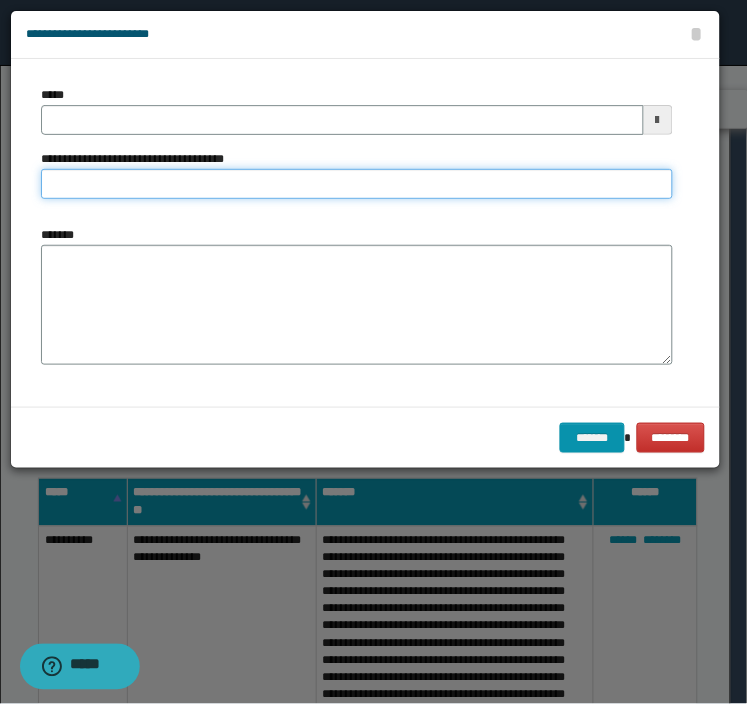 click on "**********" at bounding box center [357, 184] 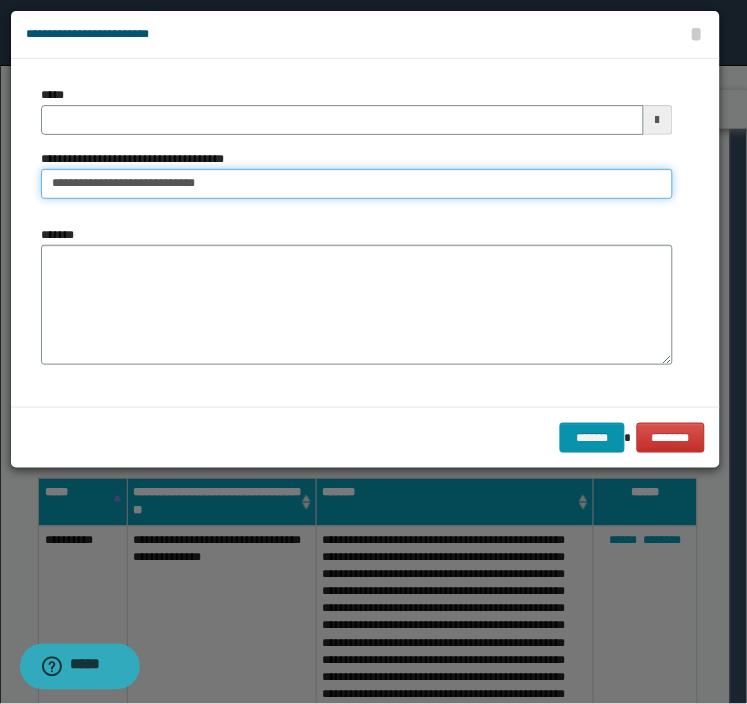 click on "**********" at bounding box center (357, 184) 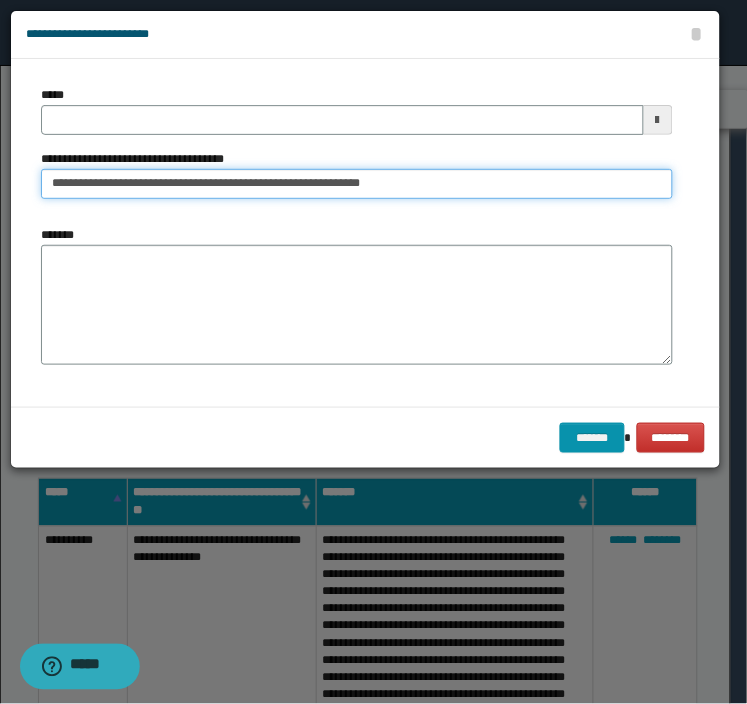 type on "**********" 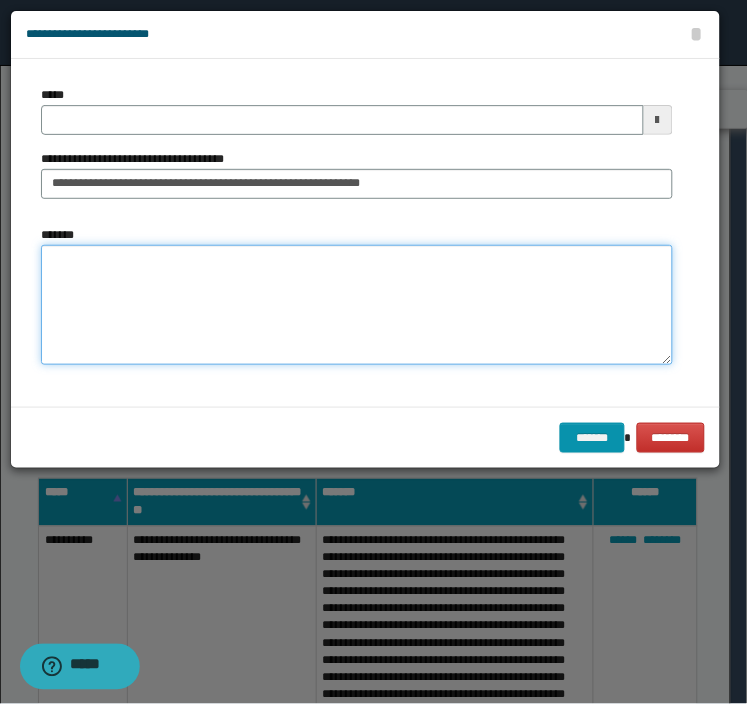 click on "*******" at bounding box center (357, 305) 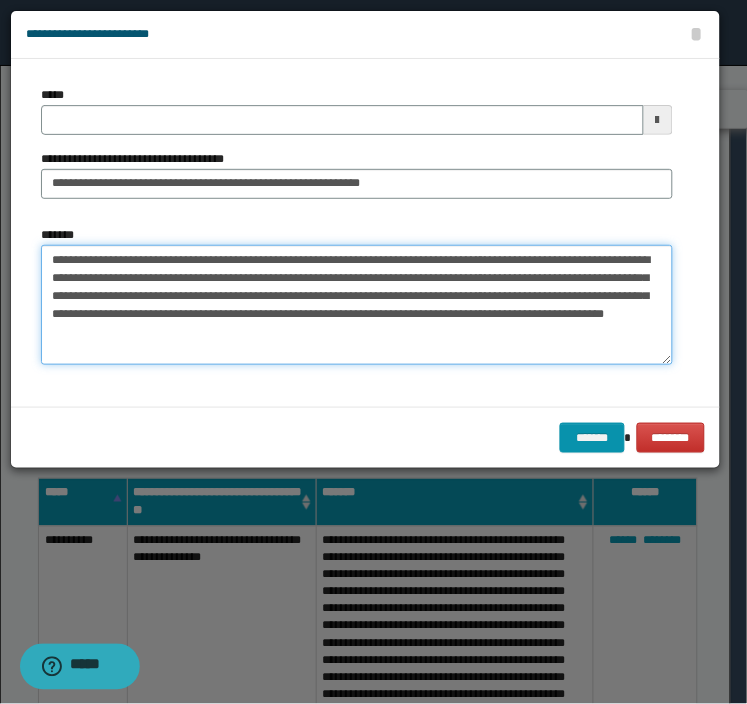 click on "**********" at bounding box center [357, 305] 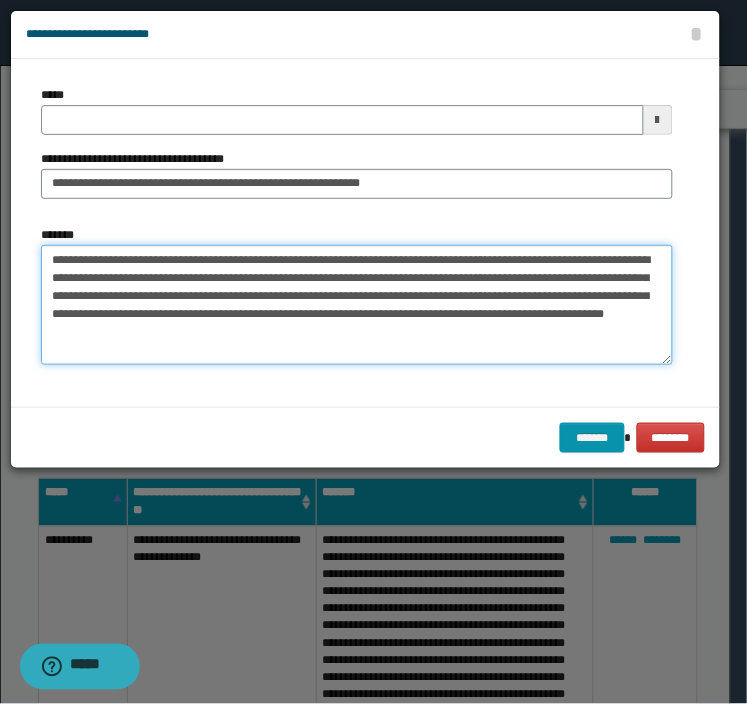 drag, startPoint x: 377, startPoint y: 340, endPoint x: 410, endPoint y: 318, distance: 39.661064 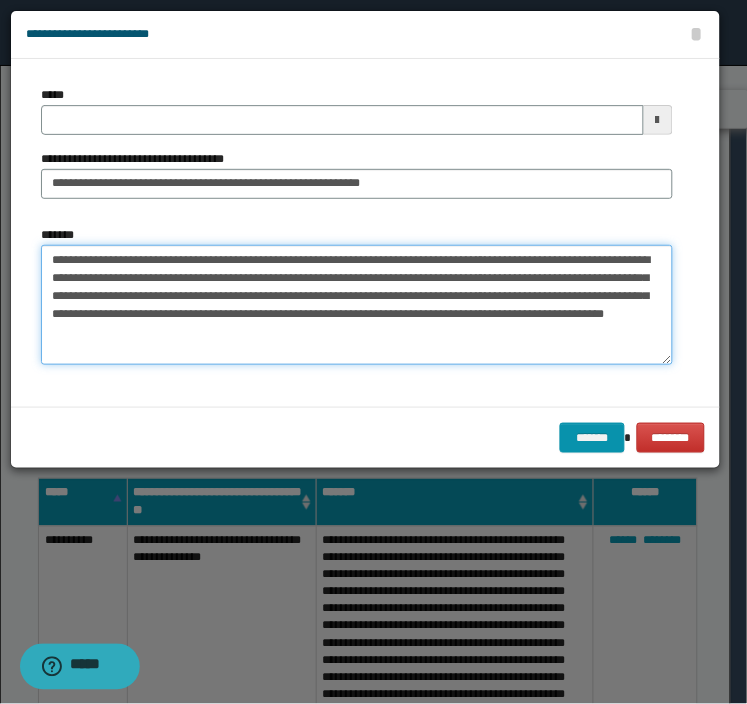drag, startPoint x: 288, startPoint y: 307, endPoint x: 301, endPoint y: 304, distance: 13.341664 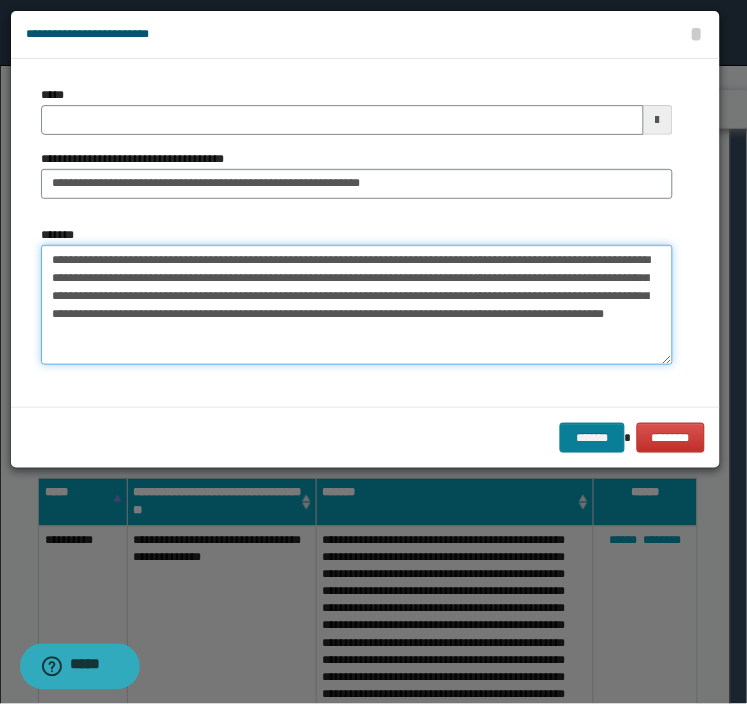 type on "**********" 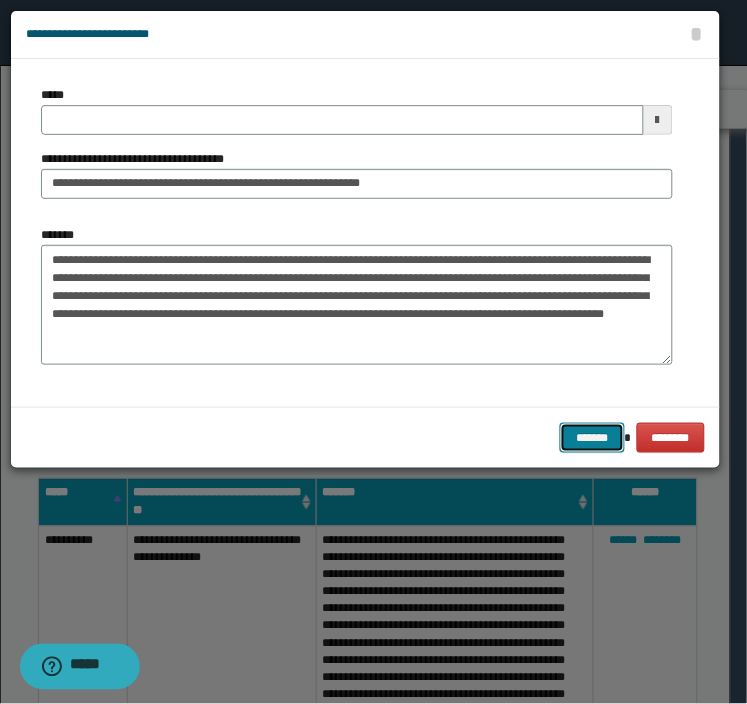 click on "*******" at bounding box center (592, 438) 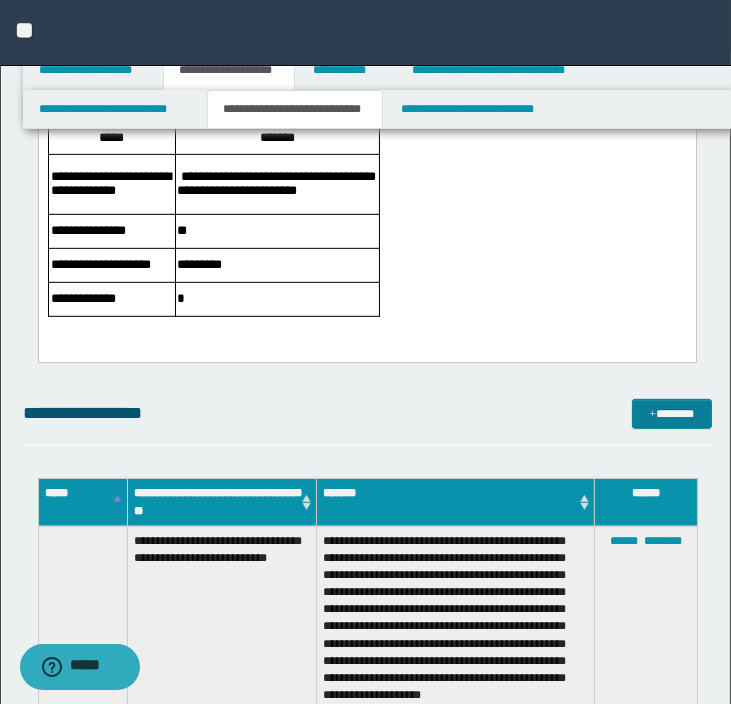 drag, startPoint x: 663, startPoint y: 432, endPoint x: 666, endPoint y: 420, distance: 12.369317 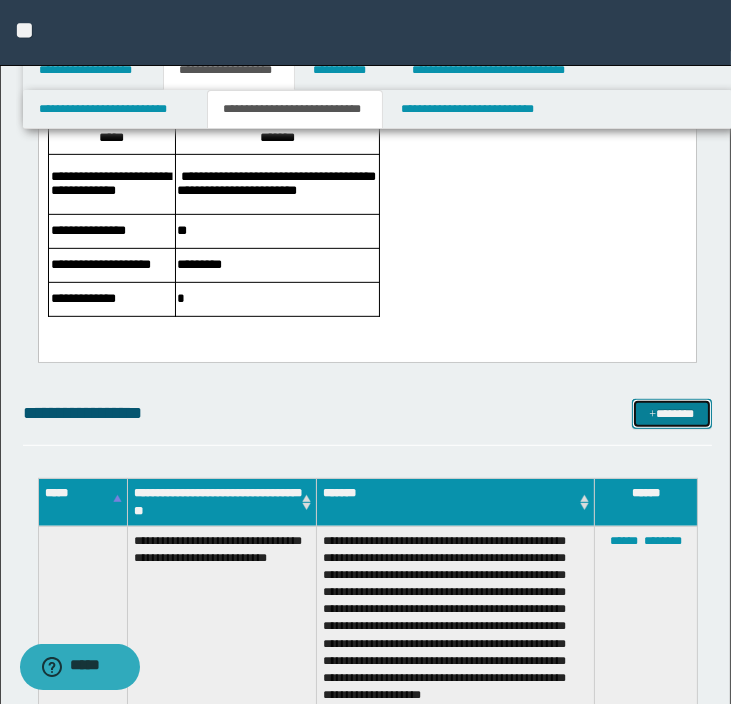 click on "*******" at bounding box center [672, 414] 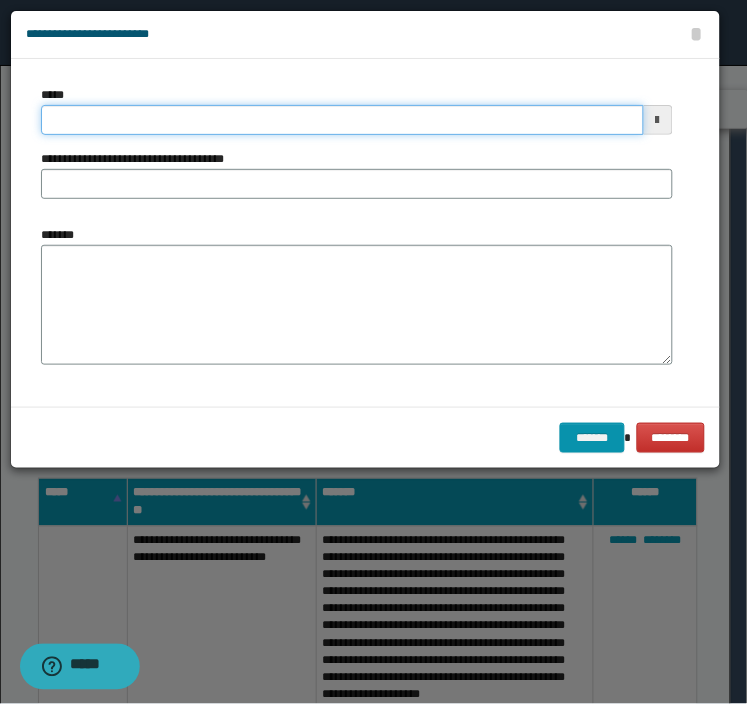 click on "*****" at bounding box center (342, 120) 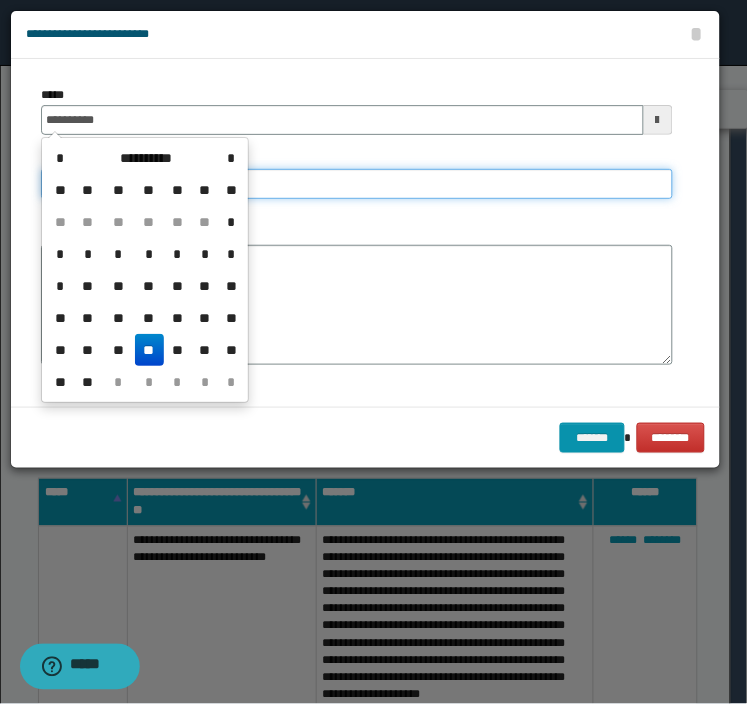 type on "**********" 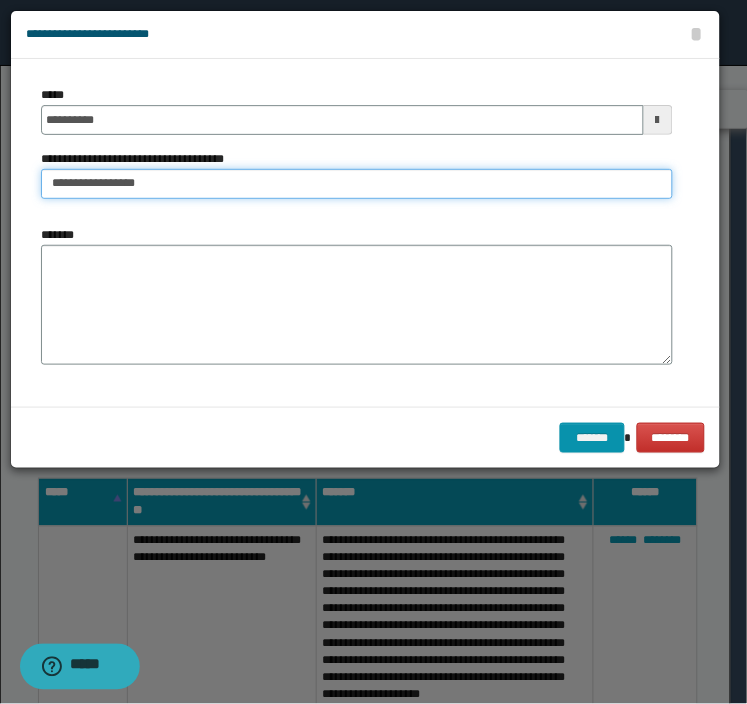 click on "**********" at bounding box center (357, 184) 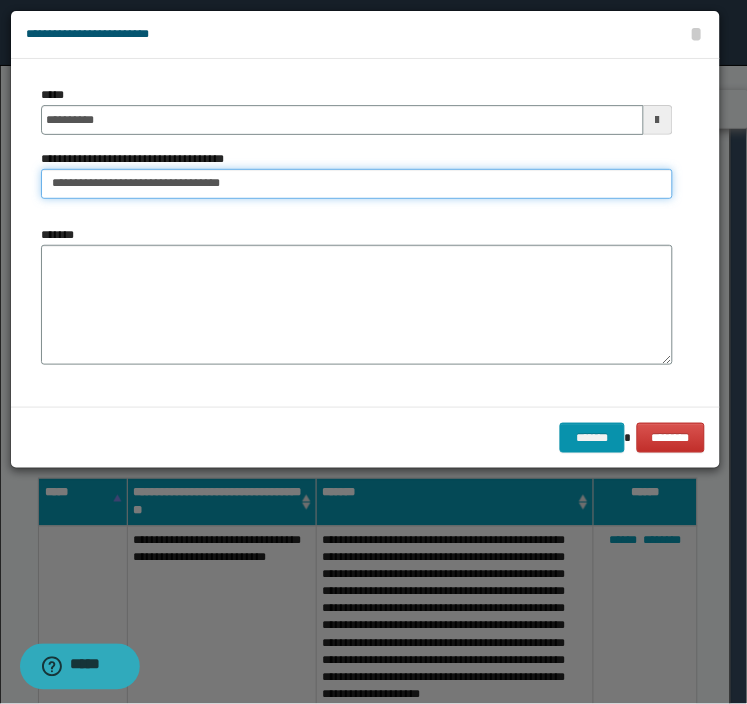 type on "**********" 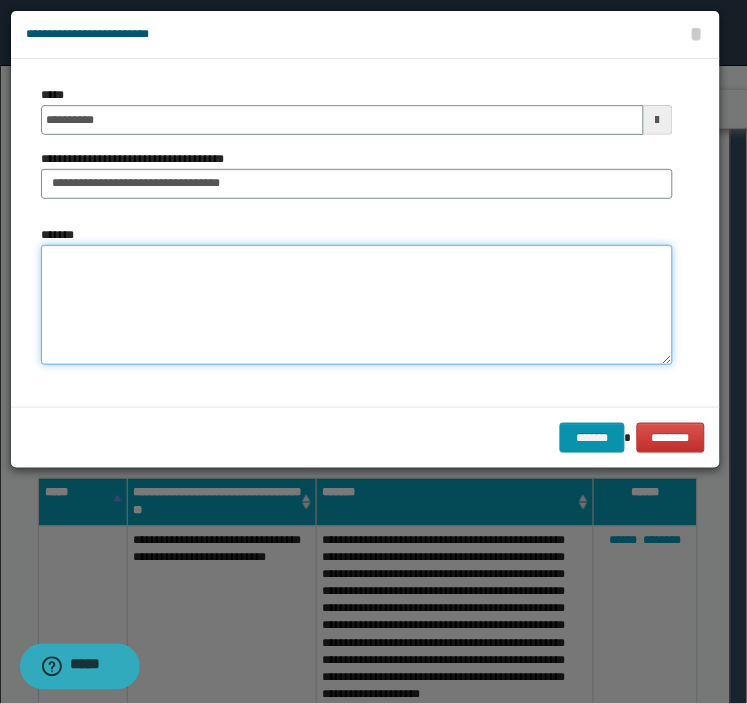 click on "*******" at bounding box center [357, 305] 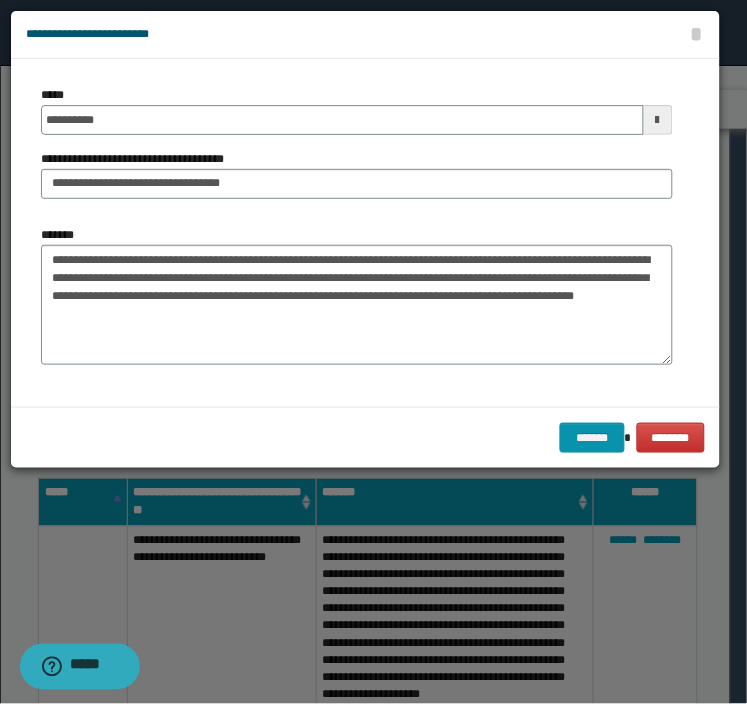drag, startPoint x: 545, startPoint y: 394, endPoint x: 594, endPoint y: 343, distance: 70.724815 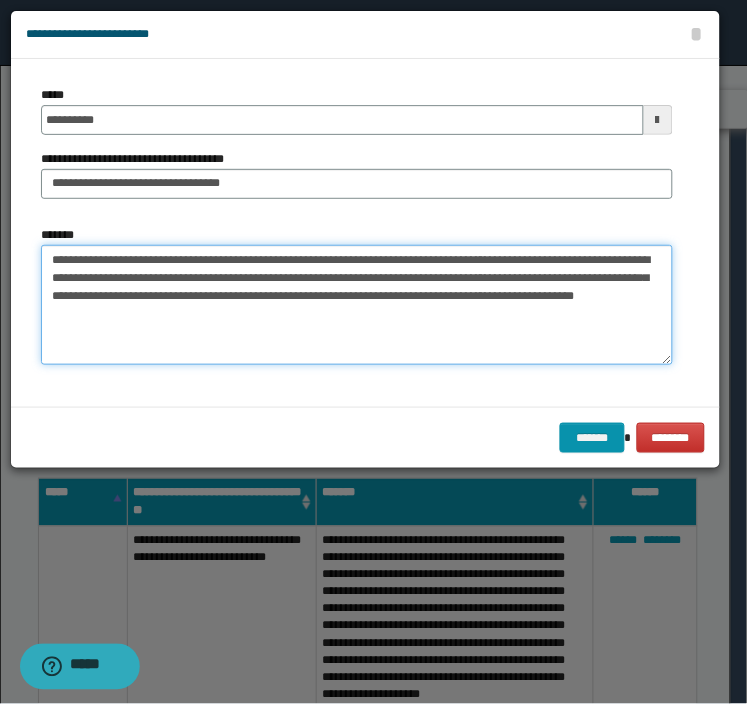click on "**********" at bounding box center (357, 305) 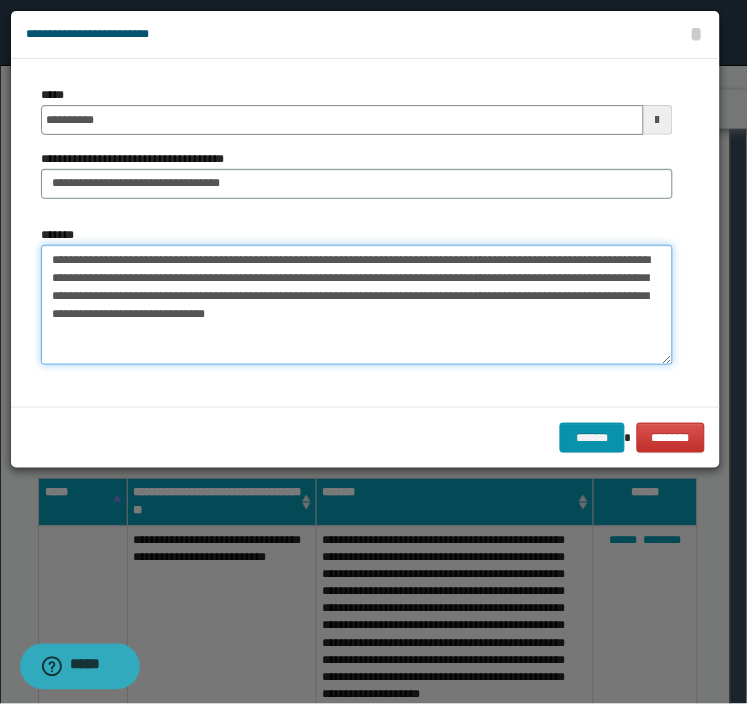 click on "**********" at bounding box center (357, 305) 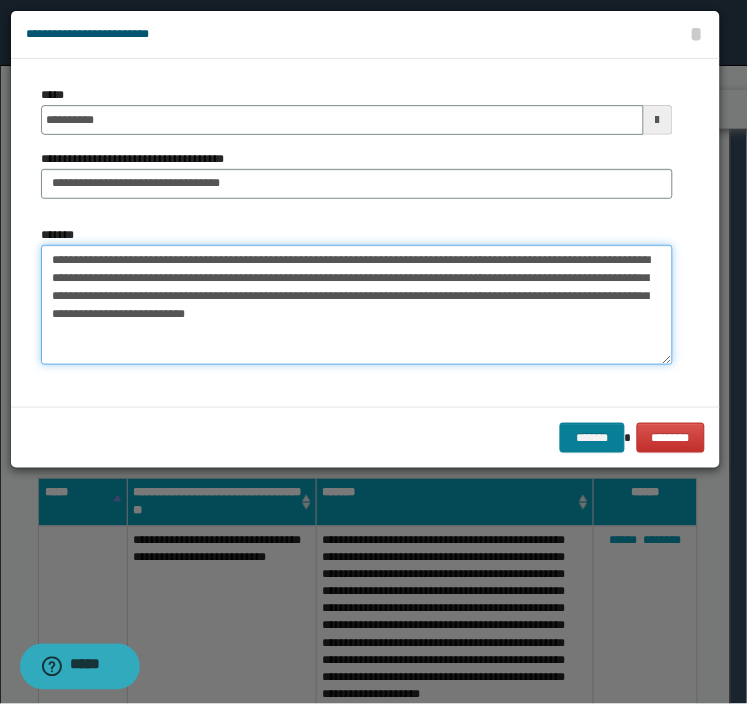 type on "**********" 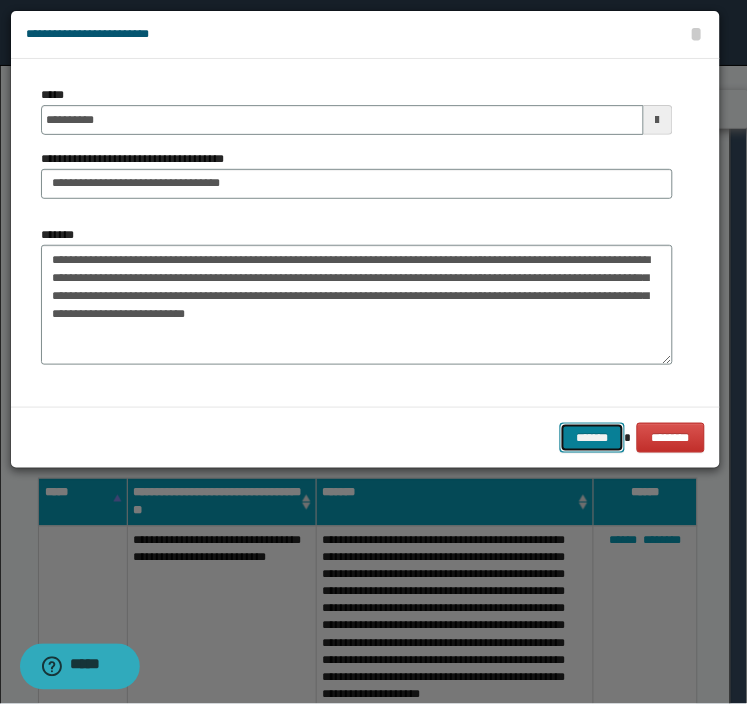 click on "*******" at bounding box center (592, 438) 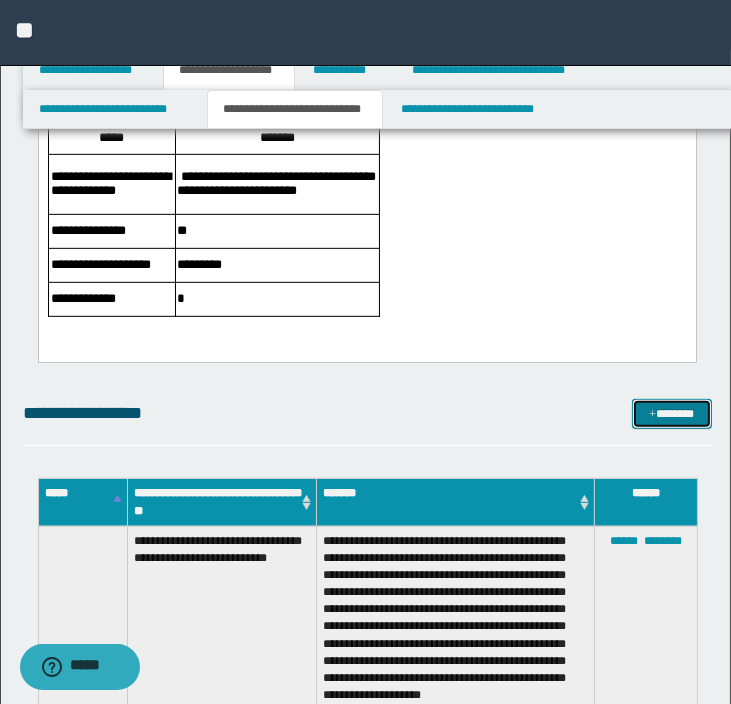 click on "*******" at bounding box center (672, 414) 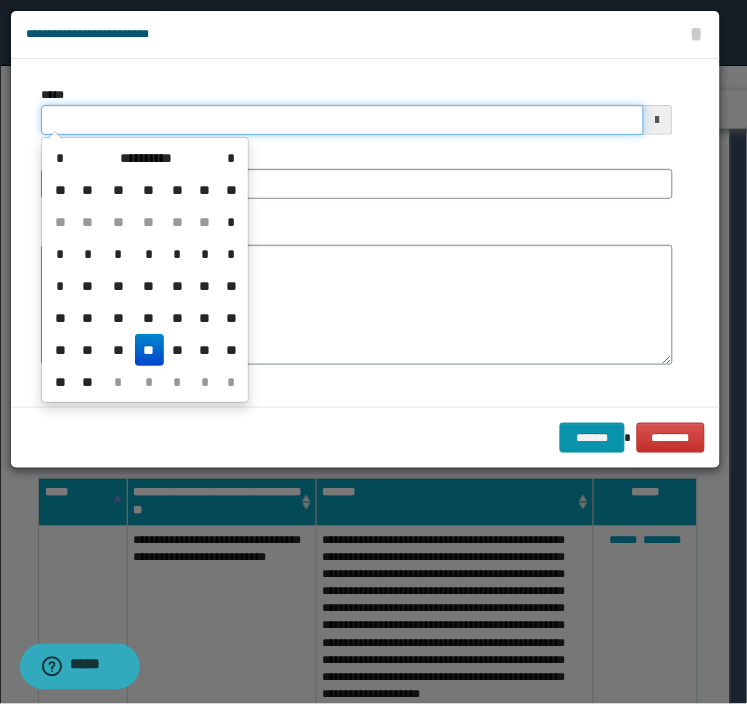 click on "*****" at bounding box center [342, 120] 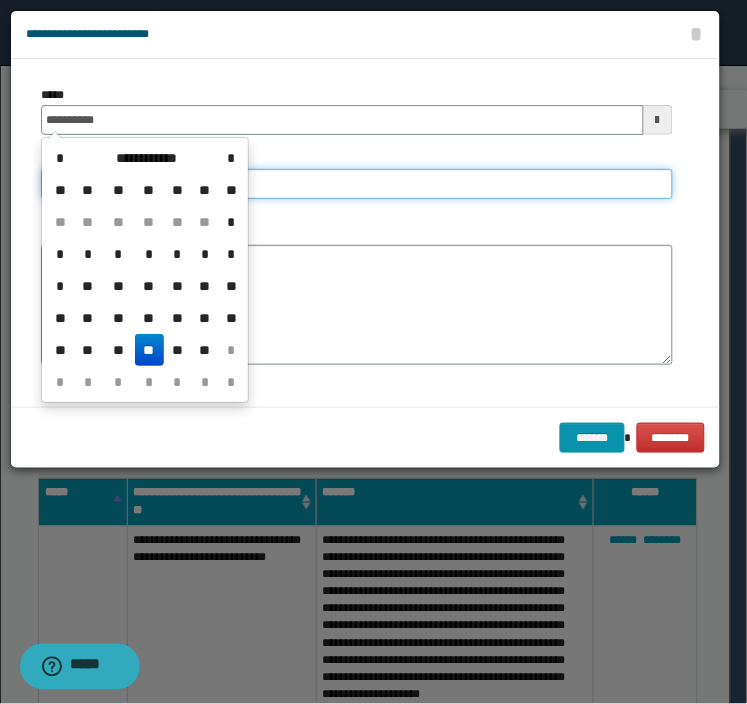 type on "**********" 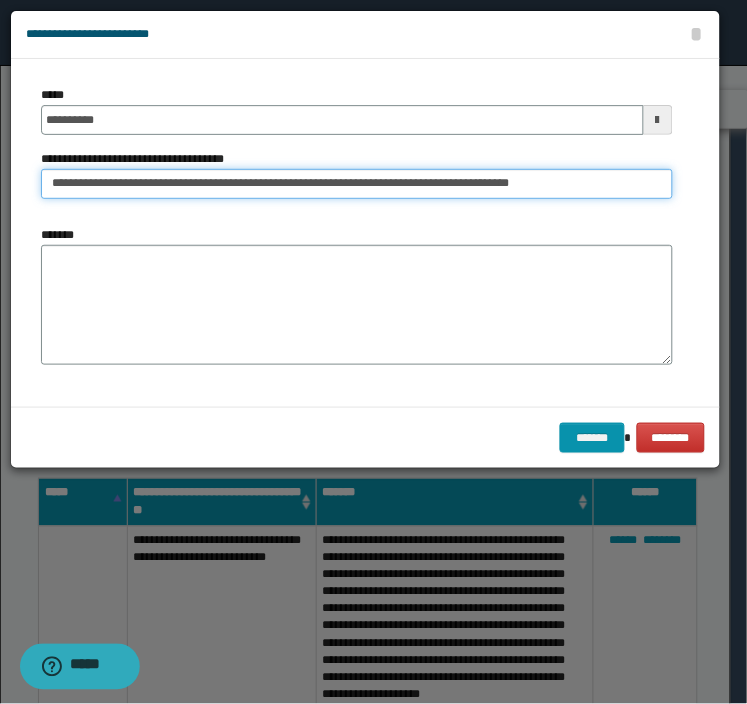 drag, startPoint x: 340, startPoint y: 187, endPoint x: 713, endPoint y: 206, distance: 373.4836 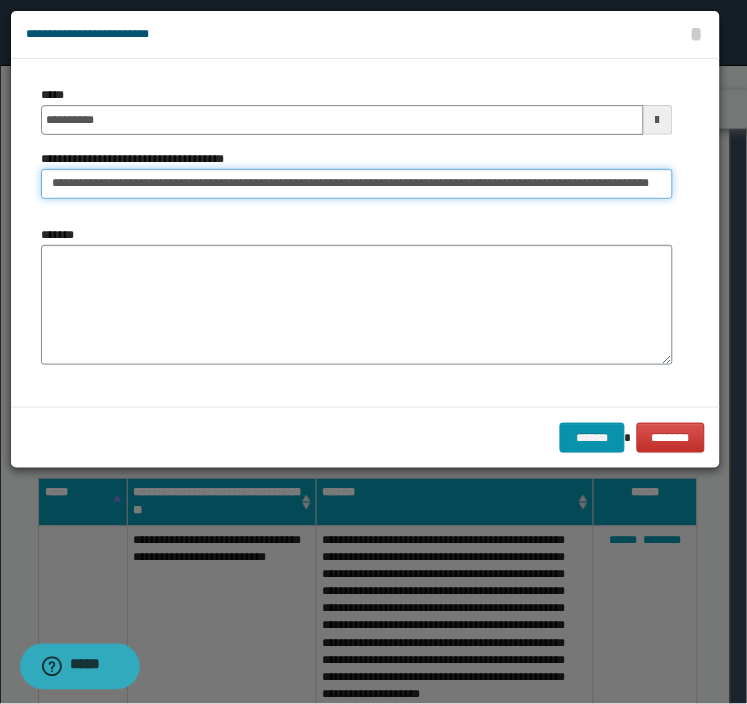 scroll, scrollTop: 0, scrollLeft: 37, axis: horizontal 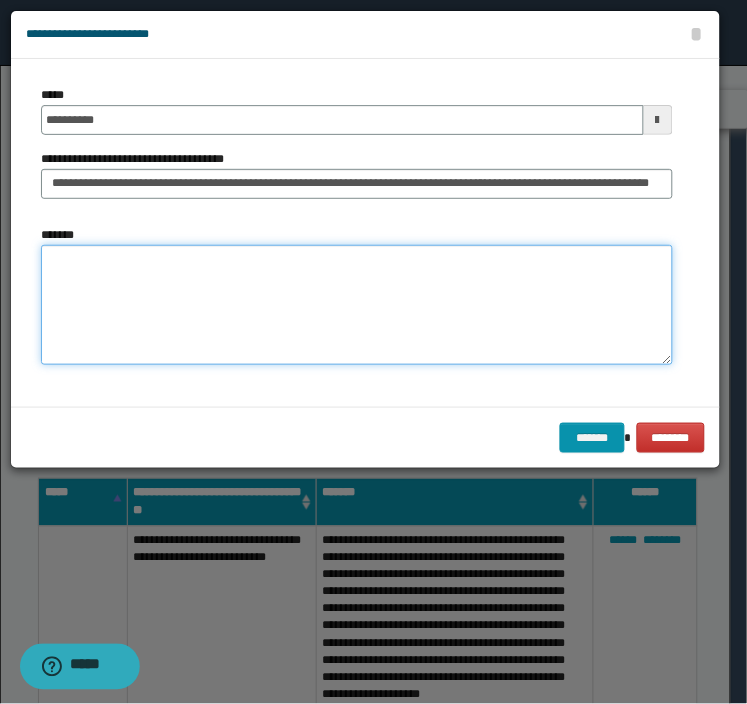 click on "*******" at bounding box center (357, 305) 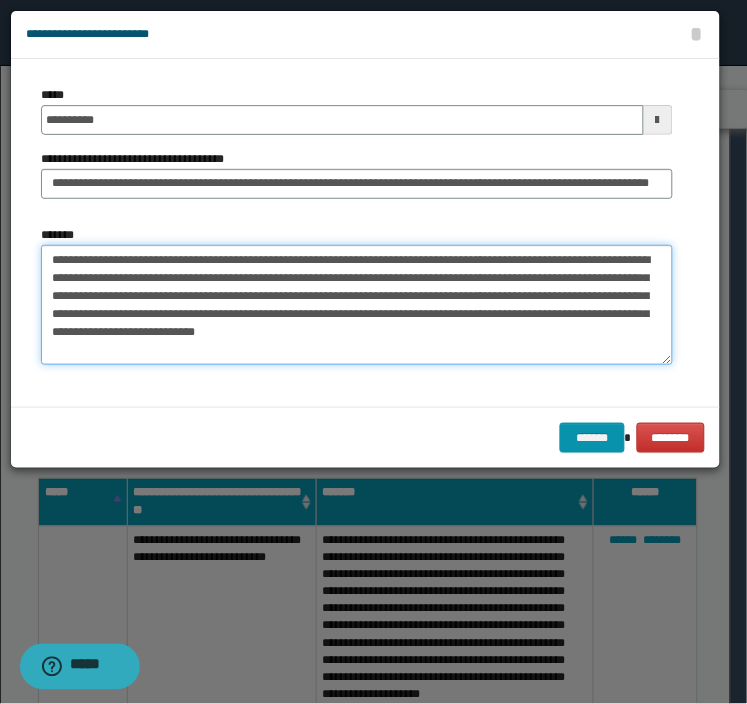 click on "**********" at bounding box center [357, 305] 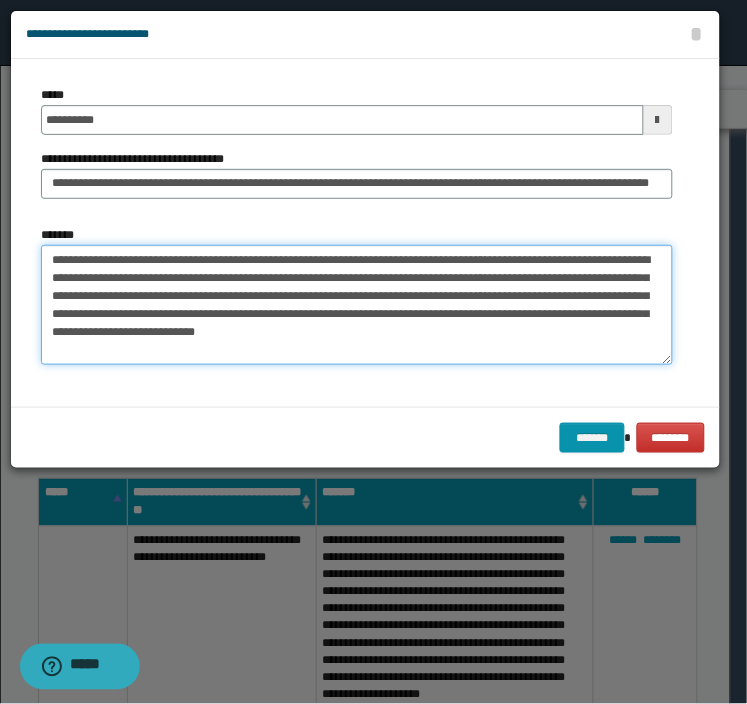 click on "**********" at bounding box center (357, 305) 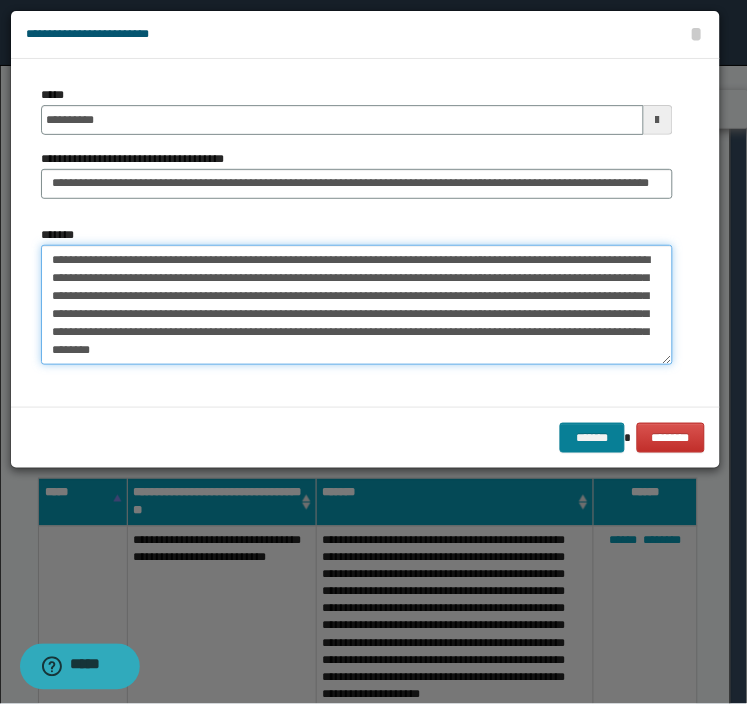type on "**********" 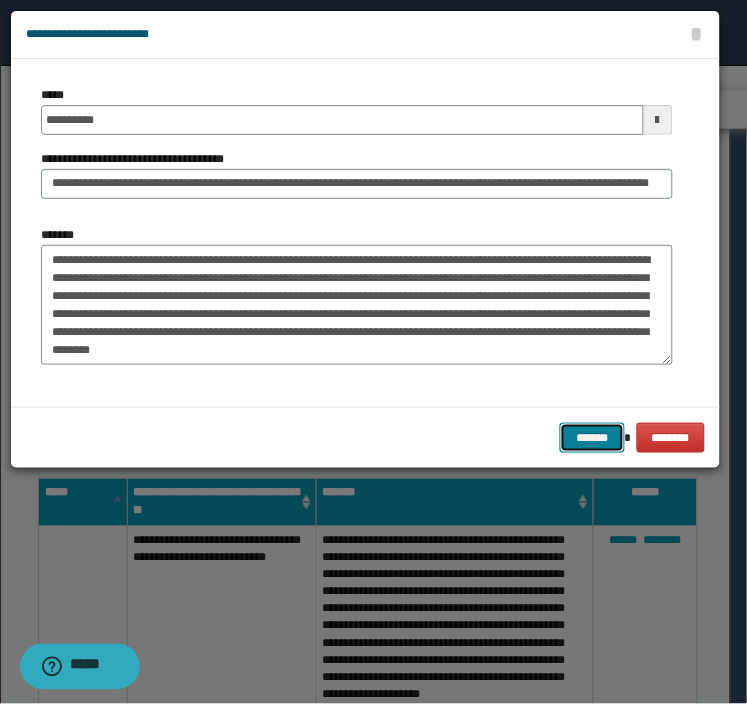 click on "*******" at bounding box center [592, 438] 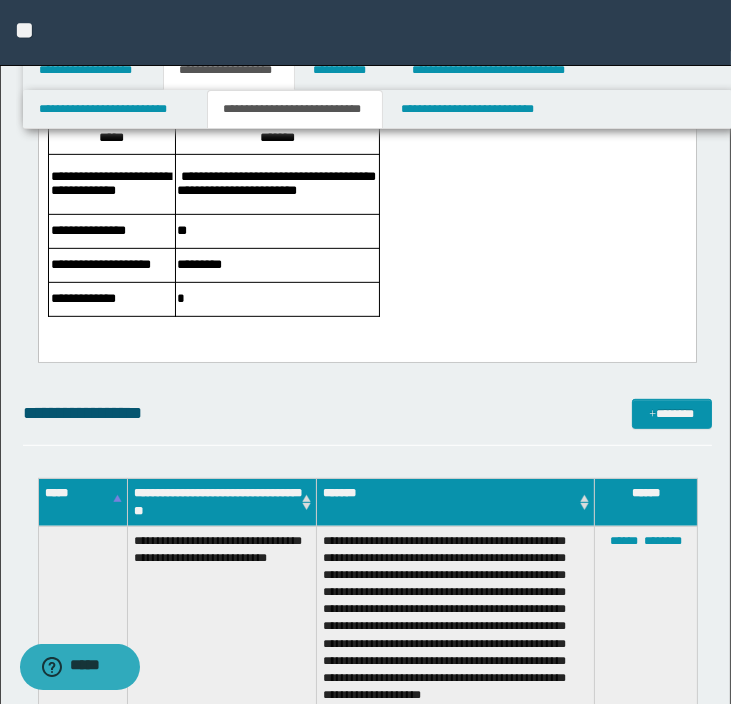click on "**********" at bounding box center [367, 1830] 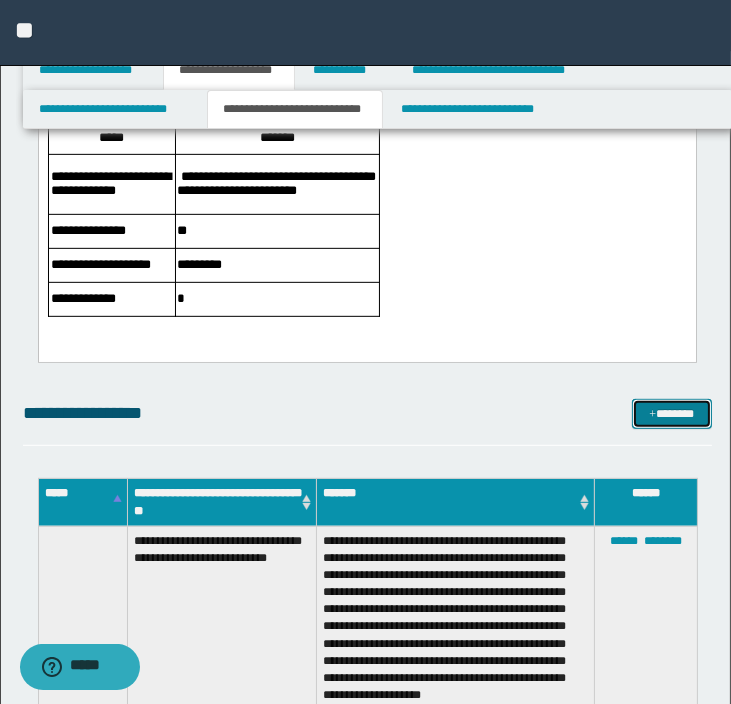 click on "*******" at bounding box center (672, 414) 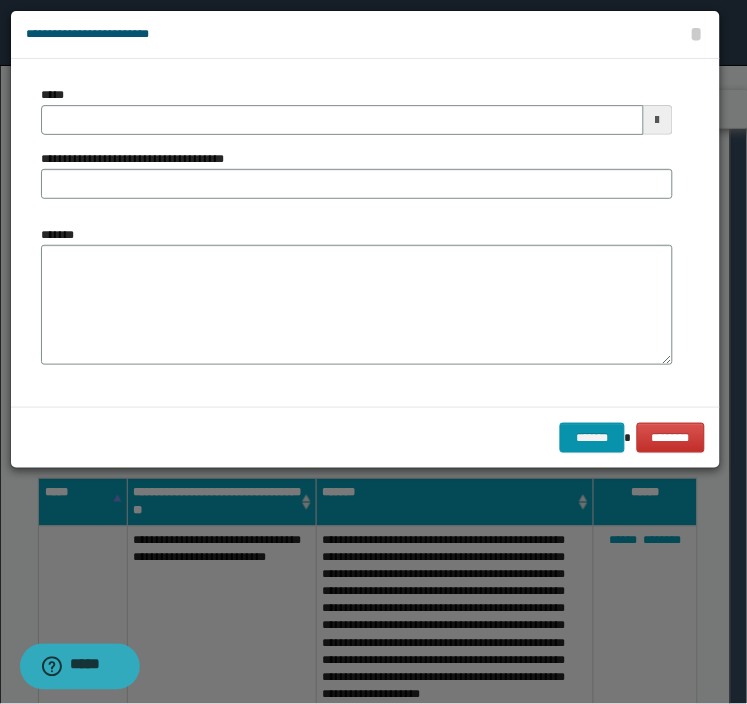 click on "**********" at bounding box center (357, 150) 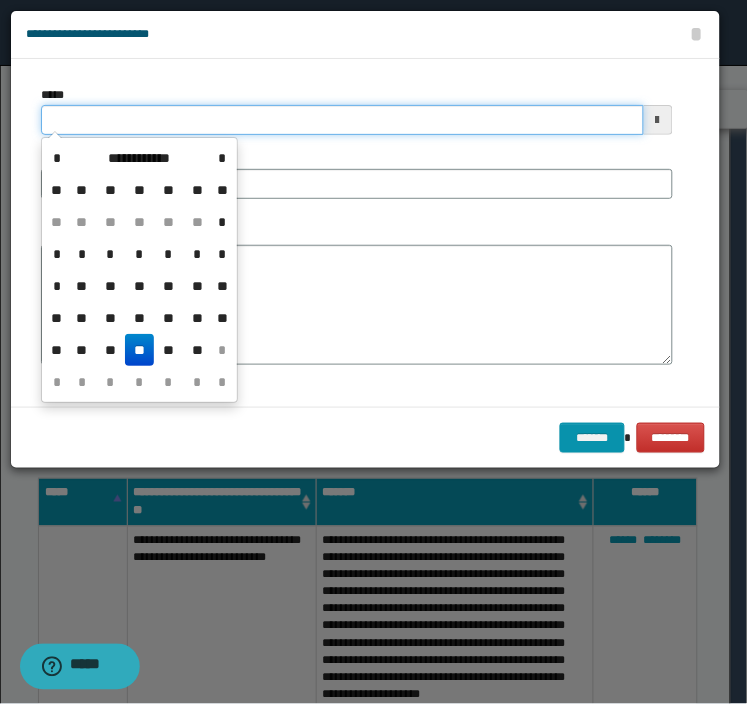 click on "*****" at bounding box center [342, 120] 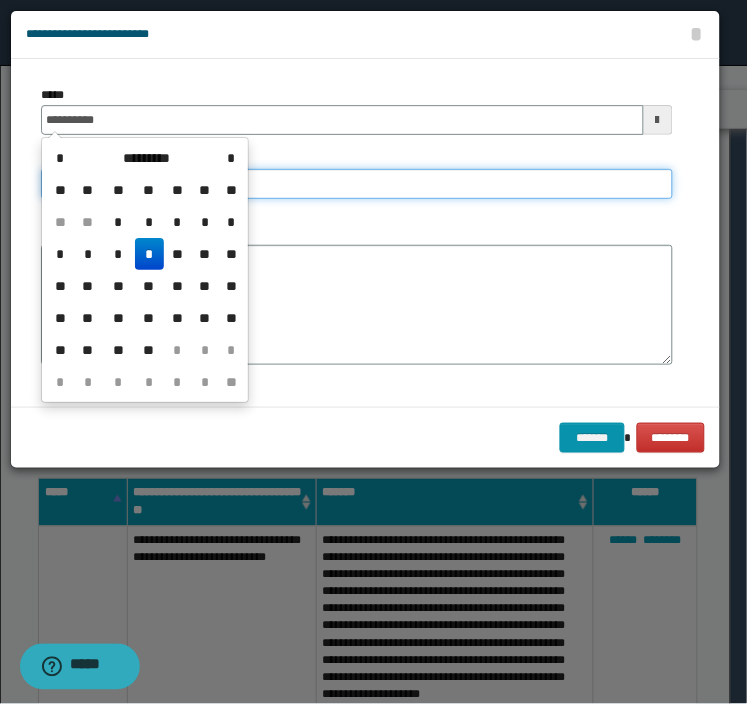 type on "**********" 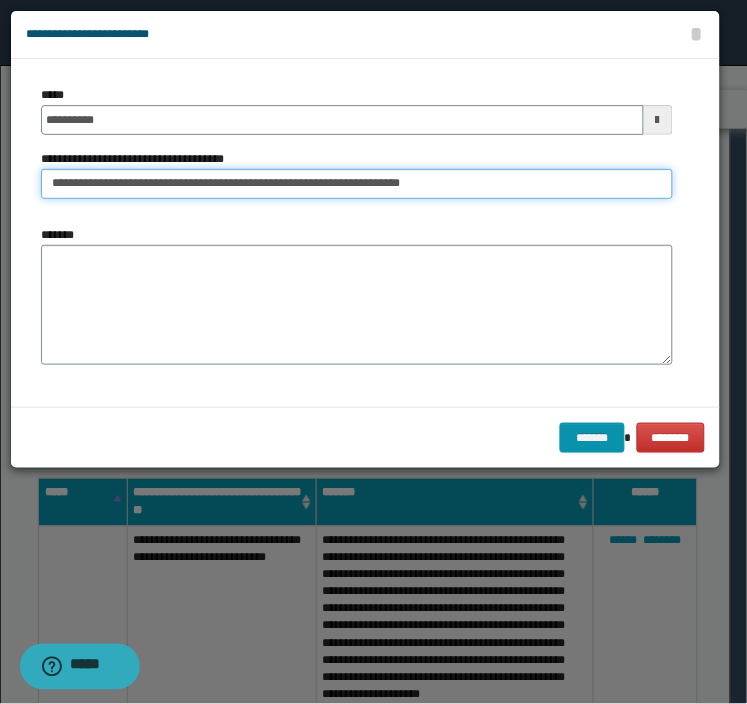 click on "**********" at bounding box center (357, 184) 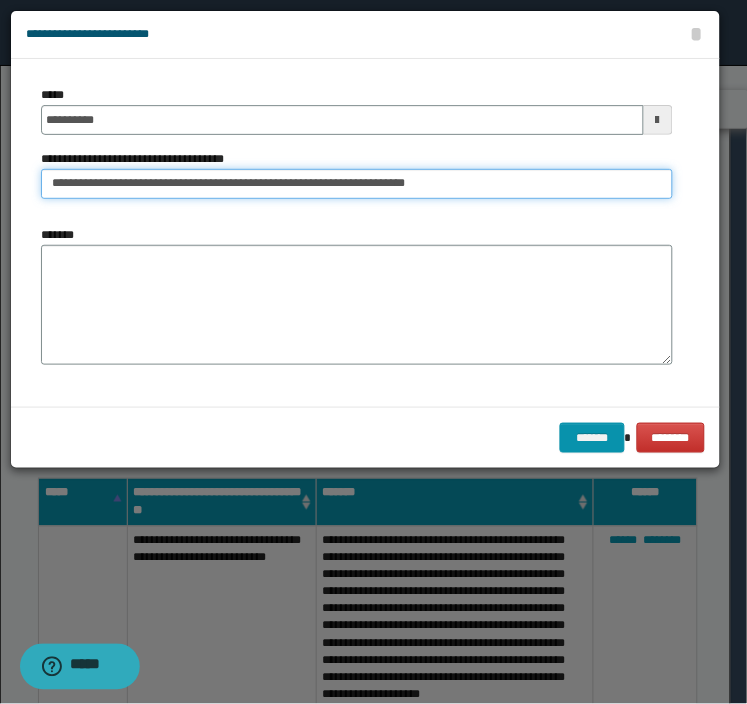 type on "**********" 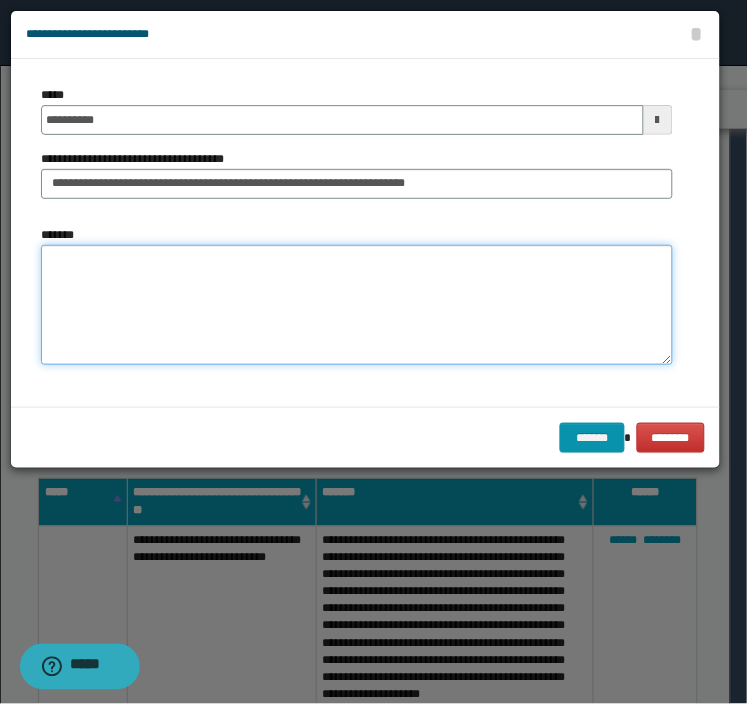 click on "*******" at bounding box center [357, 305] 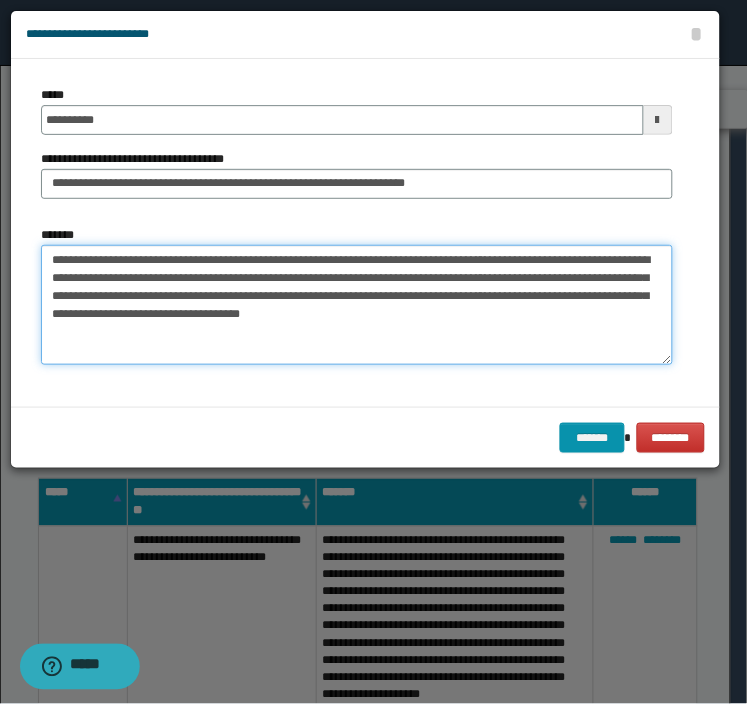 click on "**********" at bounding box center (357, 305) 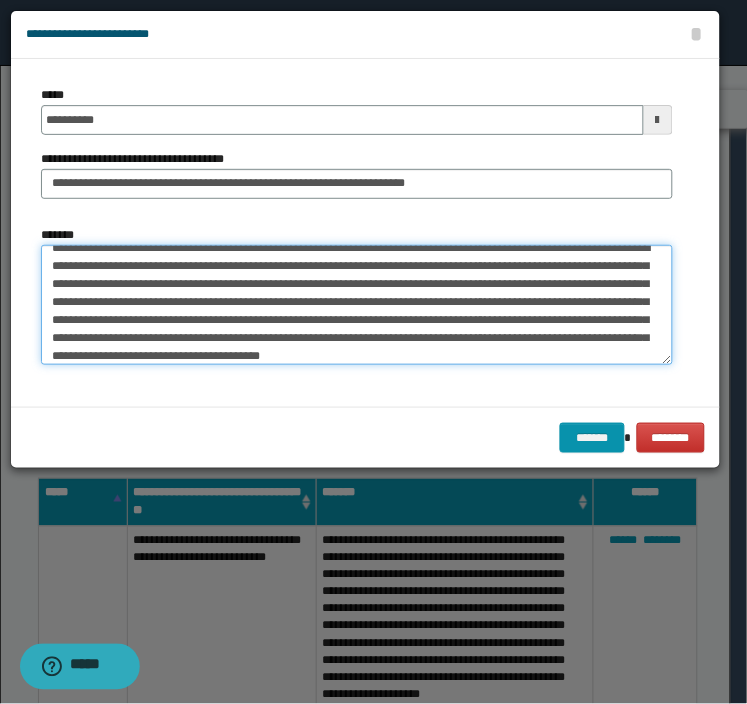scroll, scrollTop: 31, scrollLeft: 0, axis: vertical 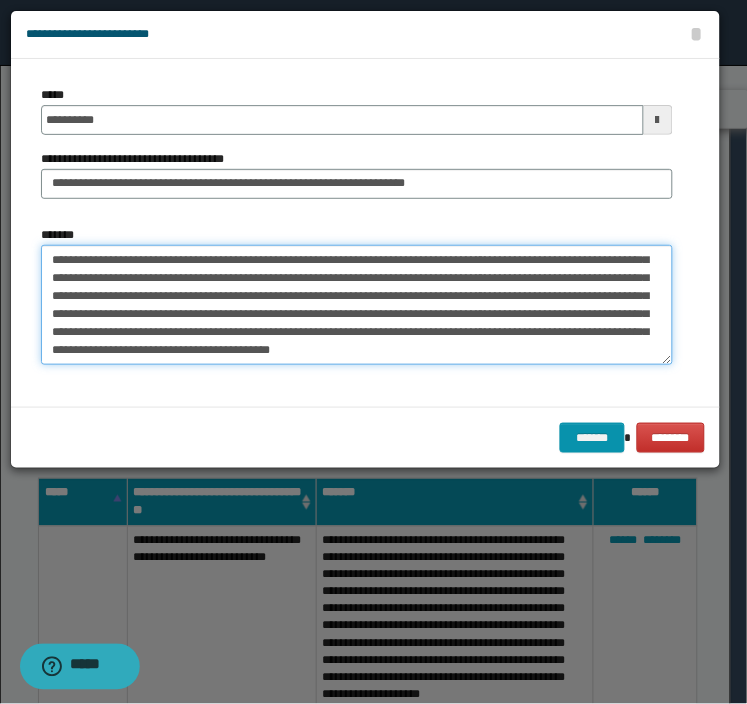 click on "**********" at bounding box center (357, 305) 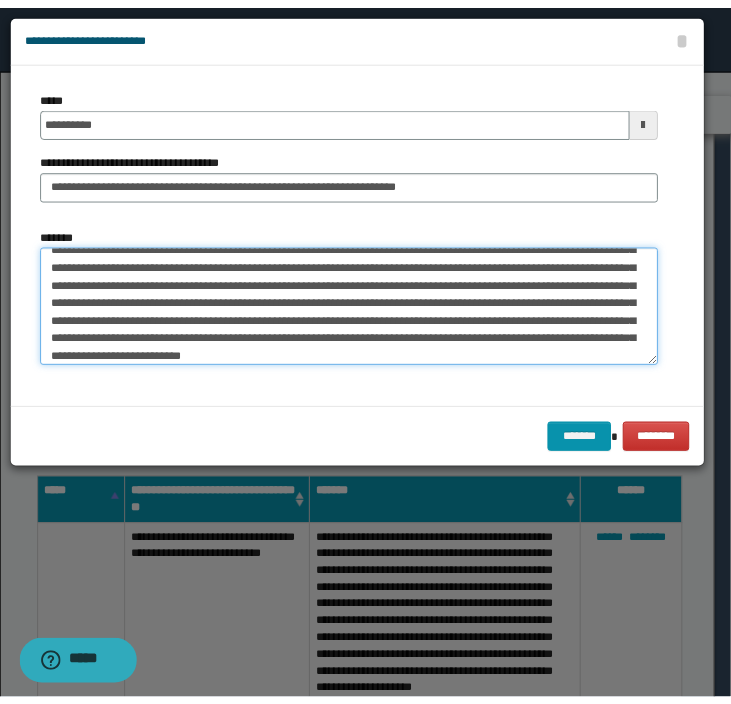 scroll, scrollTop: 66, scrollLeft: 0, axis: vertical 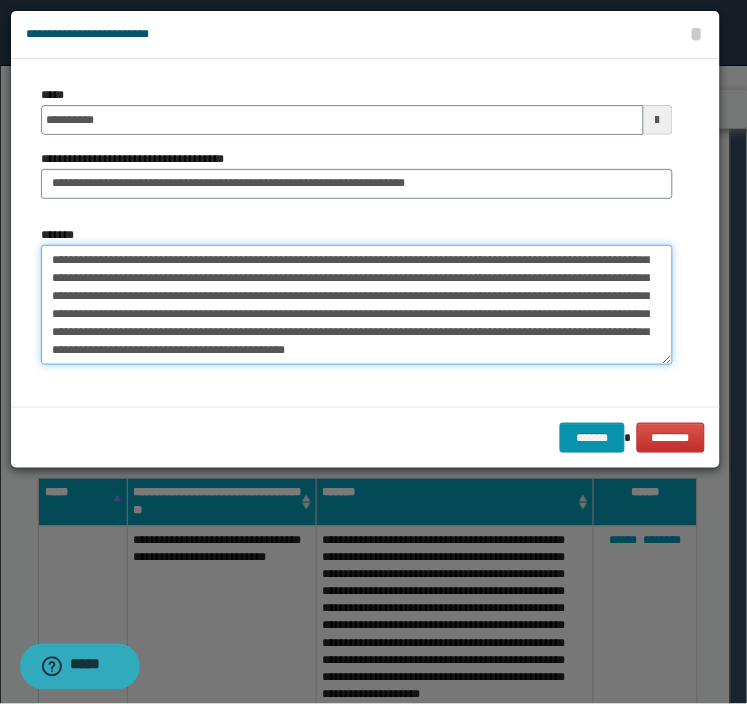 click on "**********" at bounding box center (357, 305) 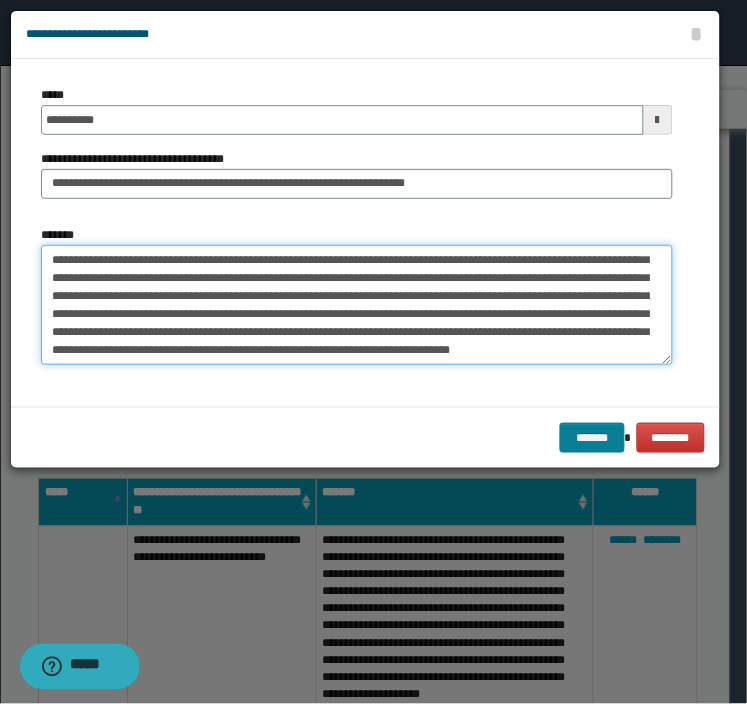 type on "**********" 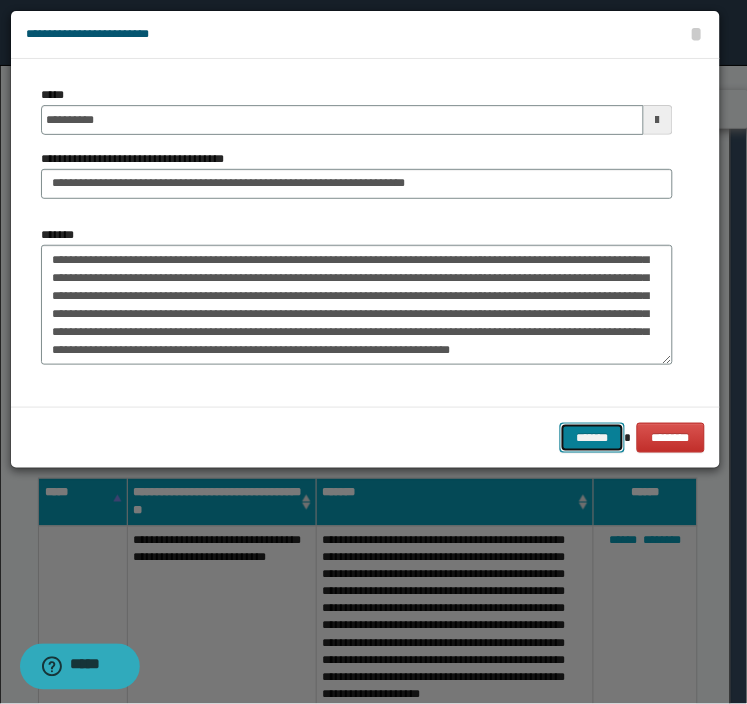 click on "*******" at bounding box center [592, 438] 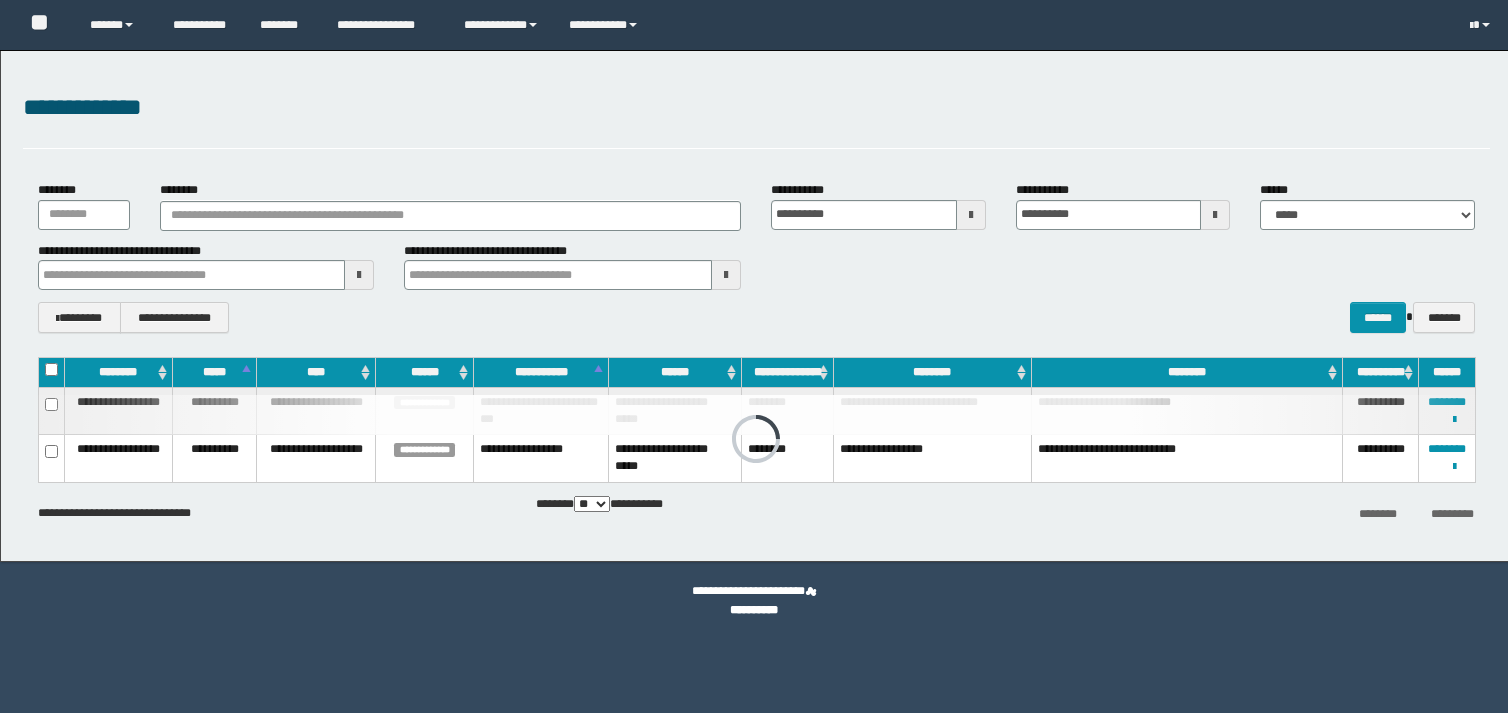 scroll, scrollTop: 0, scrollLeft: 0, axis: both 